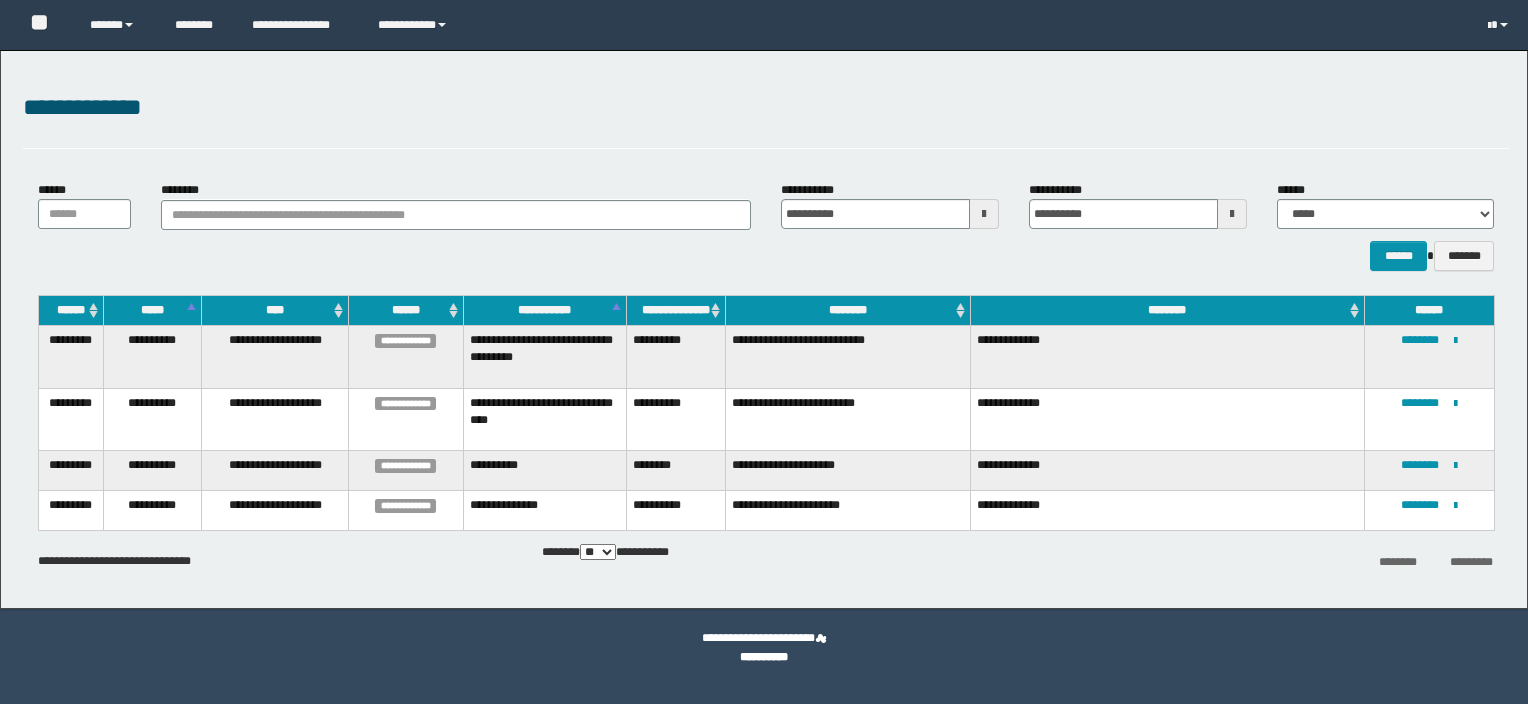 scroll, scrollTop: 0, scrollLeft: 0, axis: both 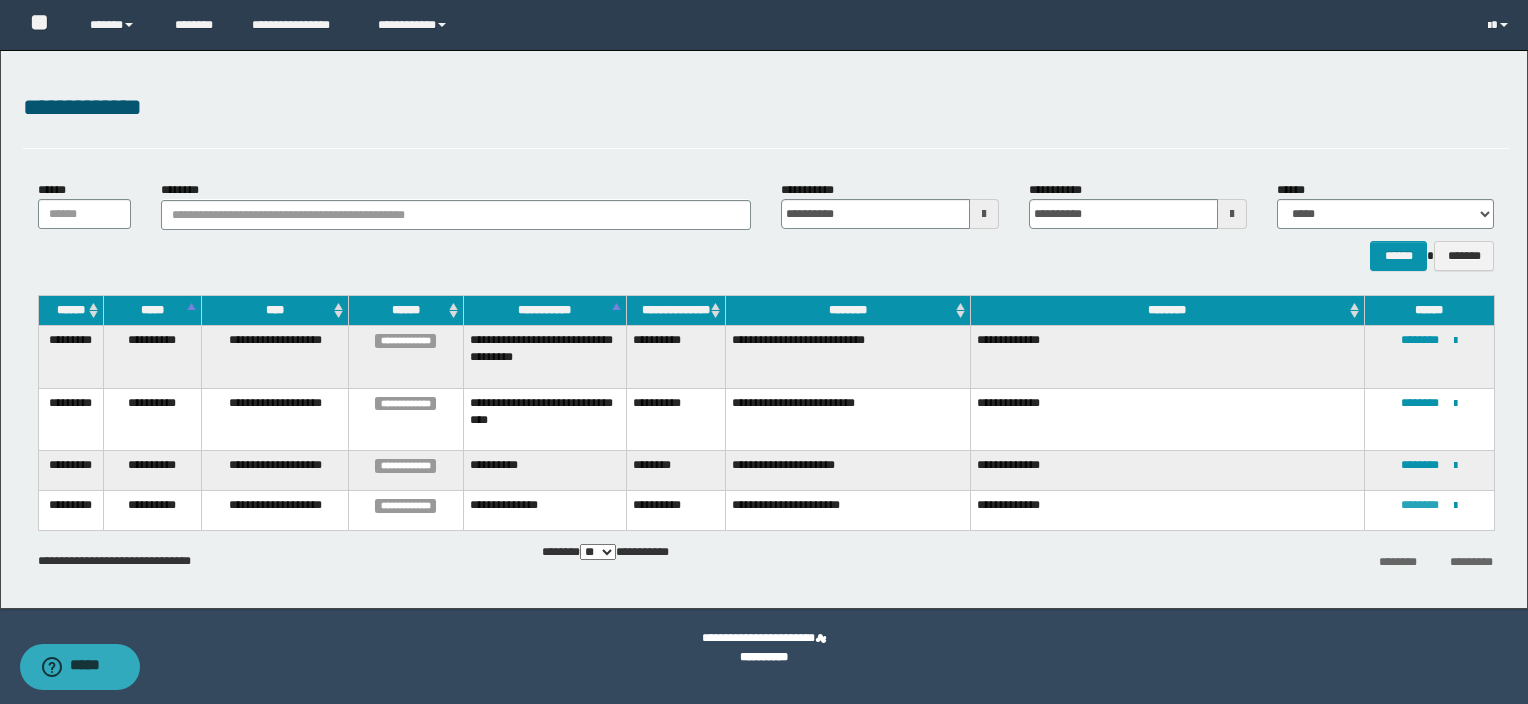 click on "********" at bounding box center (1420, 505) 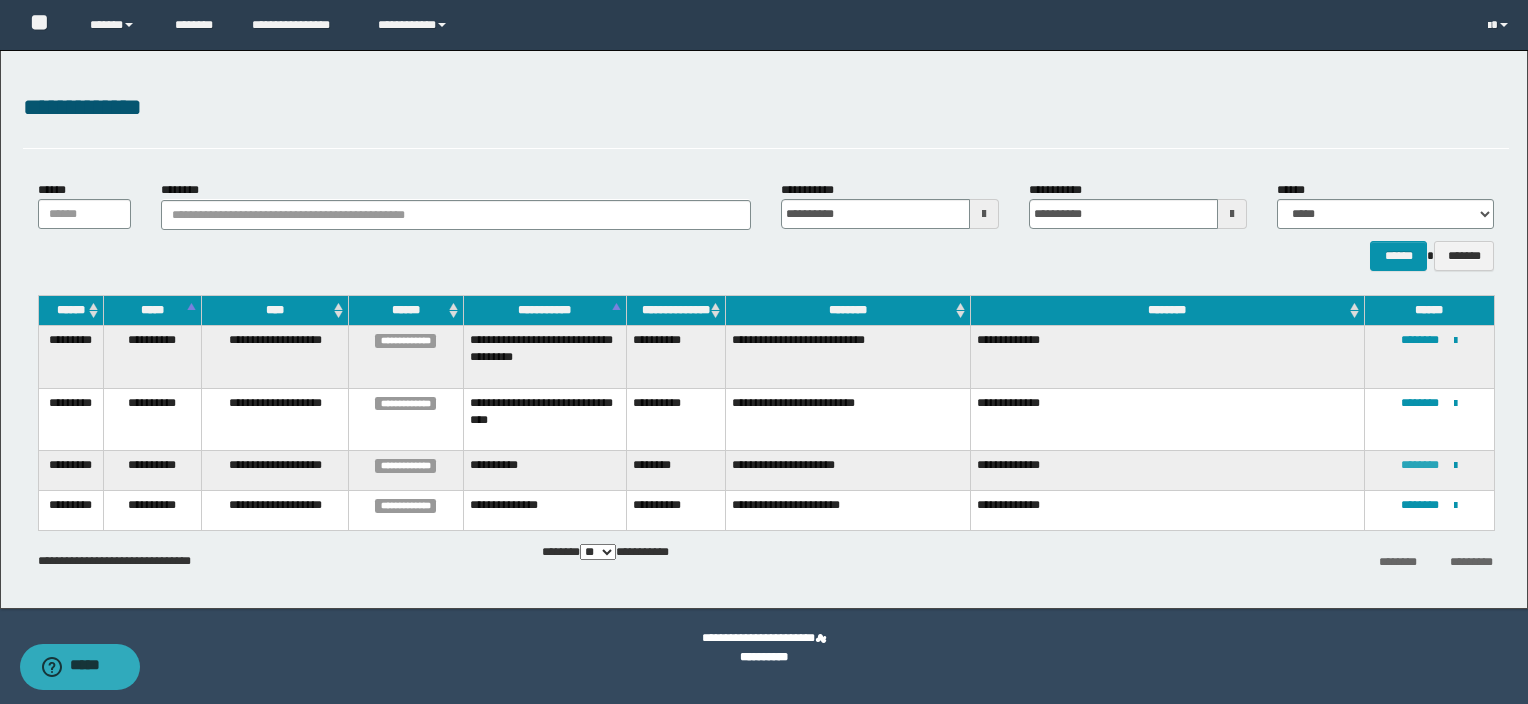 click on "********" at bounding box center (1420, 465) 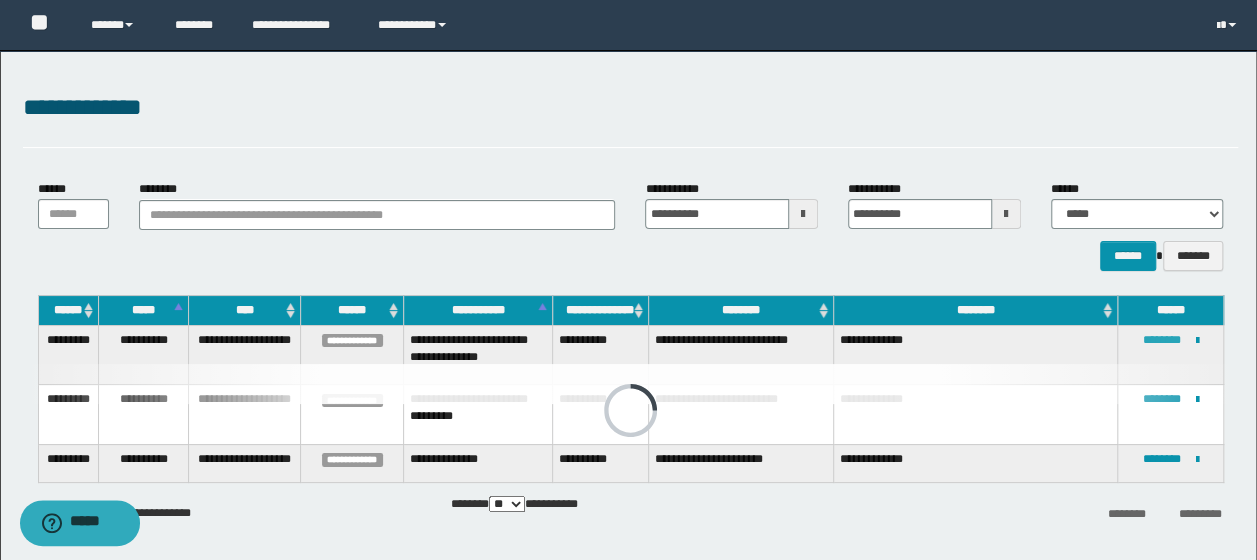 click on "********" at bounding box center [1162, 340] 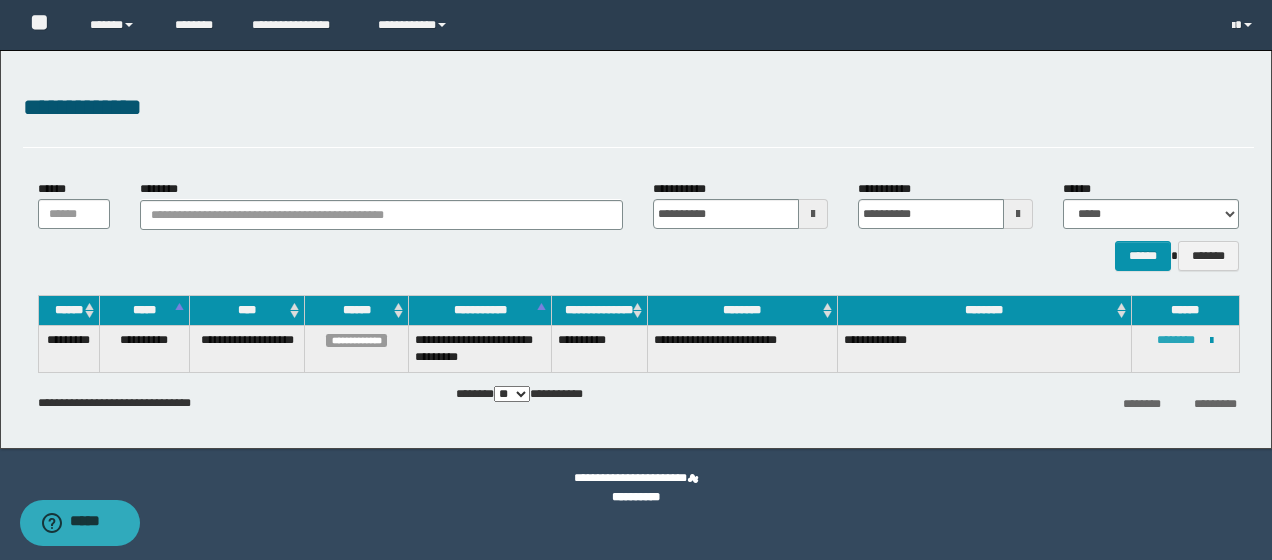 click on "********" at bounding box center [1176, 340] 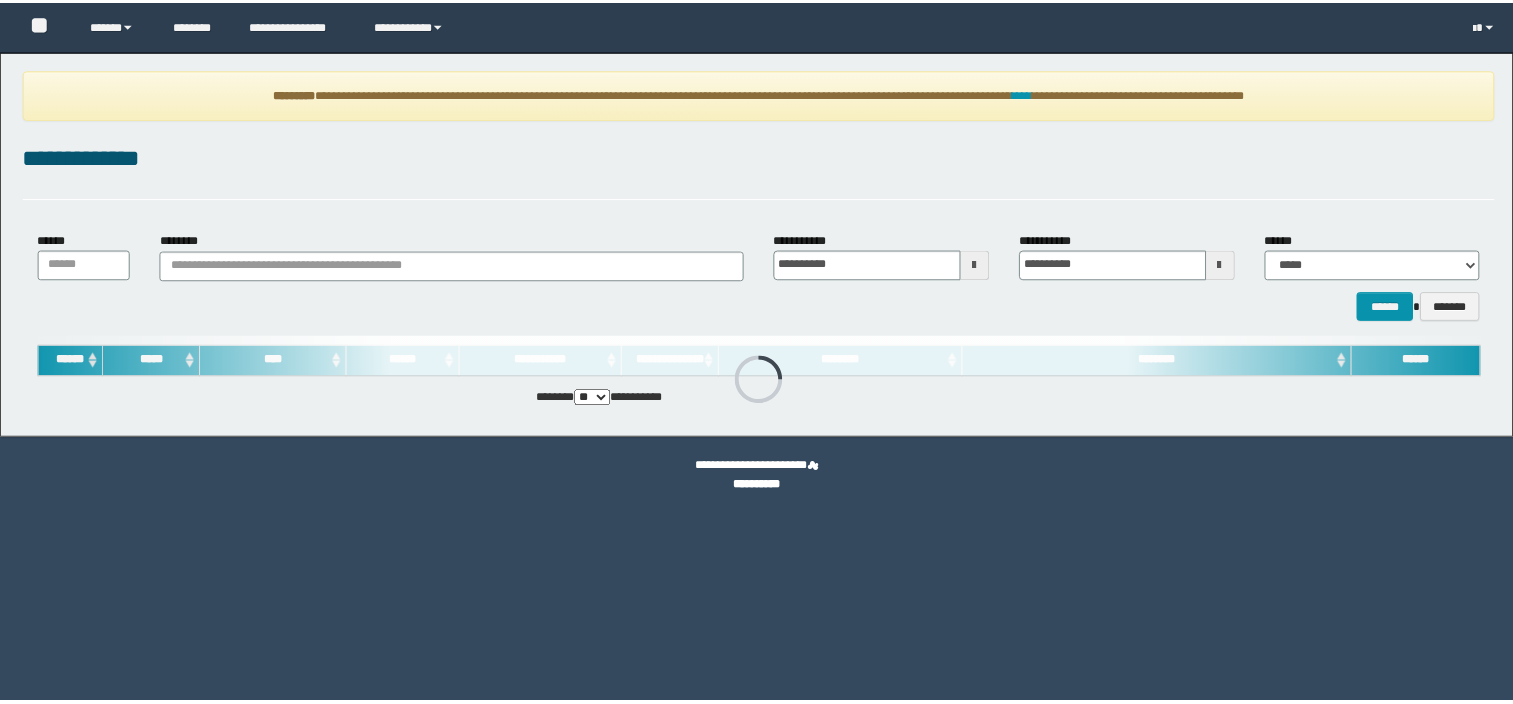 scroll, scrollTop: 0, scrollLeft: 0, axis: both 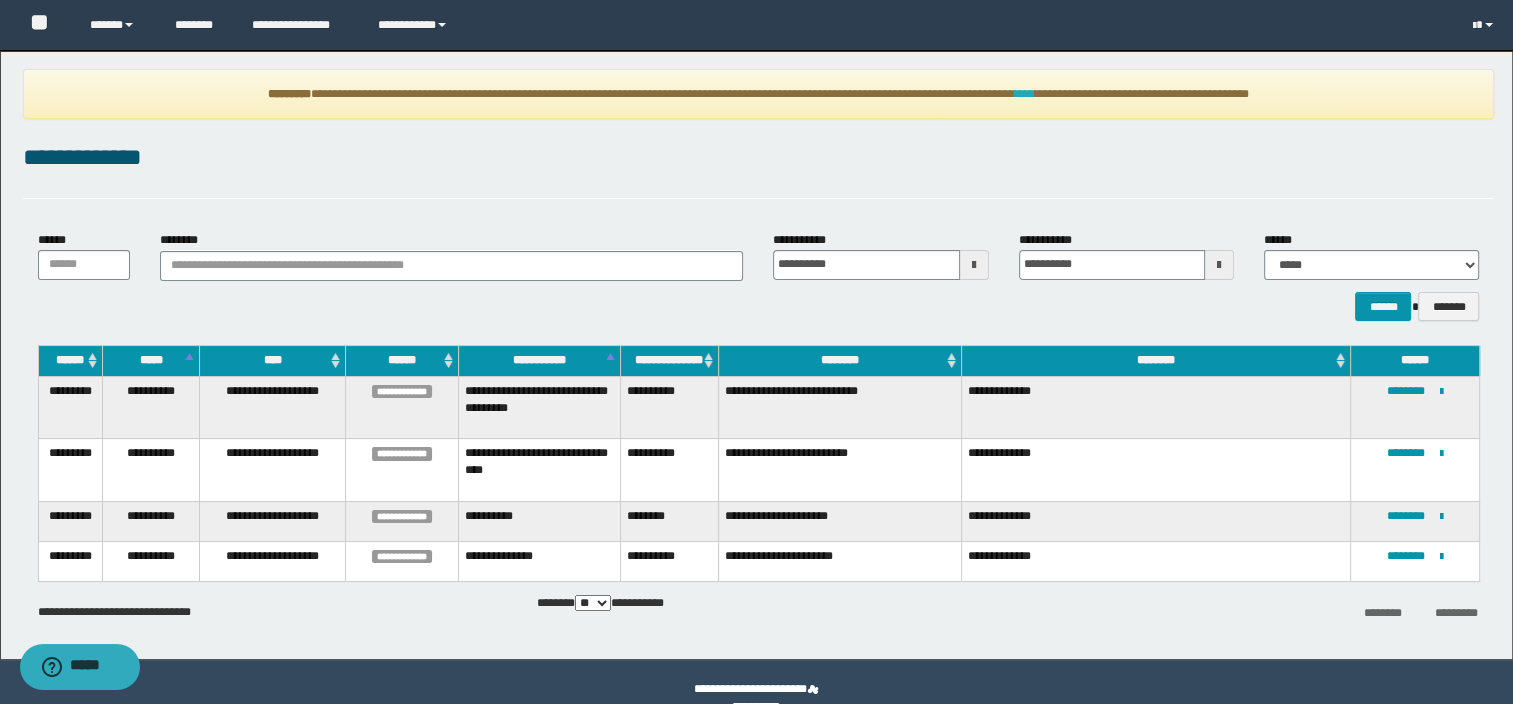 click on "****" at bounding box center [1025, 94] 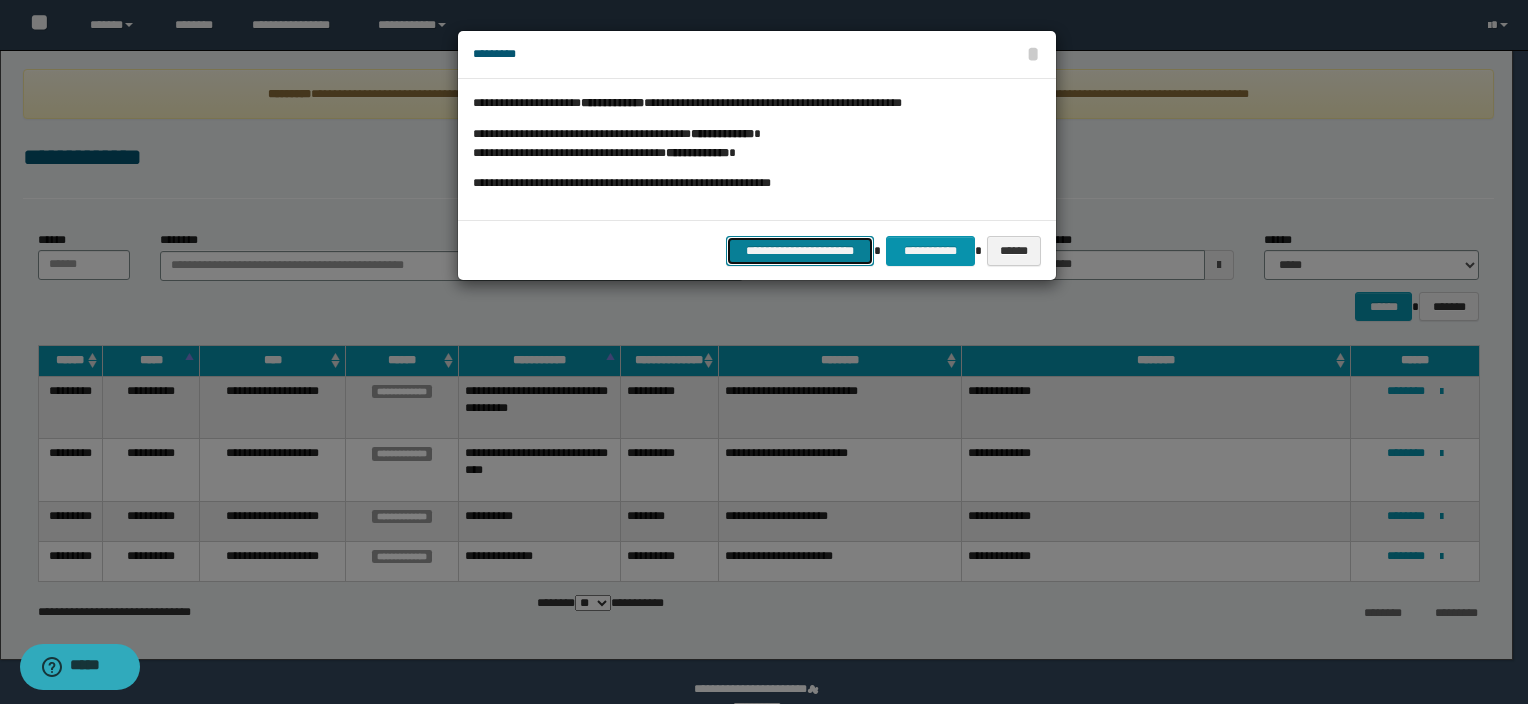 click on "**********" at bounding box center [800, 251] 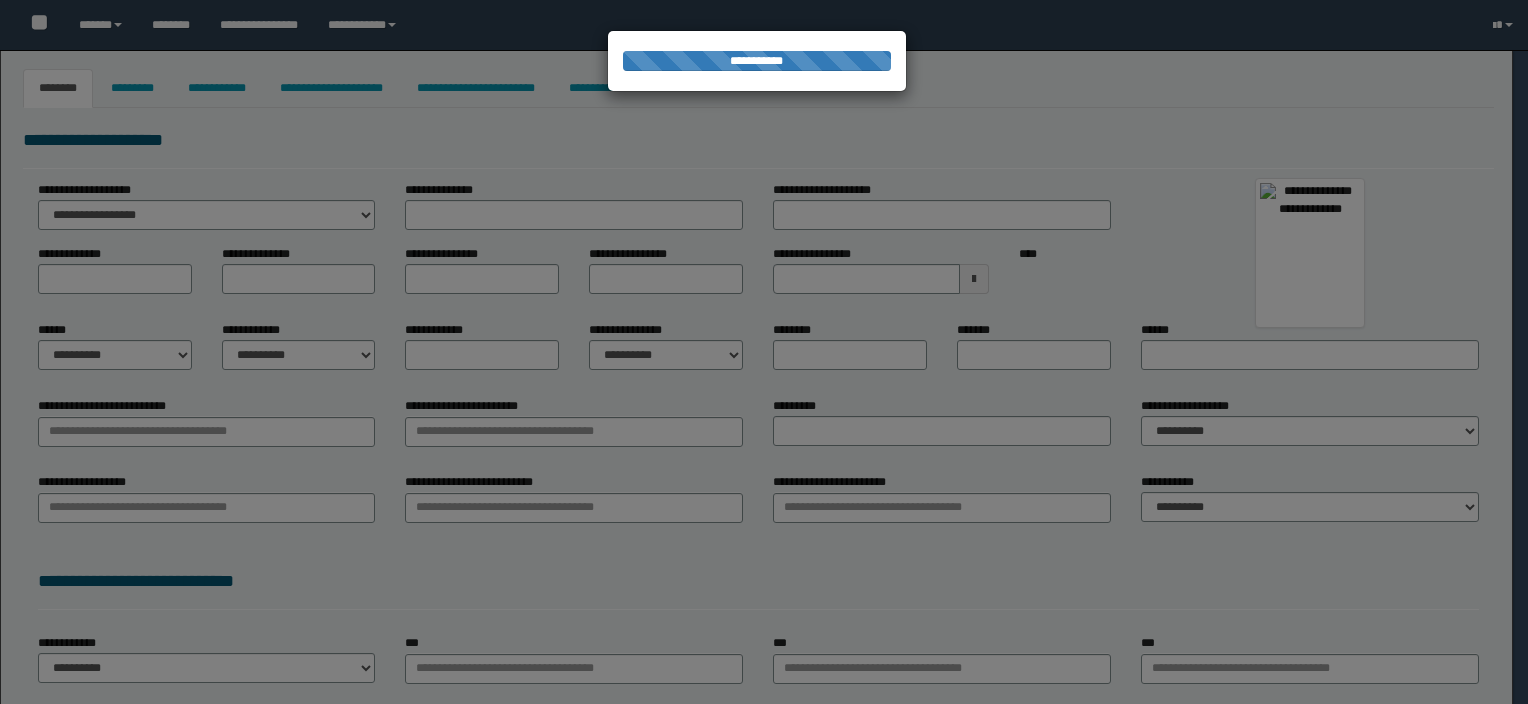 type on "**********" 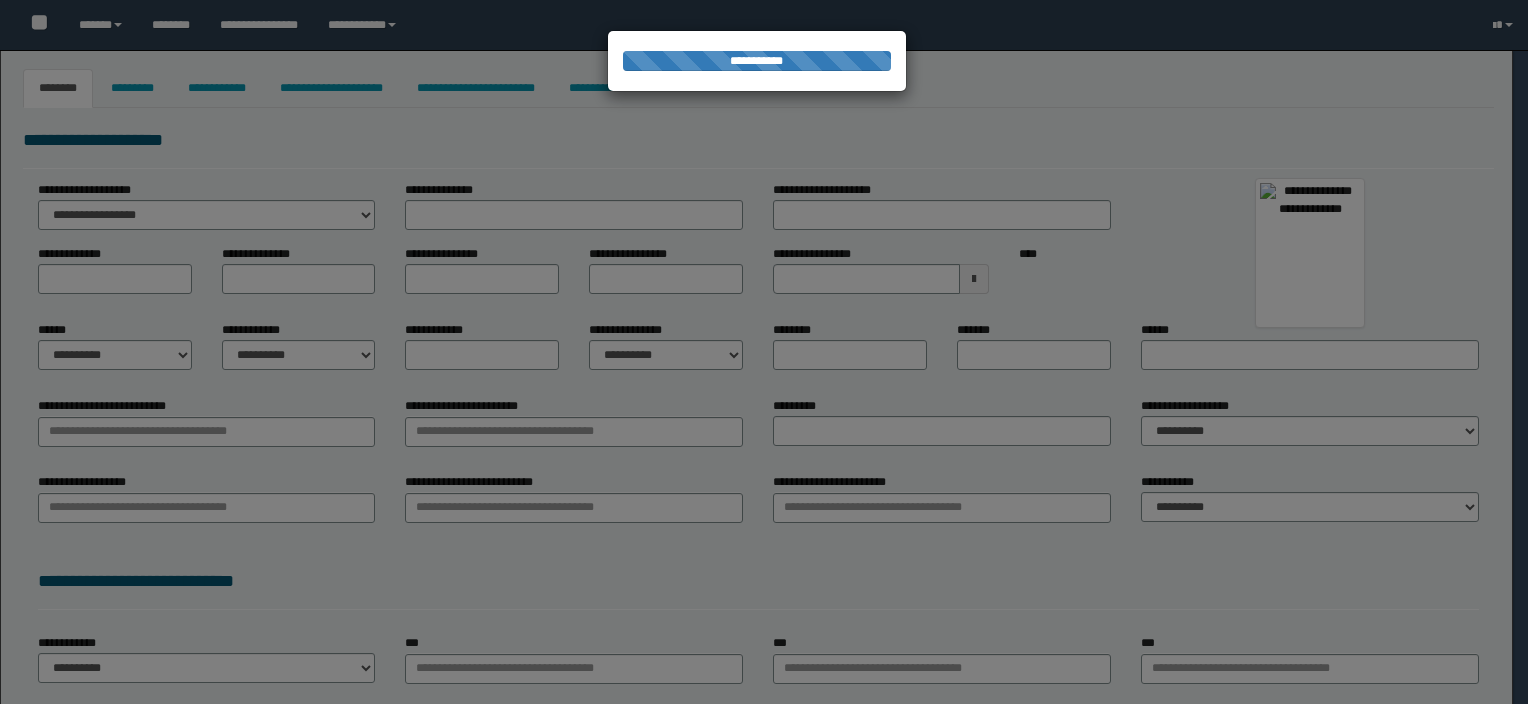 type on "*******" 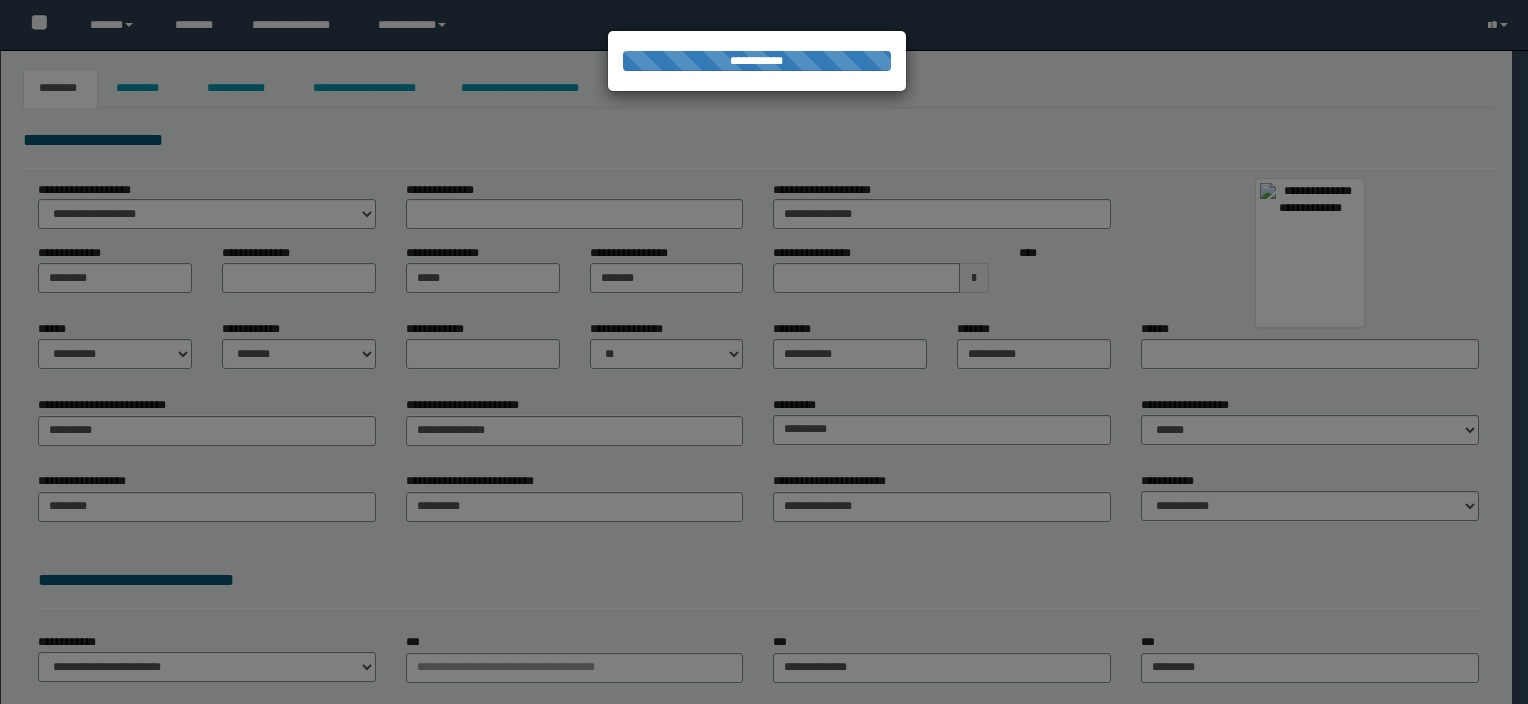 scroll, scrollTop: 0, scrollLeft: 0, axis: both 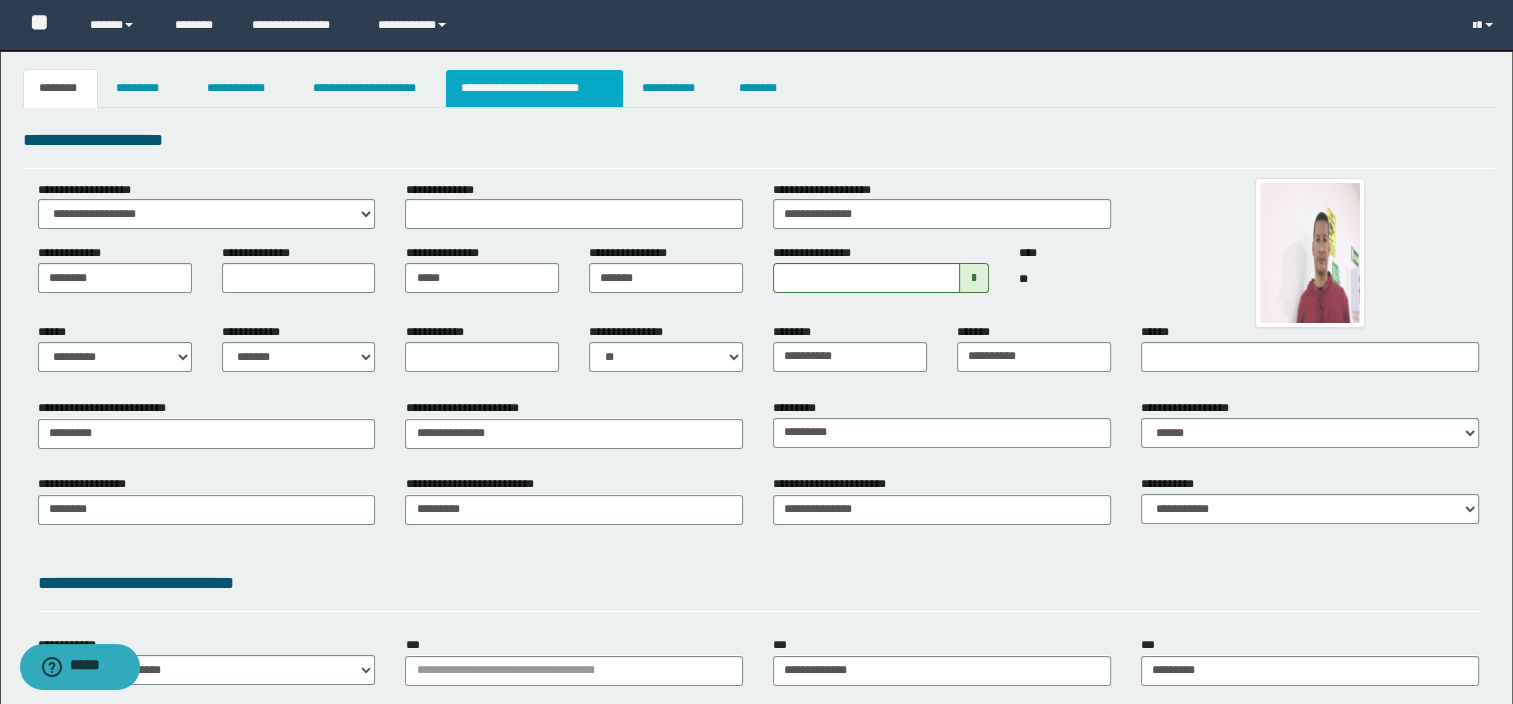 click on "**********" at bounding box center [534, 88] 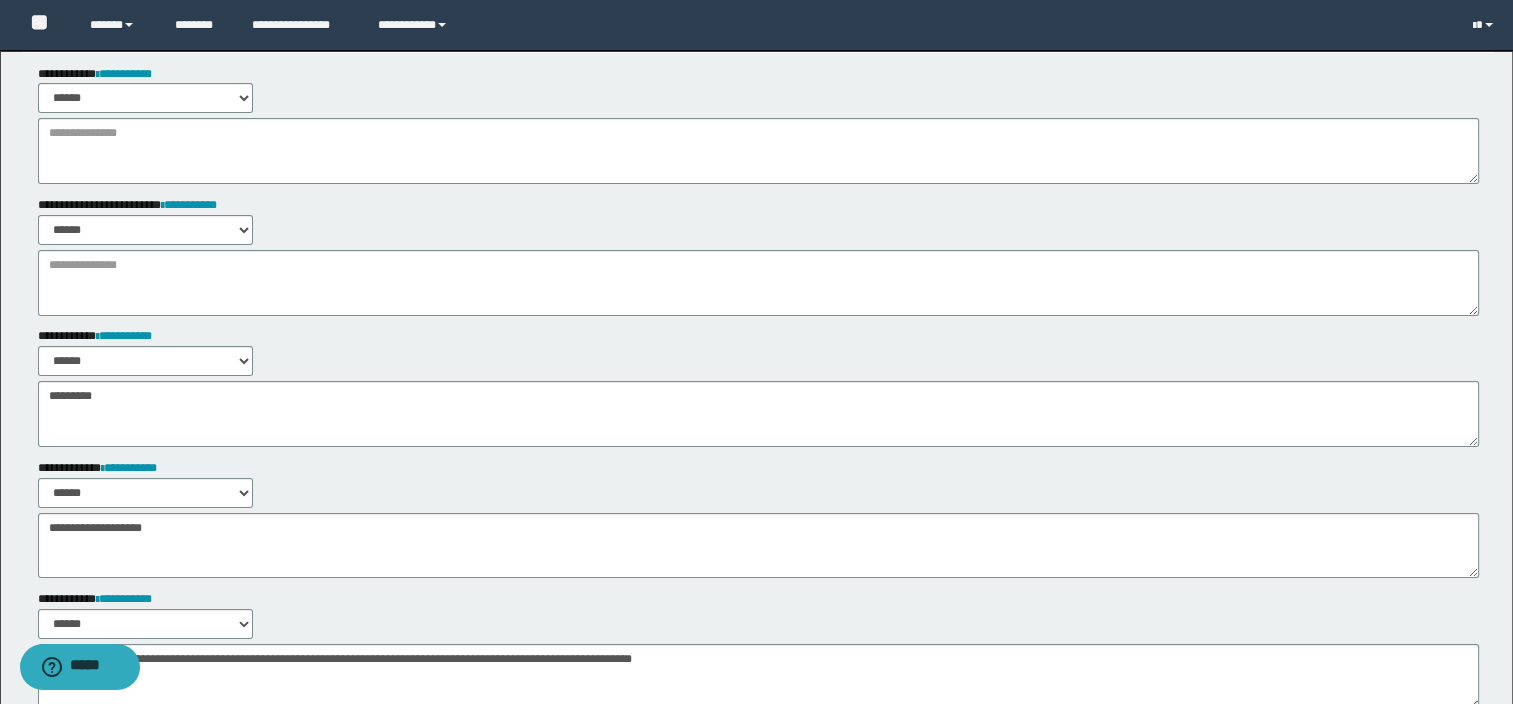 scroll, scrollTop: 100, scrollLeft: 0, axis: vertical 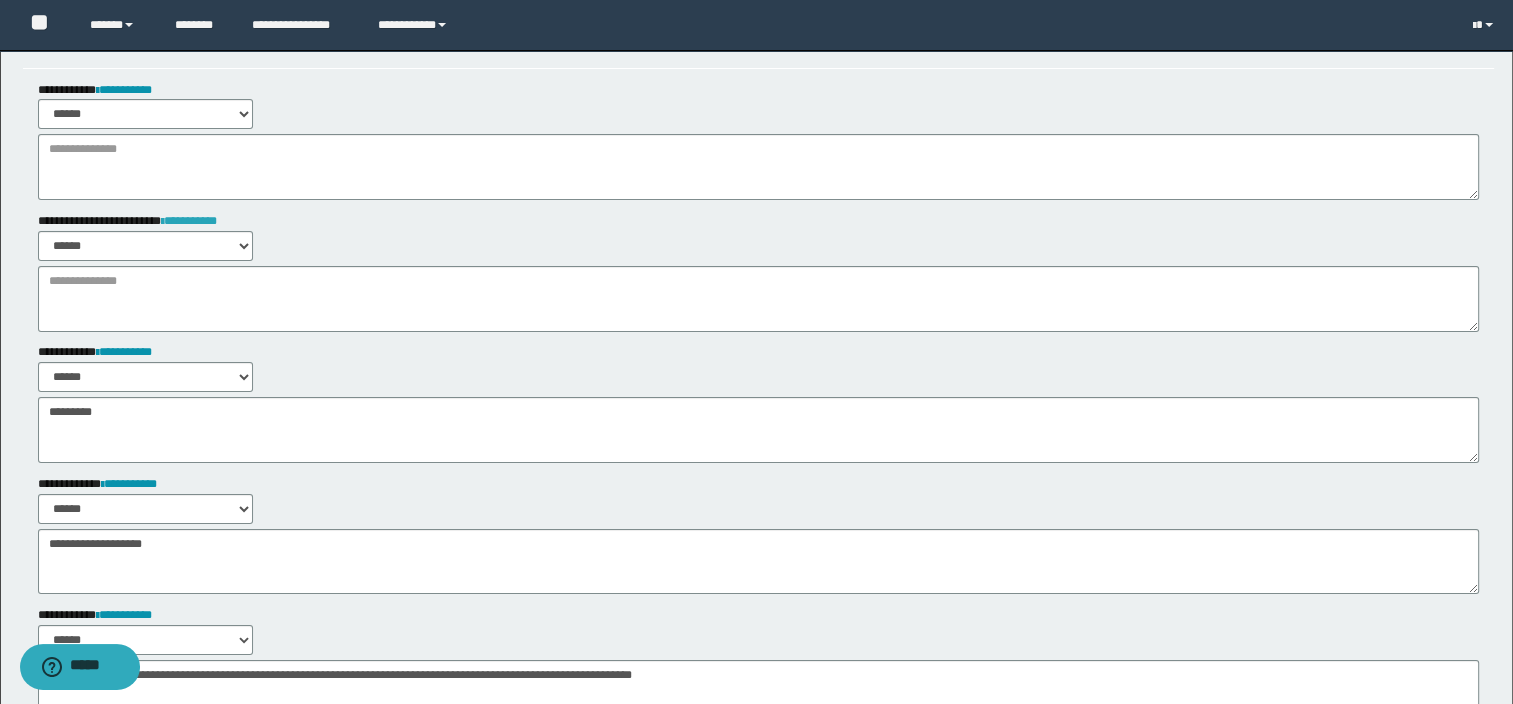click on "**********" at bounding box center (189, 221) 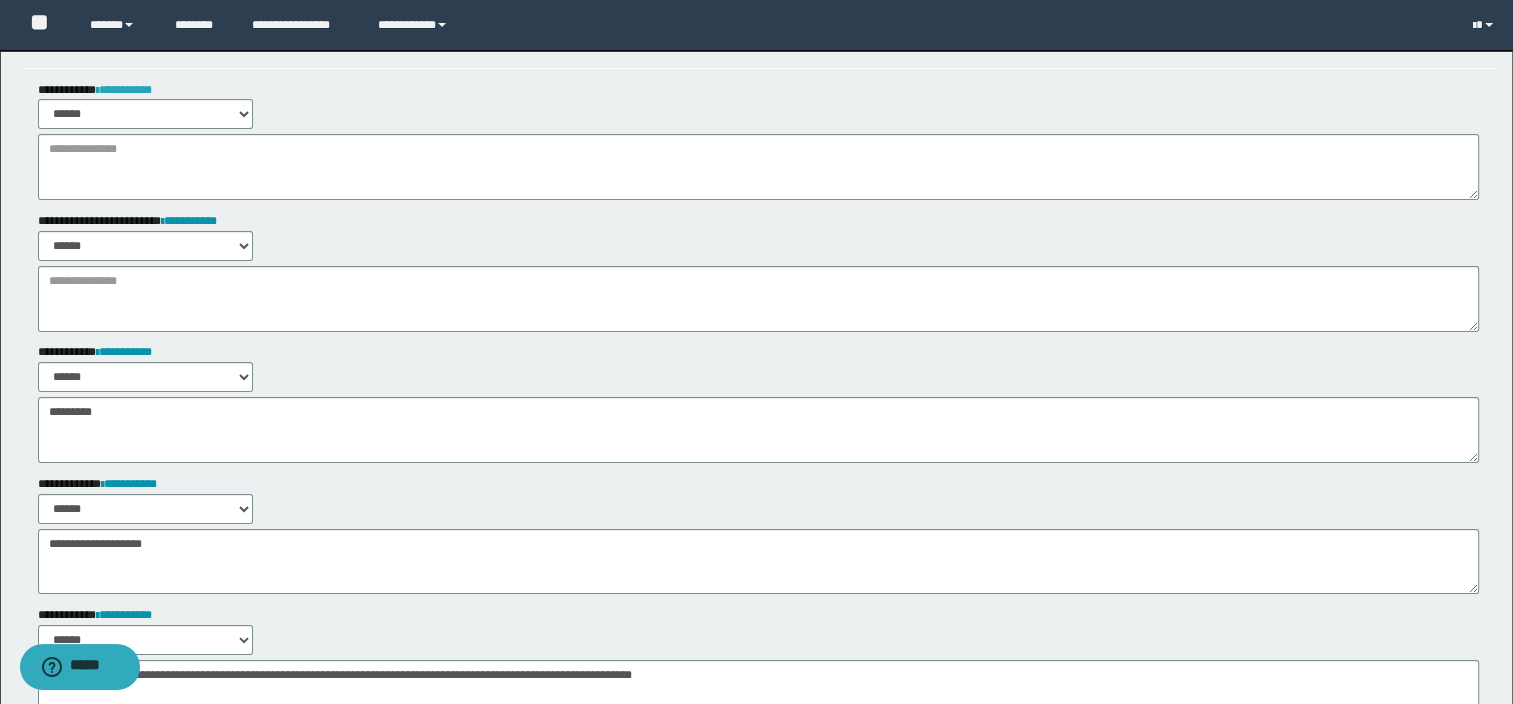 click on "**********" at bounding box center [124, 90] 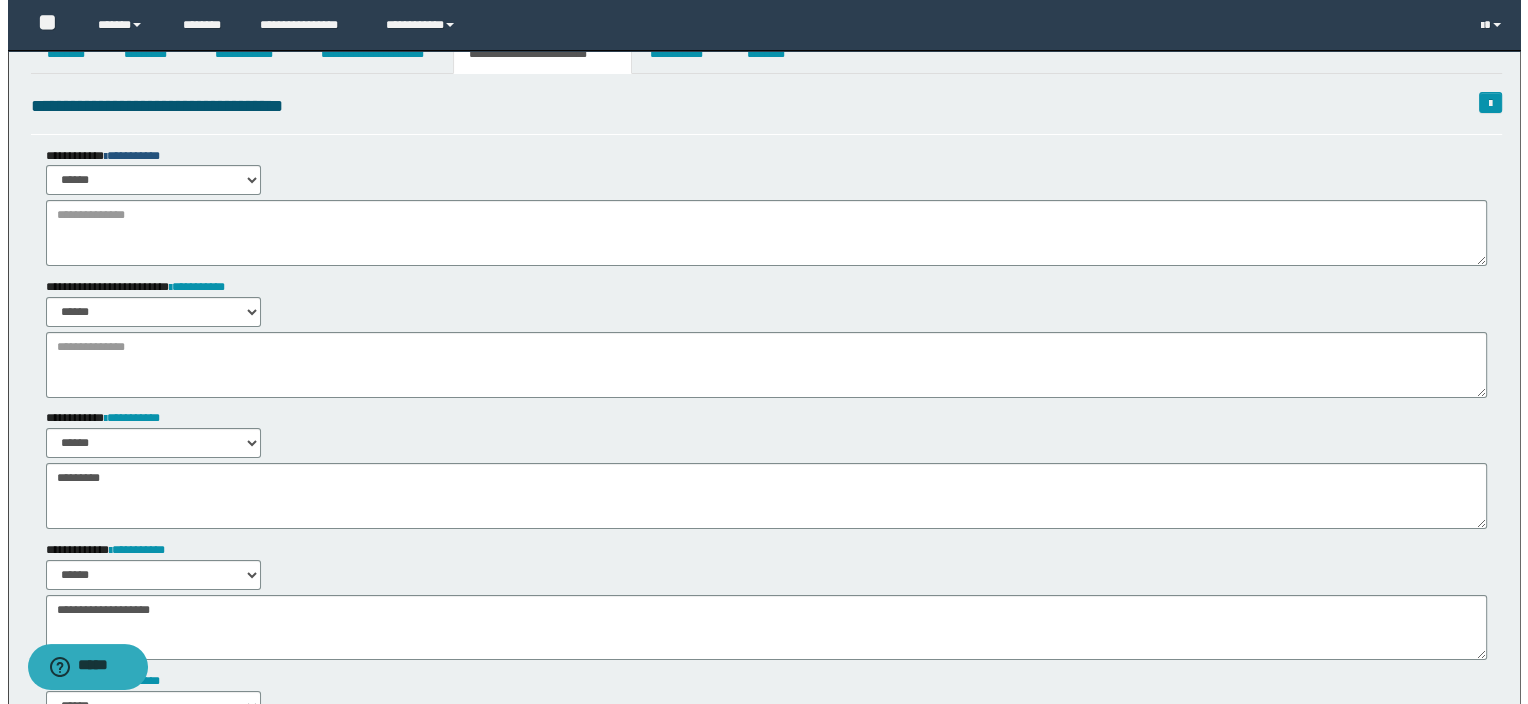 scroll, scrollTop: 0, scrollLeft: 0, axis: both 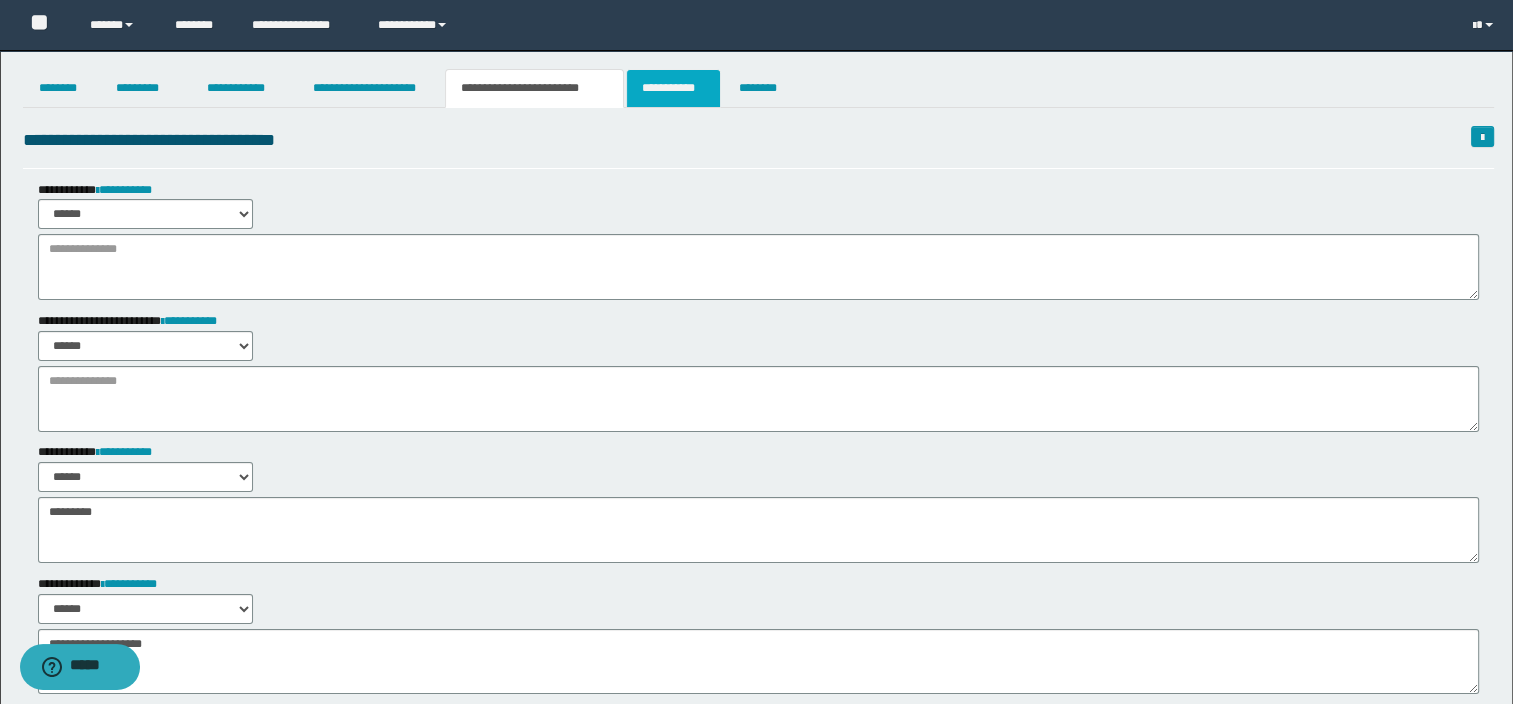 click on "**********" at bounding box center (673, 88) 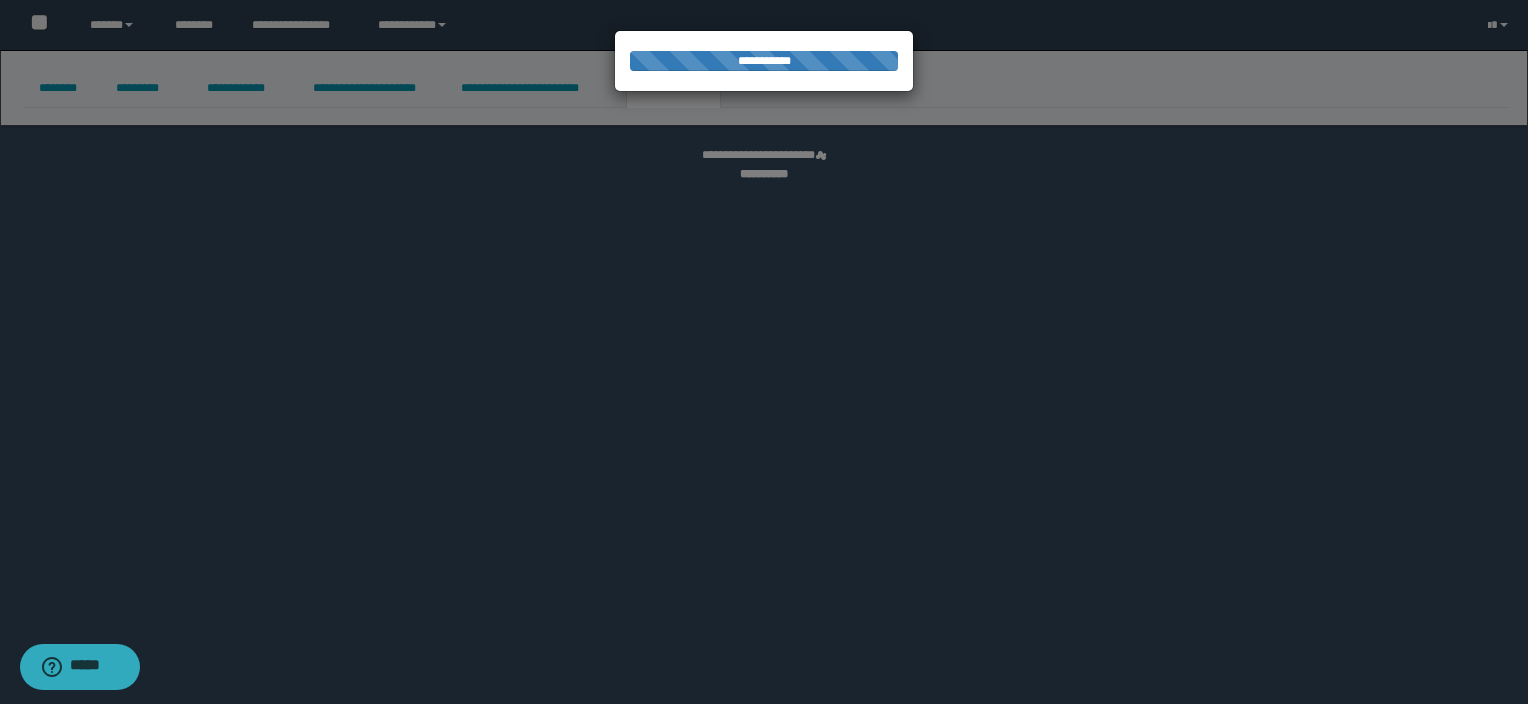 select on "****" 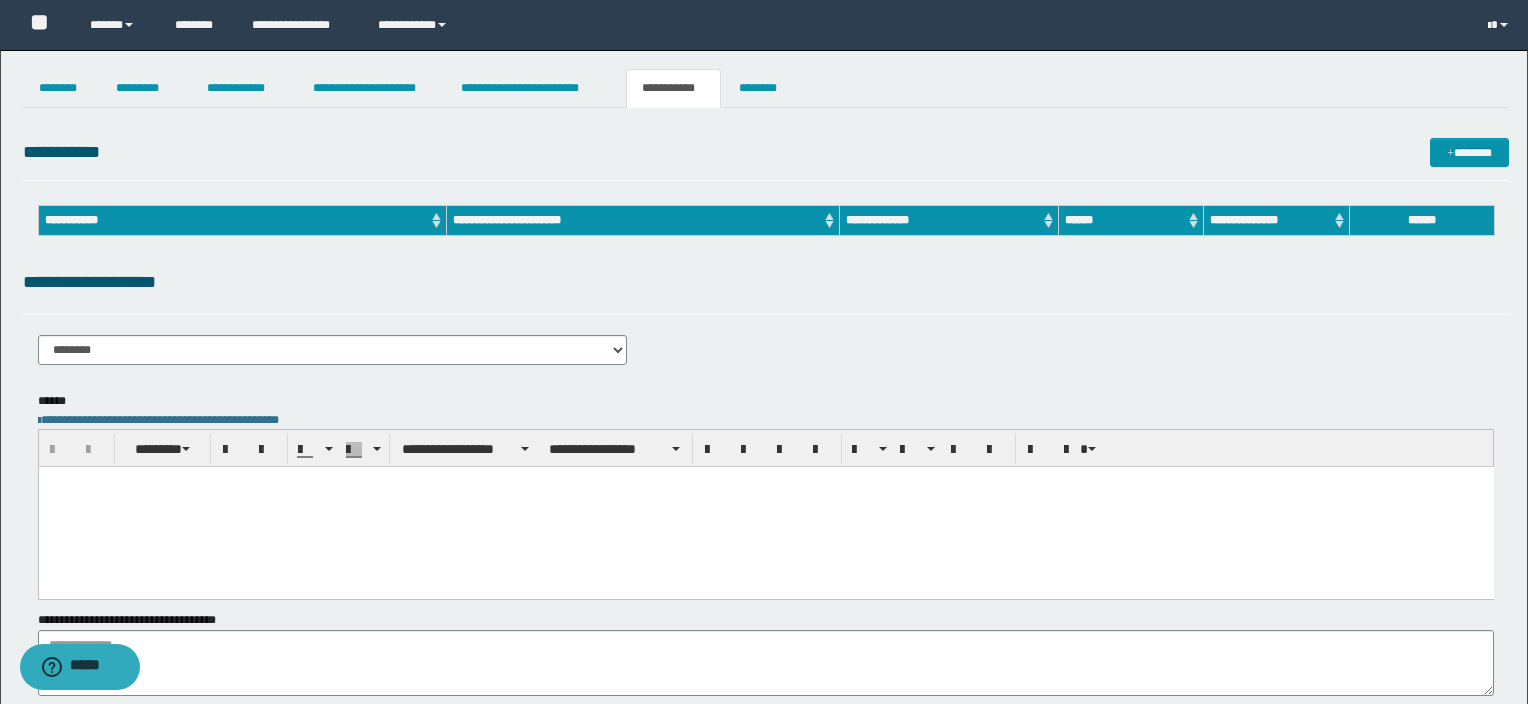 scroll, scrollTop: 0, scrollLeft: 0, axis: both 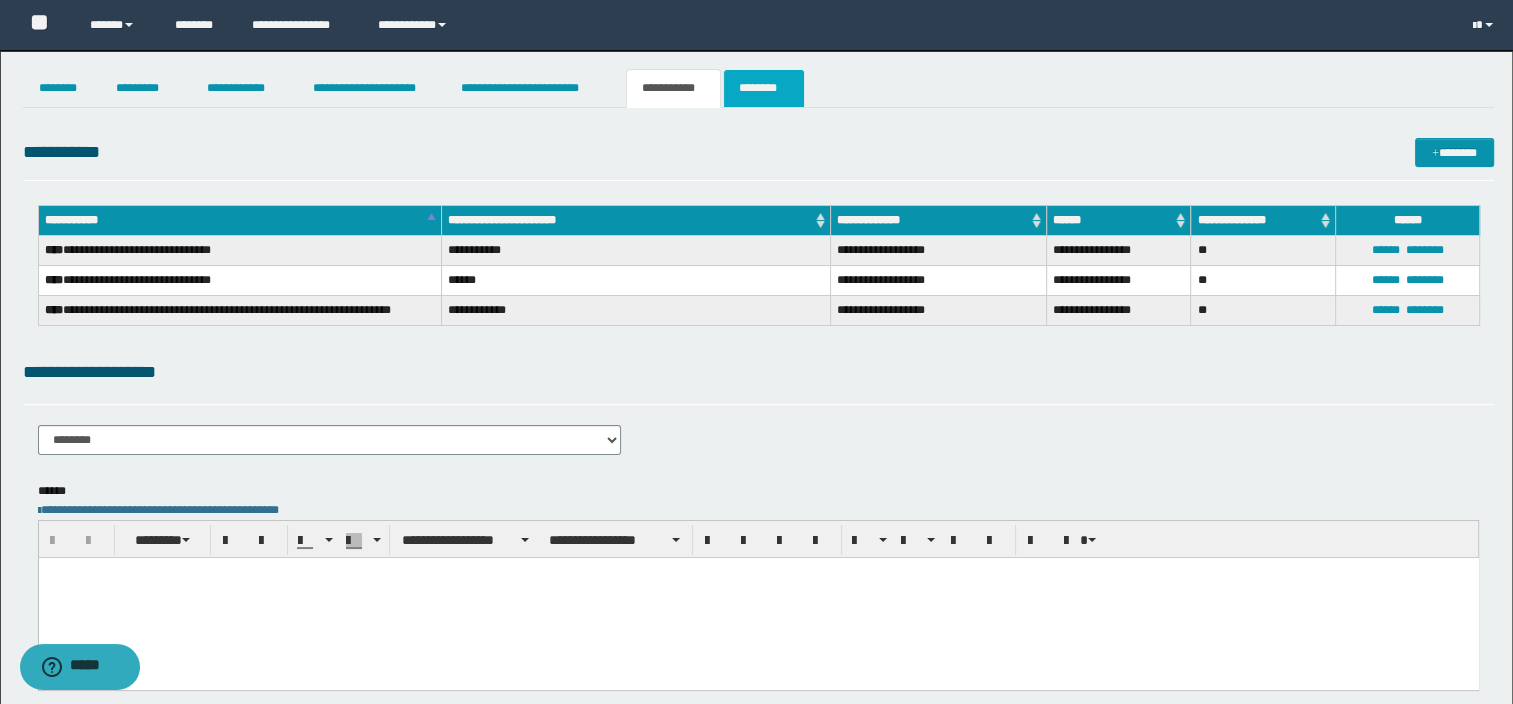 click on "********" at bounding box center (764, 88) 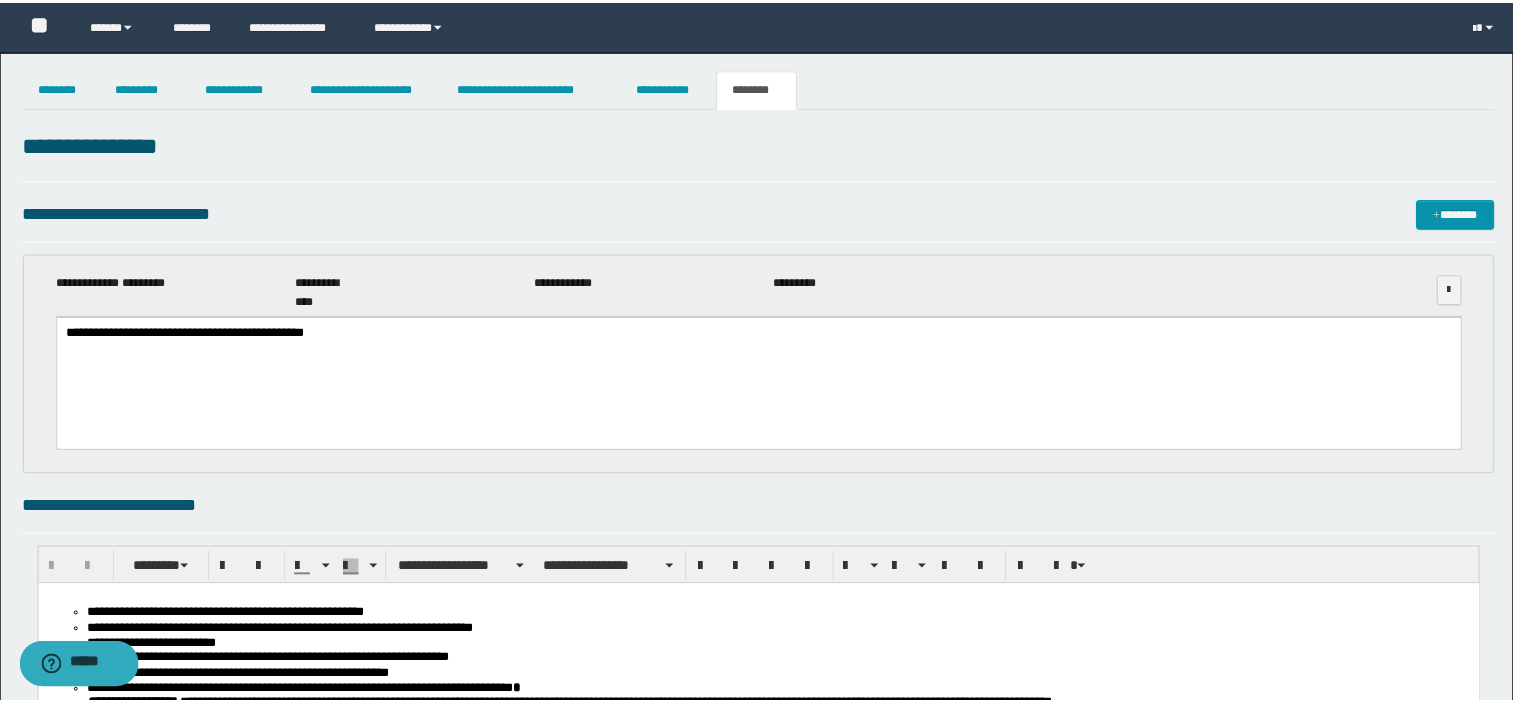scroll, scrollTop: 0, scrollLeft: 0, axis: both 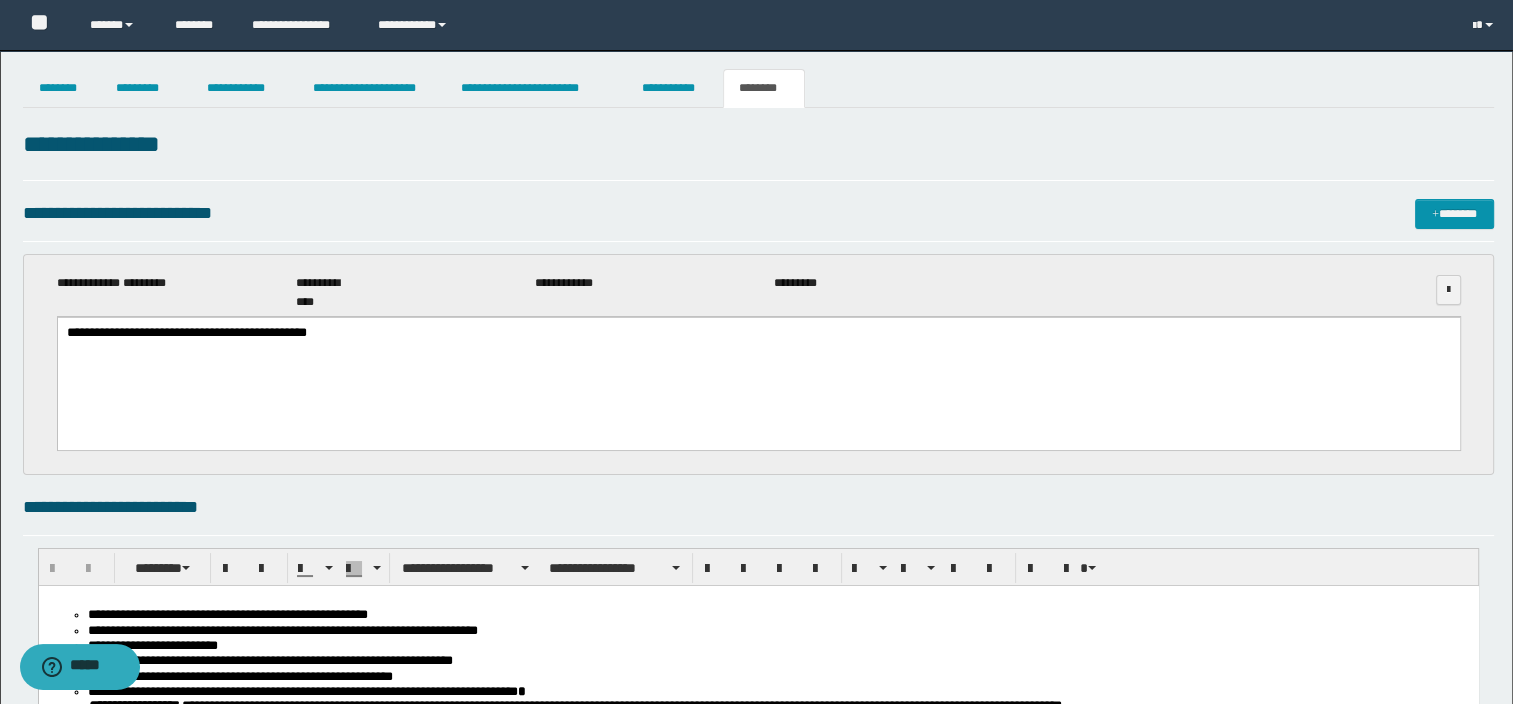 click on "**********" at bounding box center [759, 963] 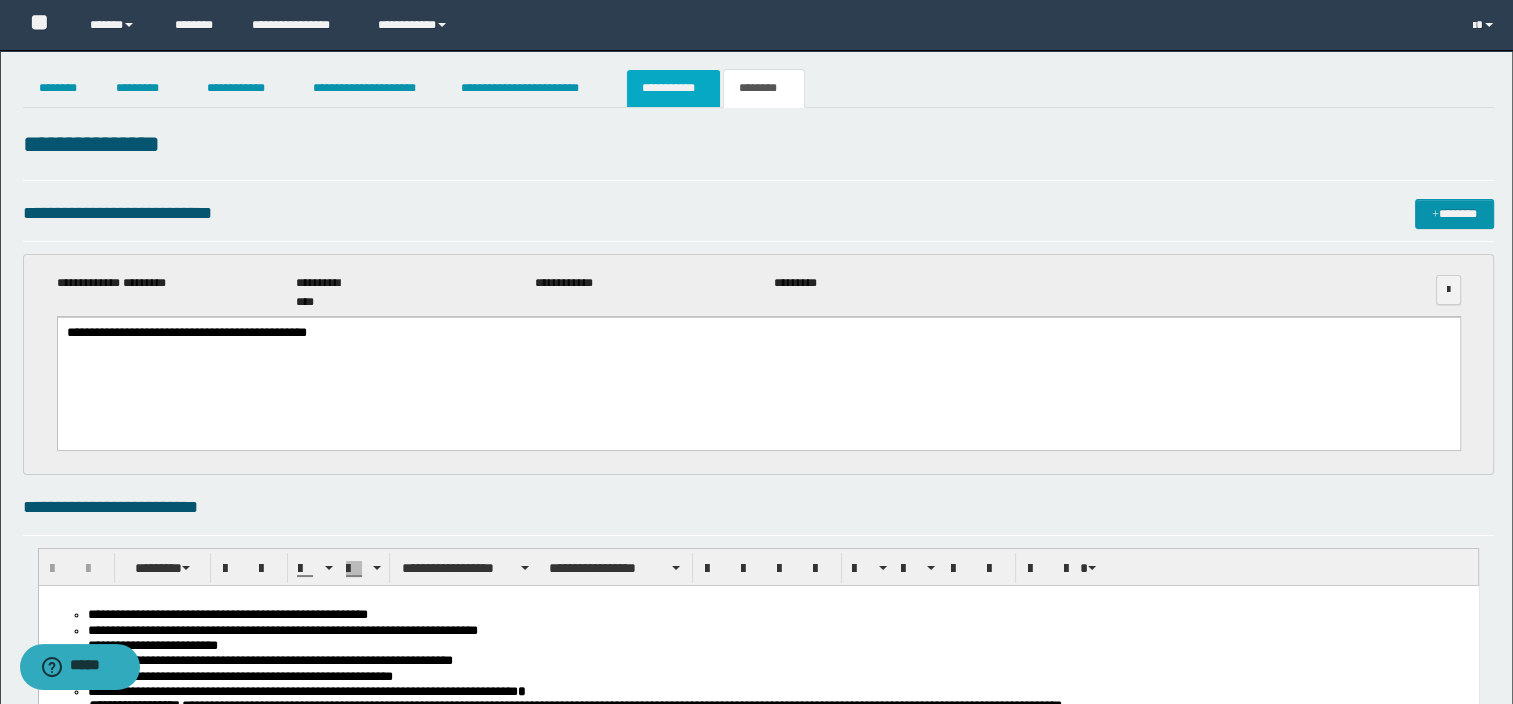 click on "**********" at bounding box center (673, 88) 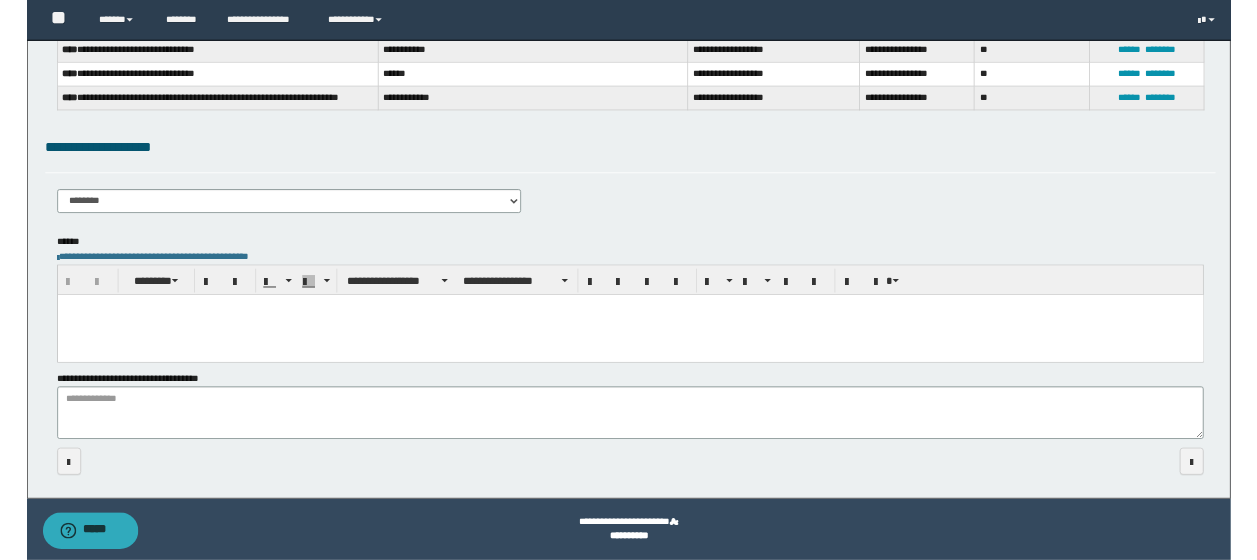 scroll, scrollTop: 0, scrollLeft: 0, axis: both 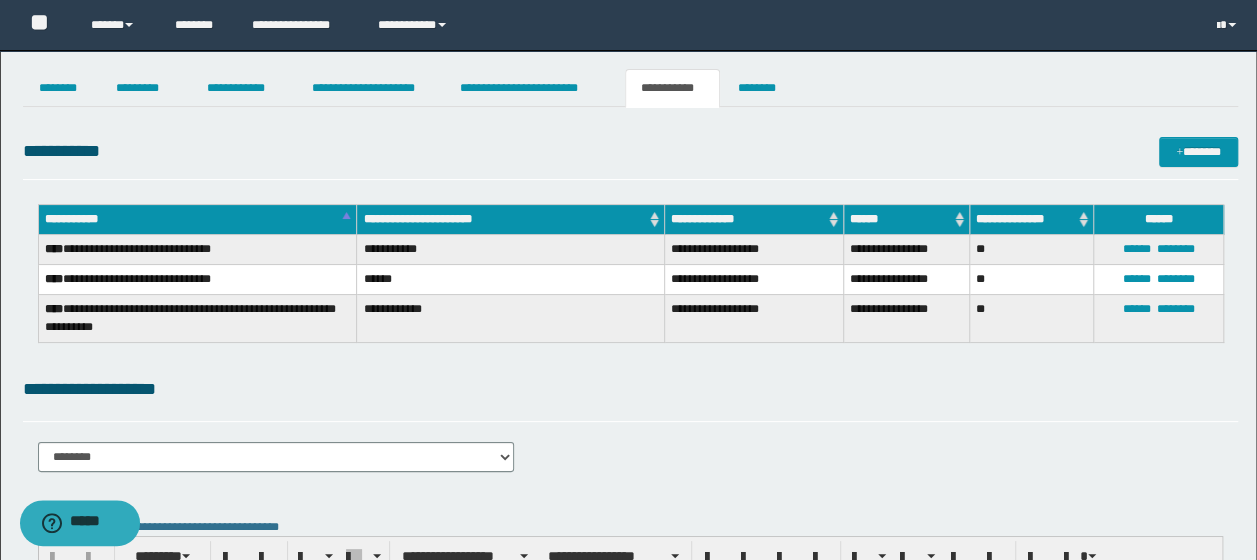 click on "**********" at bounding box center (631, 389) 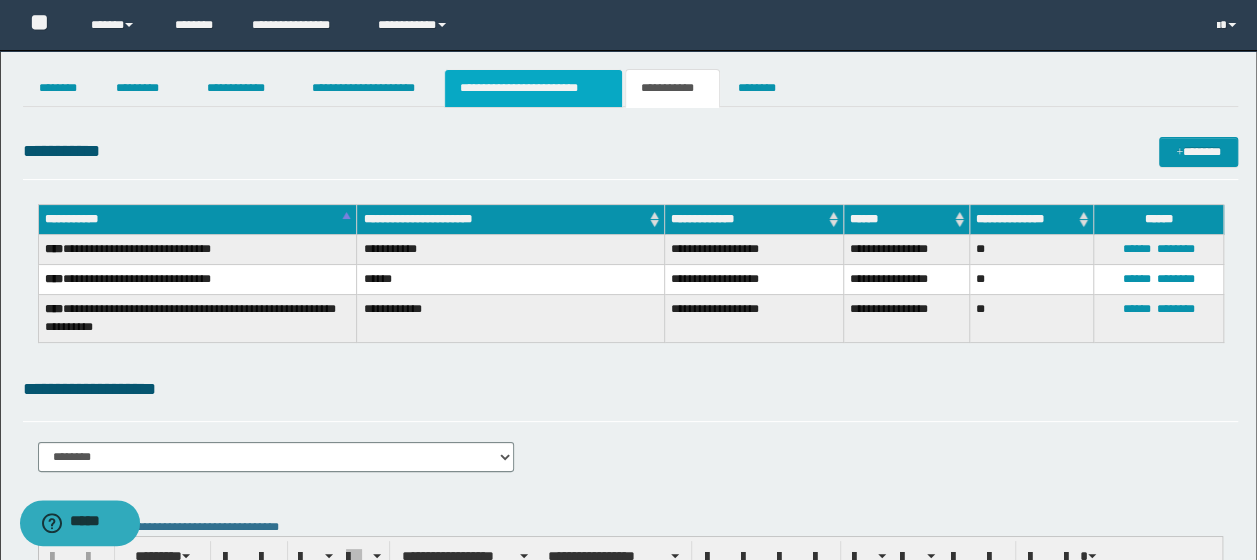 click on "**********" at bounding box center (533, 88) 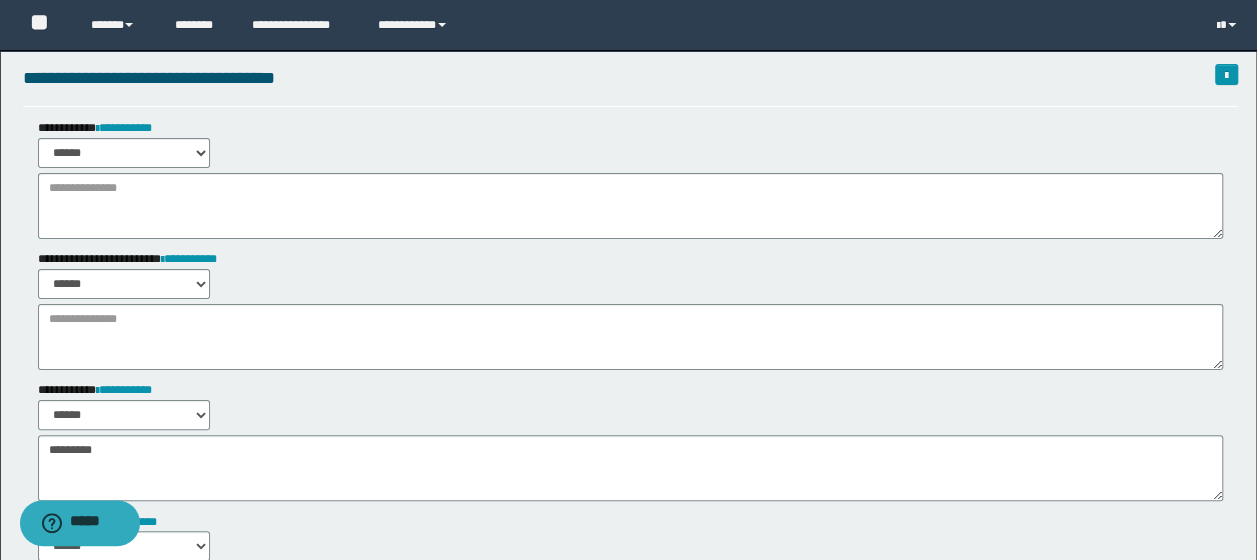 scroll, scrollTop: 0, scrollLeft: 0, axis: both 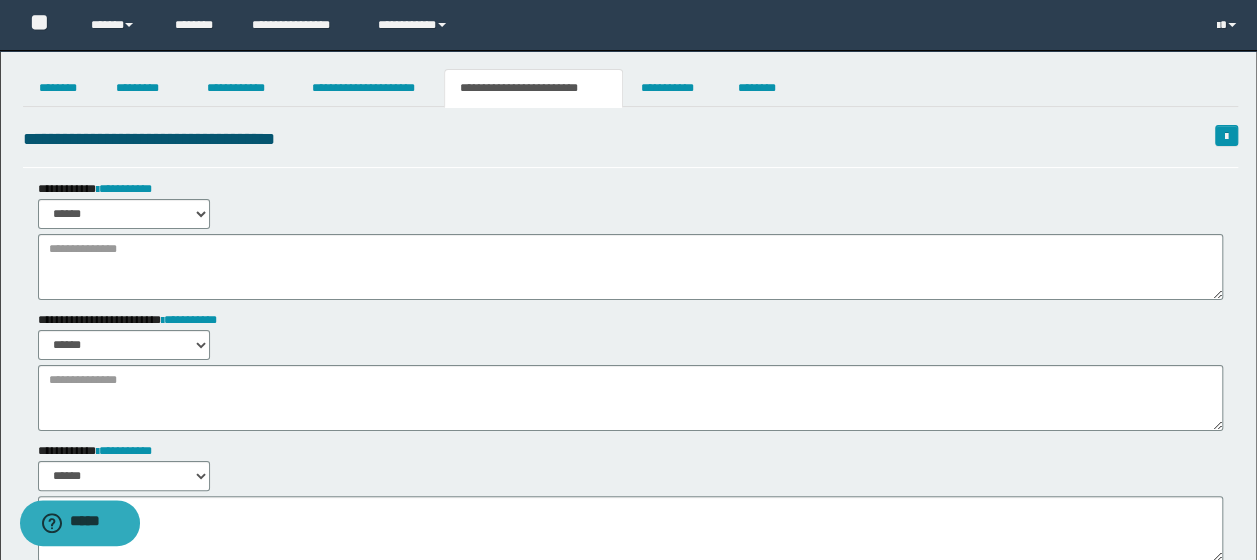 click on "**********" at bounding box center (628, 632) 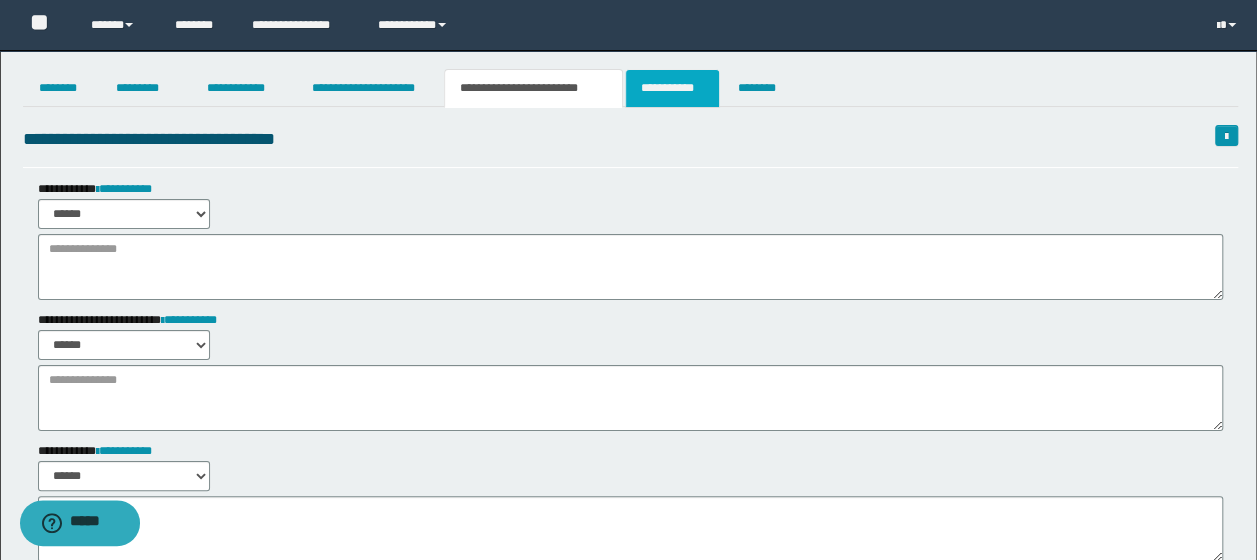 click on "**********" at bounding box center [672, 88] 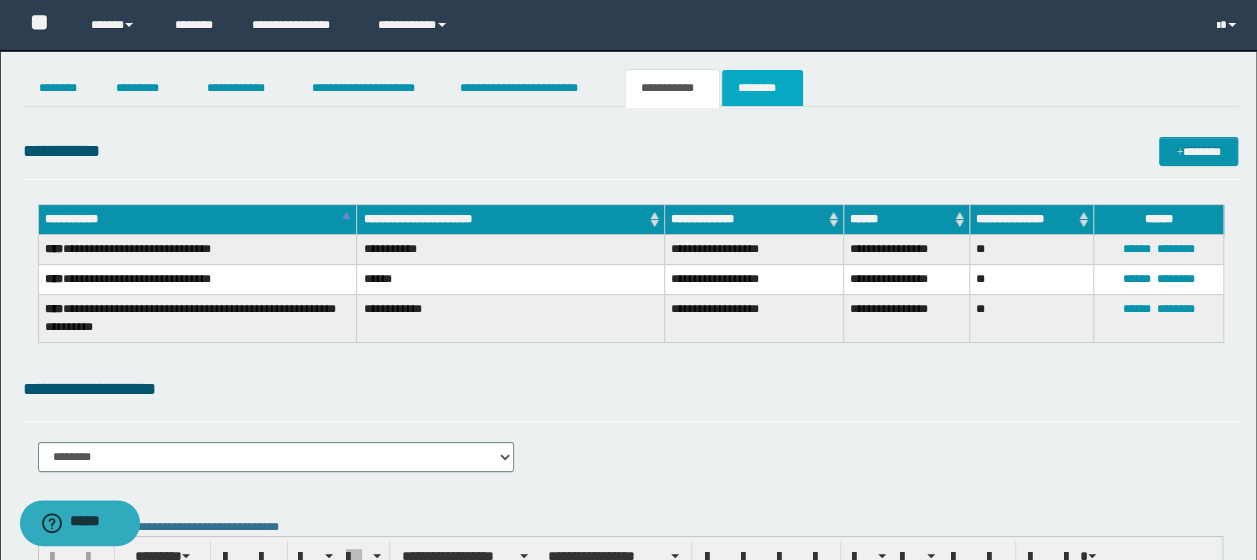 click on "********" at bounding box center [762, 88] 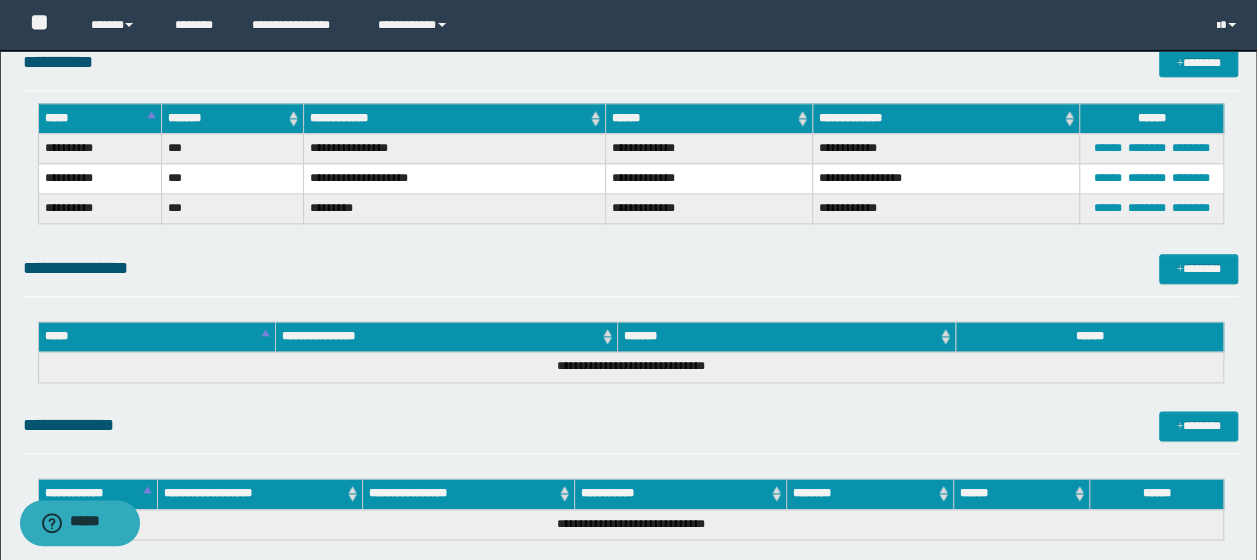 scroll, scrollTop: 1100, scrollLeft: 0, axis: vertical 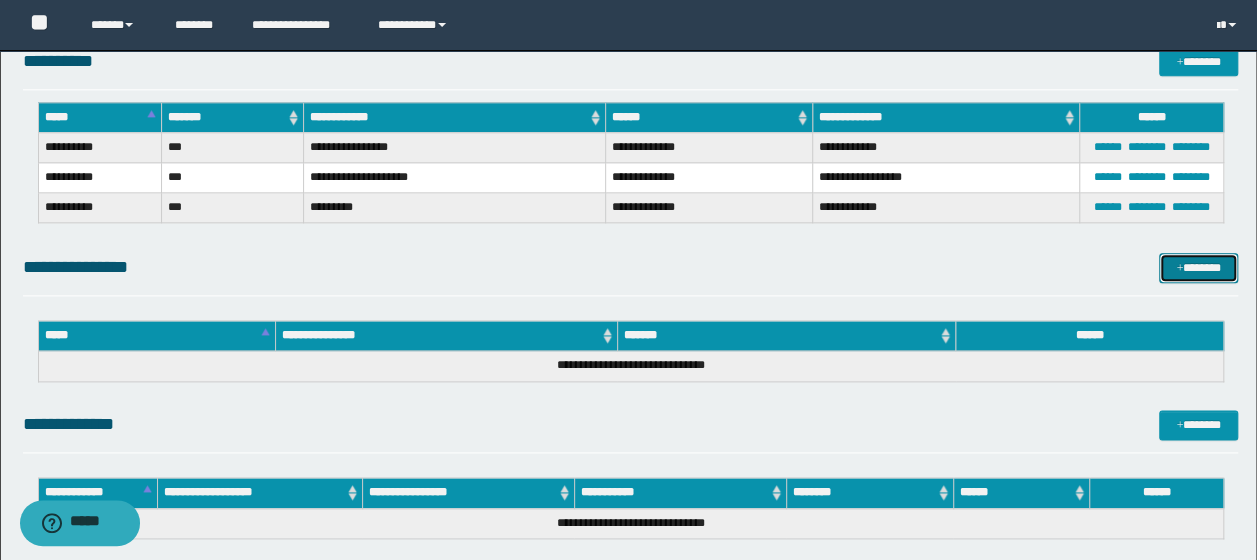 click on "*******" at bounding box center [1198, 267] 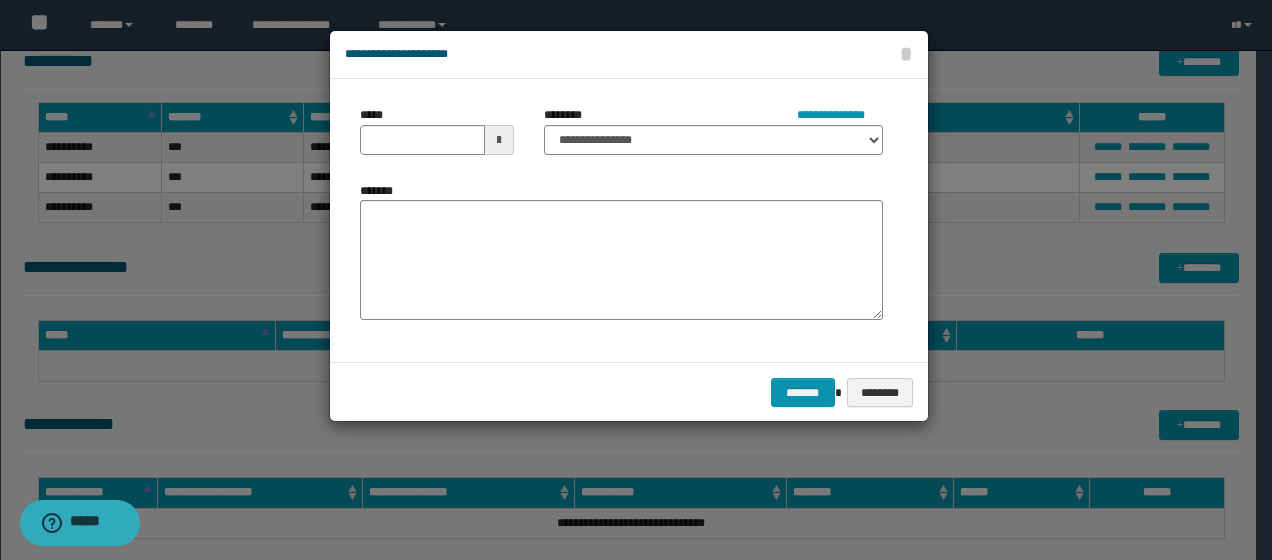 click at bounding box center (499, 140) 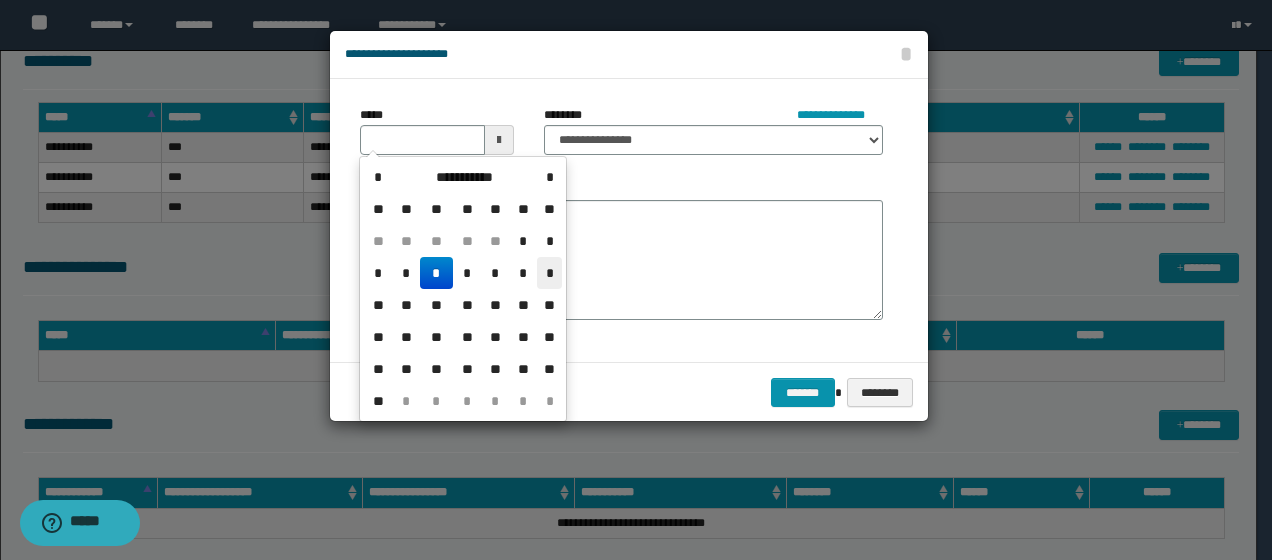 click on "*" at bounding box center [549, 273] 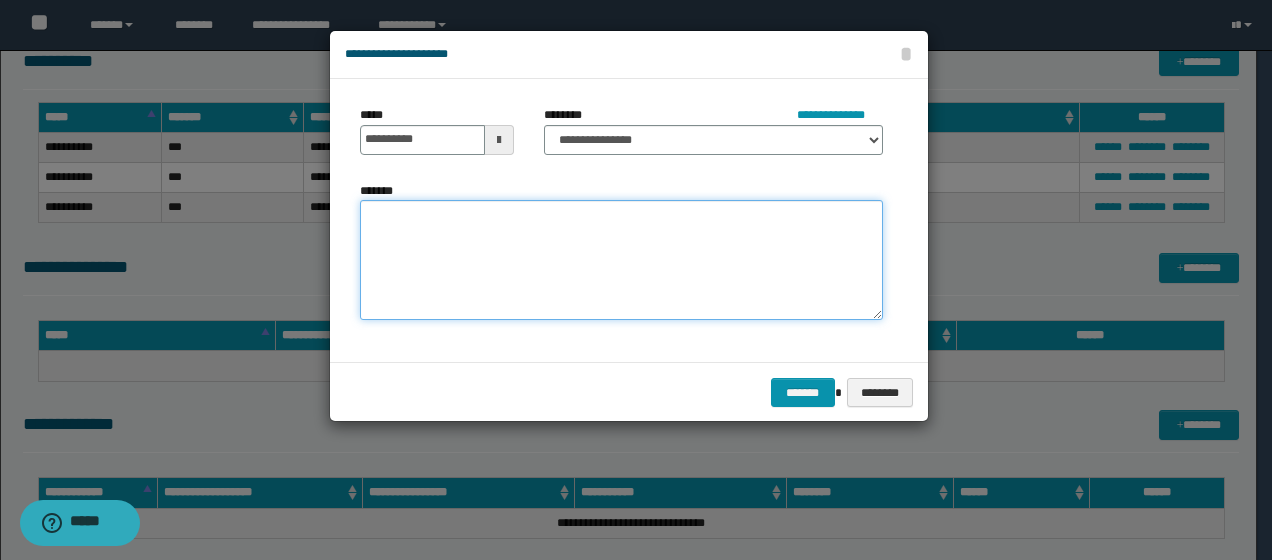 click on "*******" at bounding box center [621, 260] 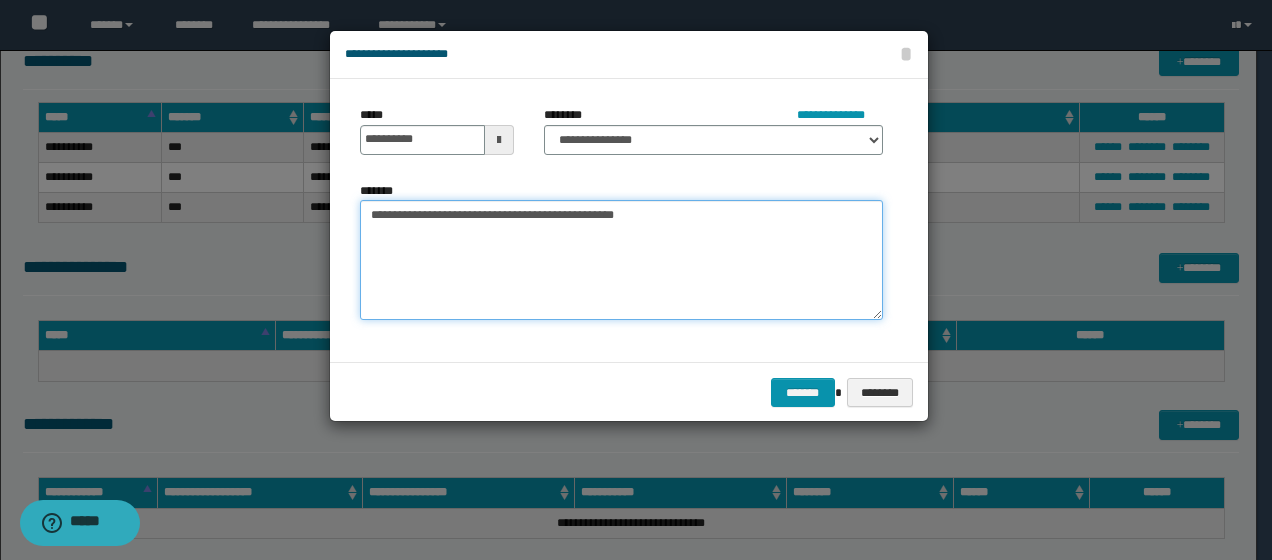 type on "**********" 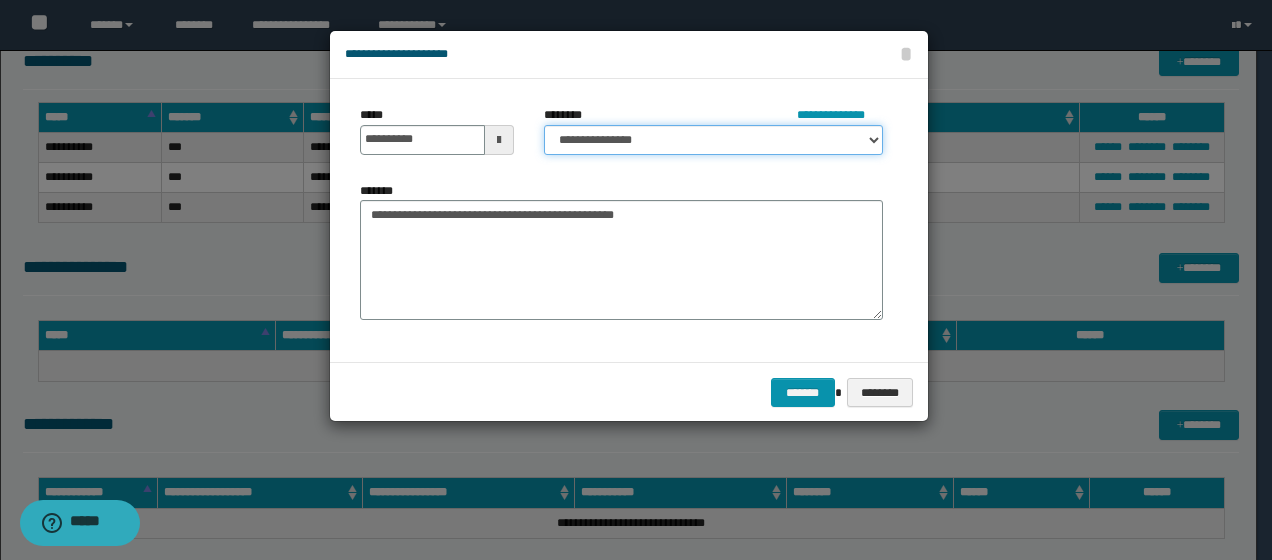 click on "**********" at bounding box center (713, 140) 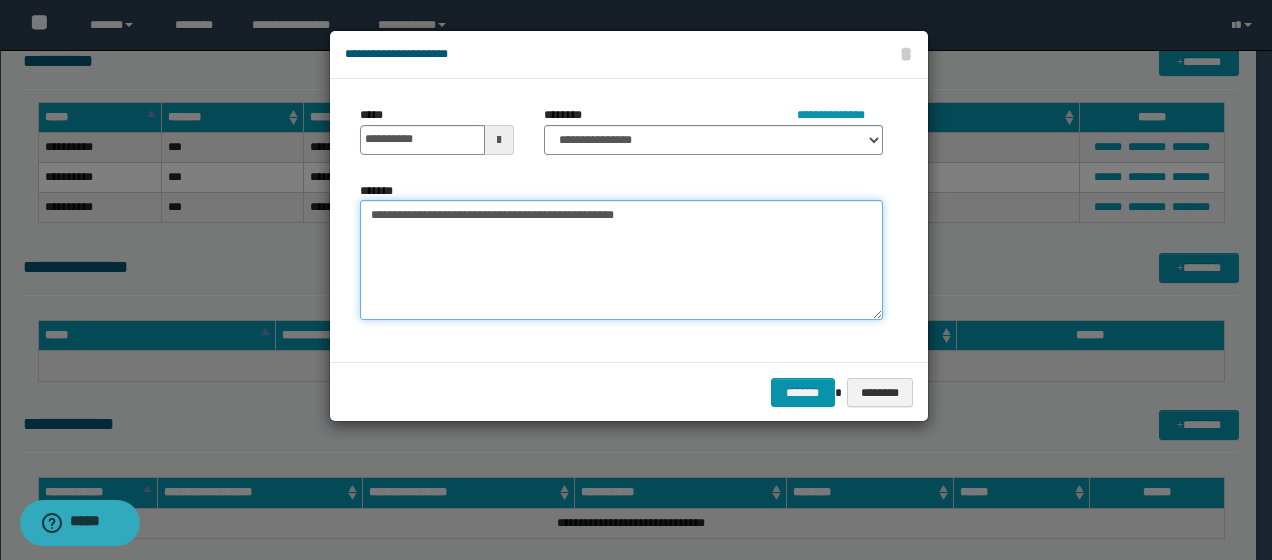 click on "**********" at bounding box center [621, 260] 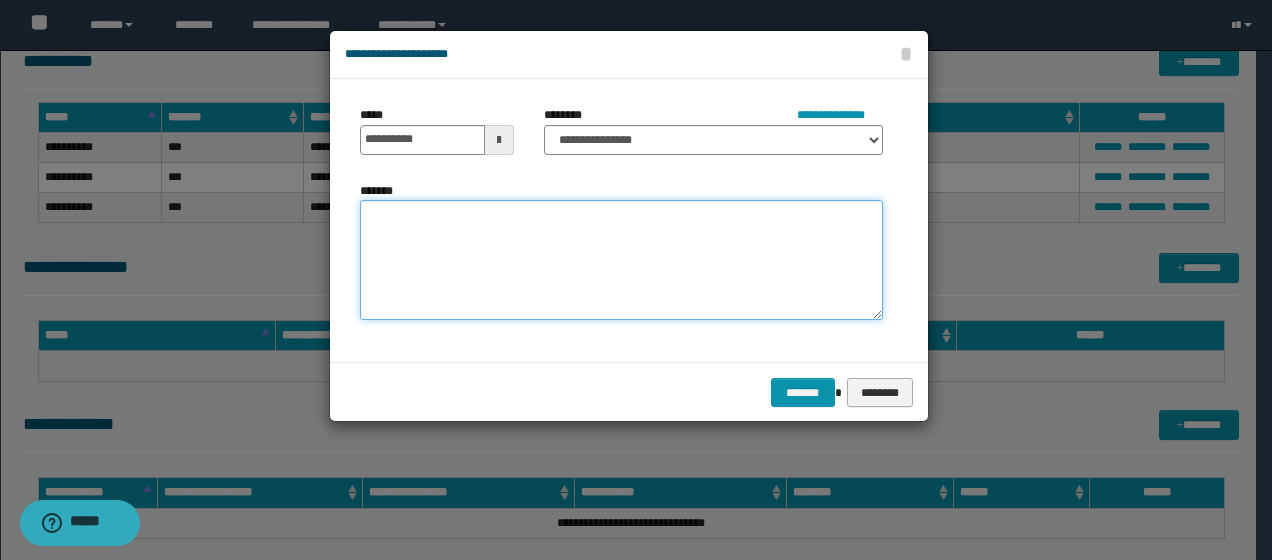 type 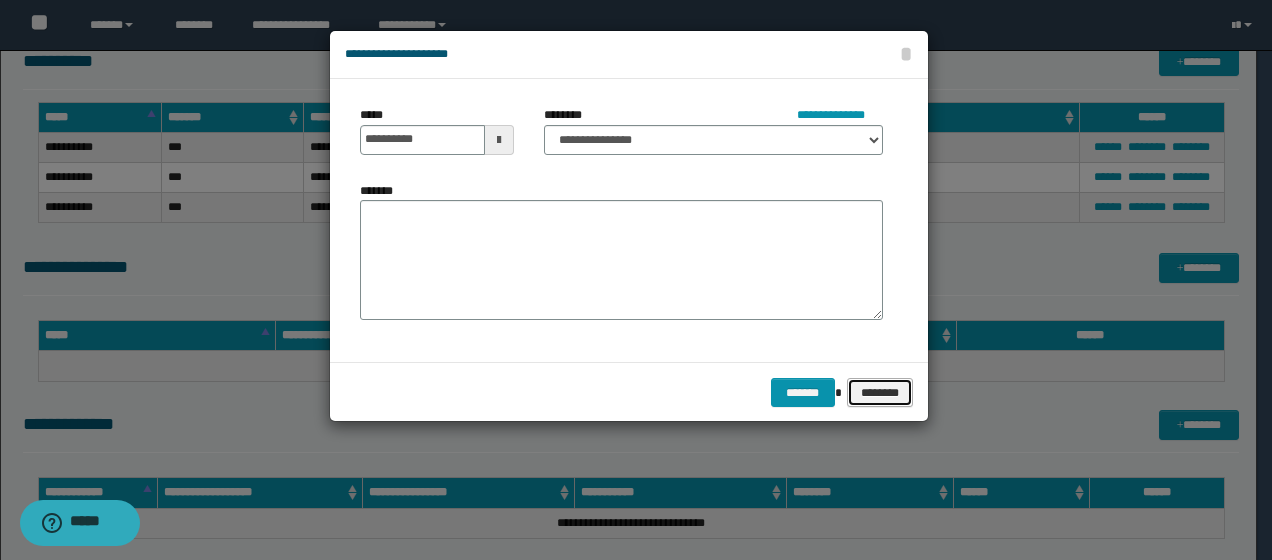 click on "********" at bounding box center [880, 392] 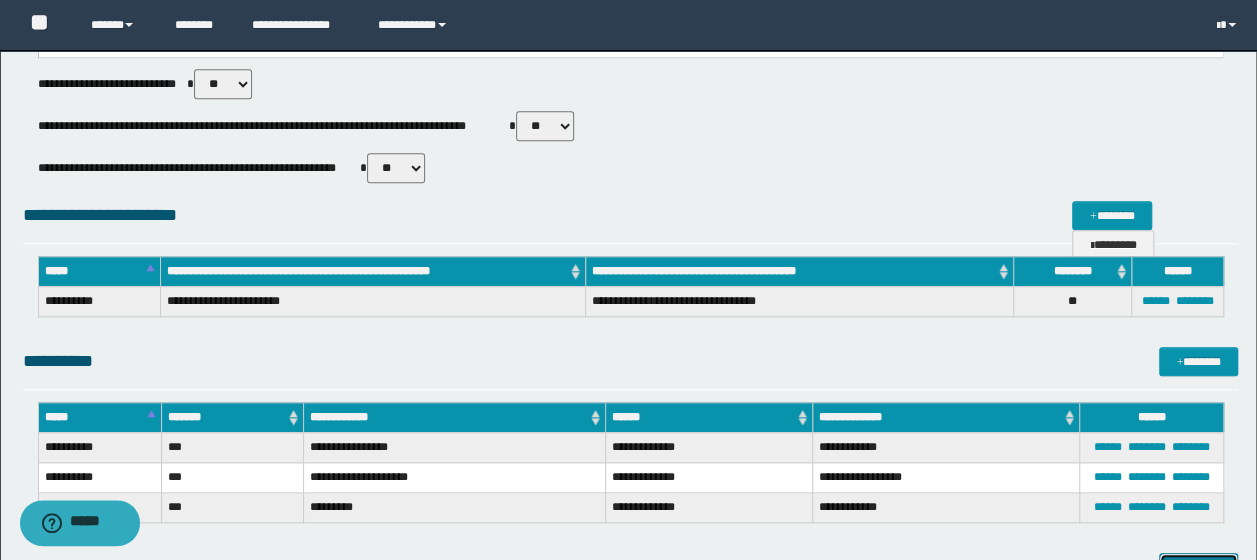 scroll, scrollTop: 900, scrollLeft: 0, axis: vertical 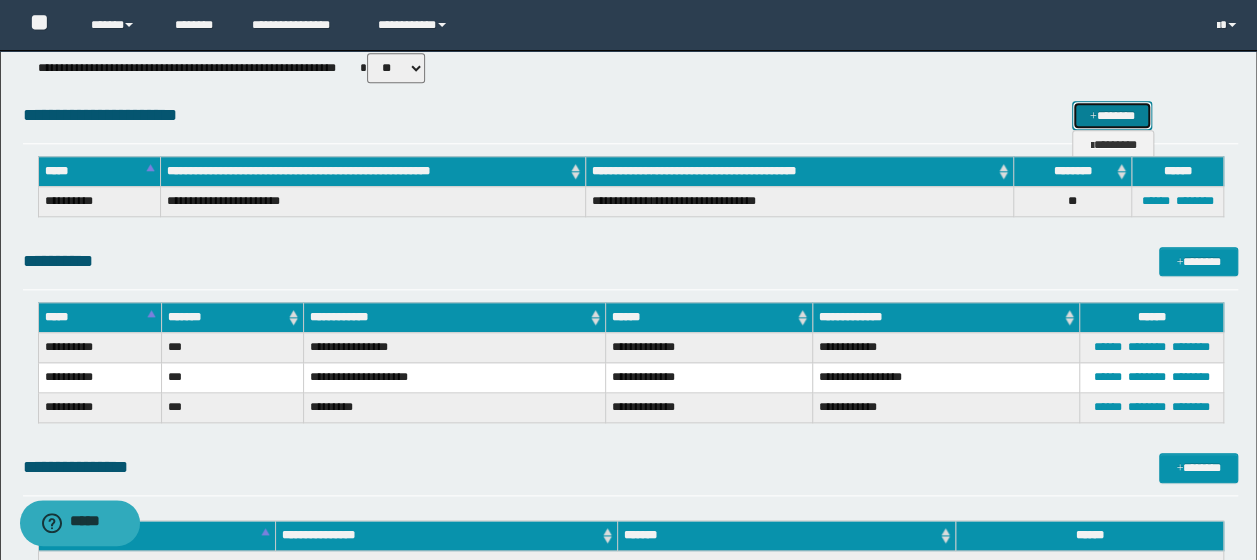 click on "*******" at bounding box center [1111, 115] 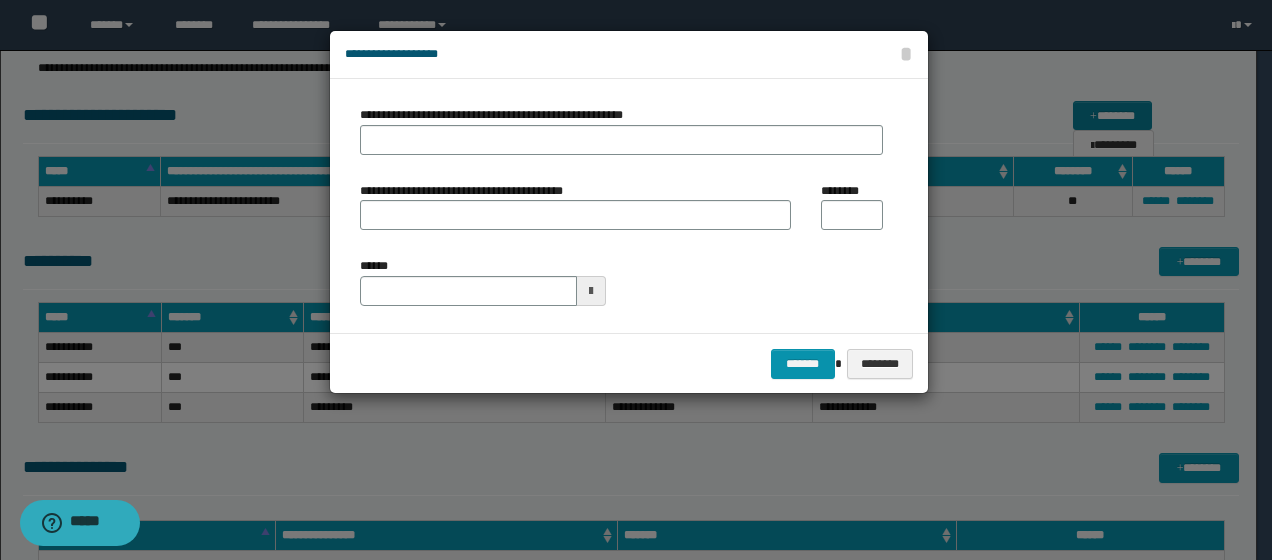 type on "**********" 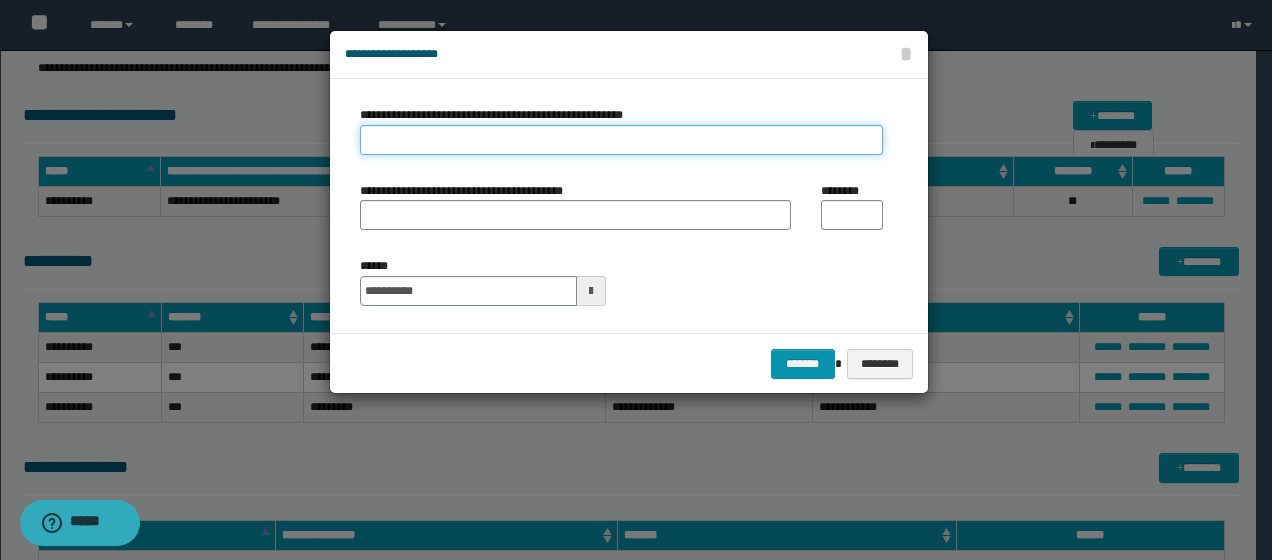 click on "**********" at bounding box center [621, 140] 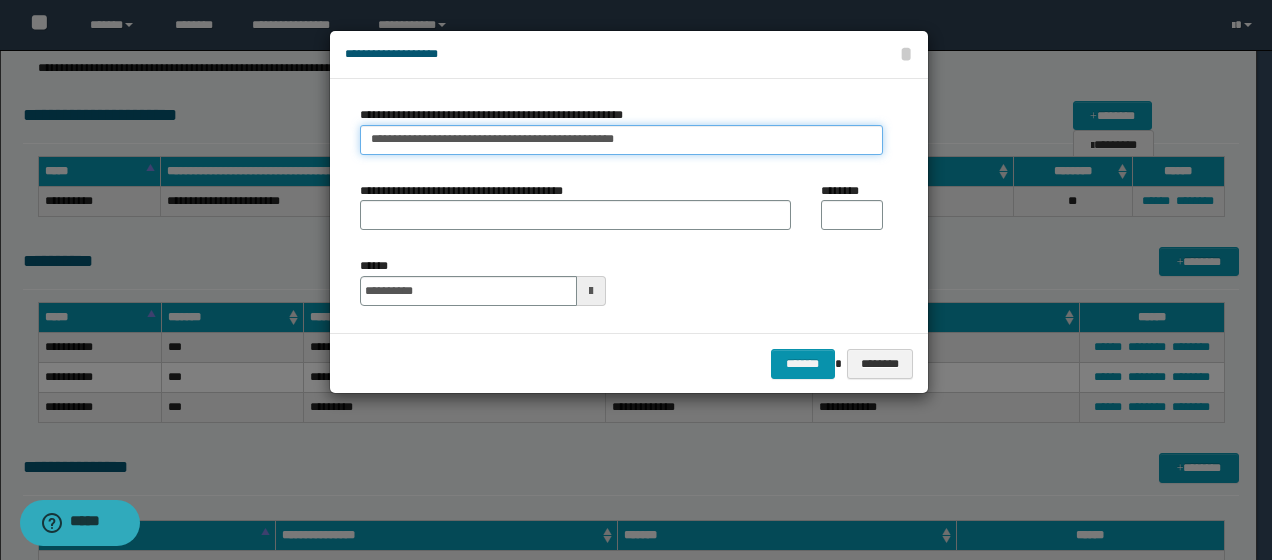 type on "**********" 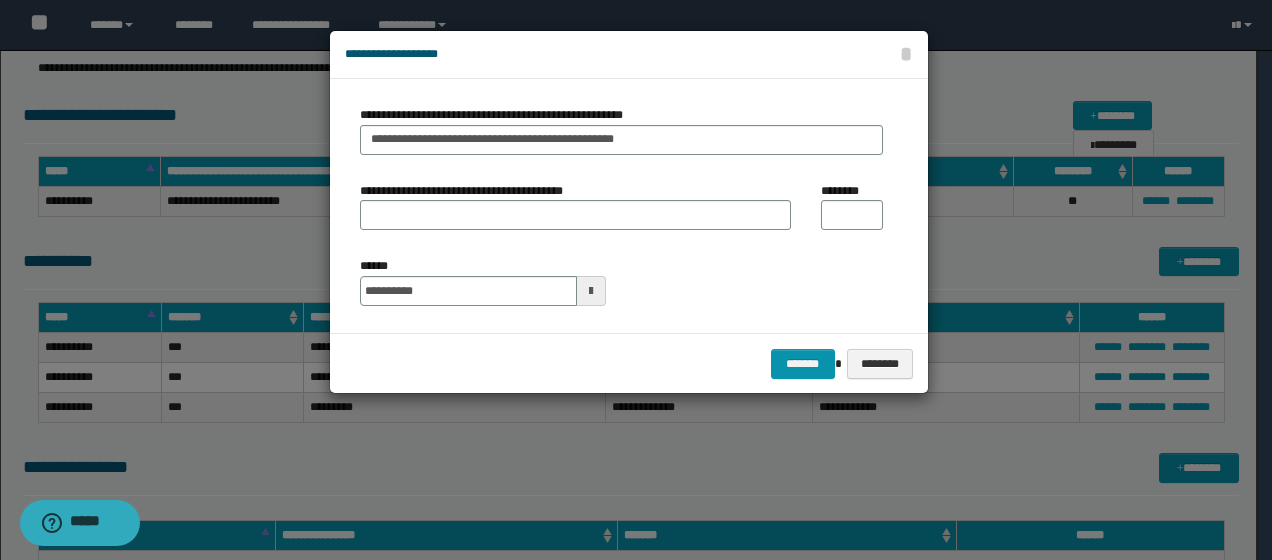 click at bounding box center [591, 291] 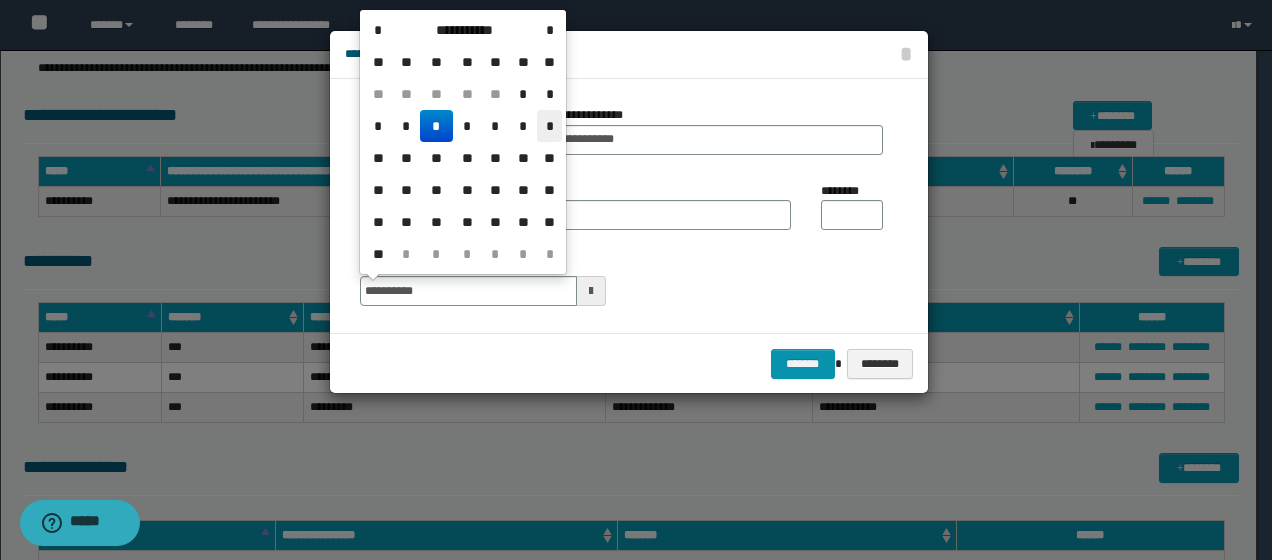 click on "*" at bounding box center [549, 126] 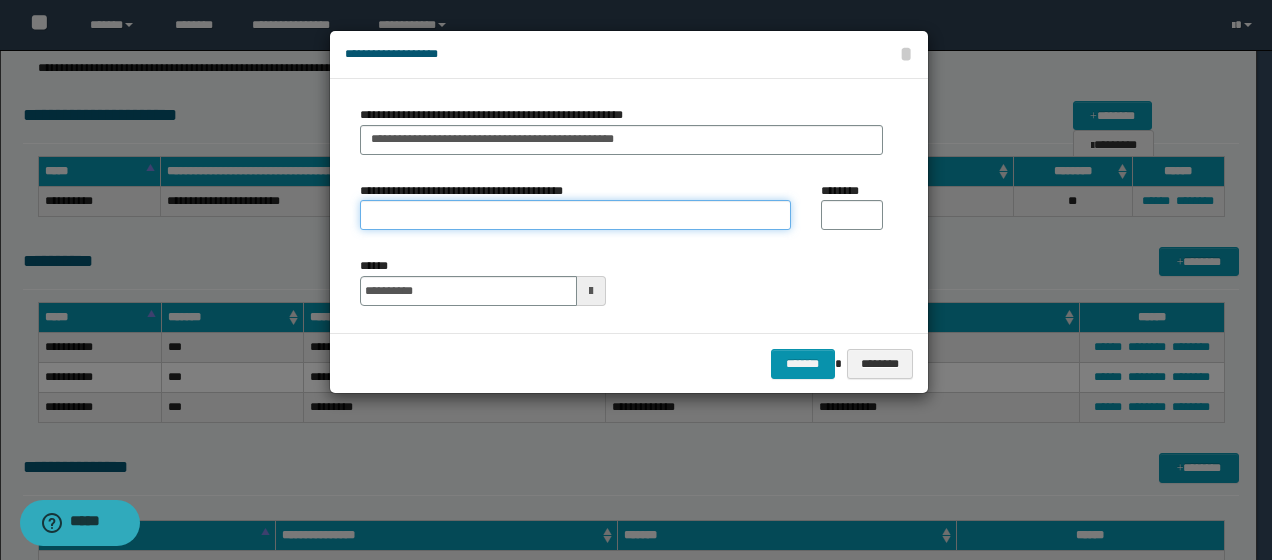 click on "**********" at bounding box center [575, 215] 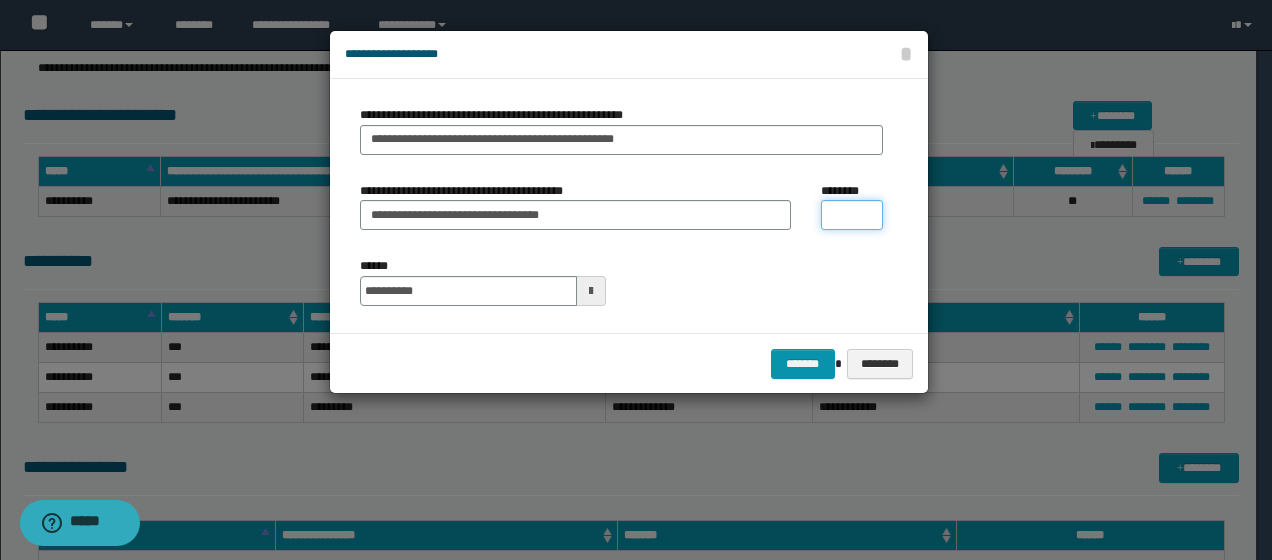 type on "**" 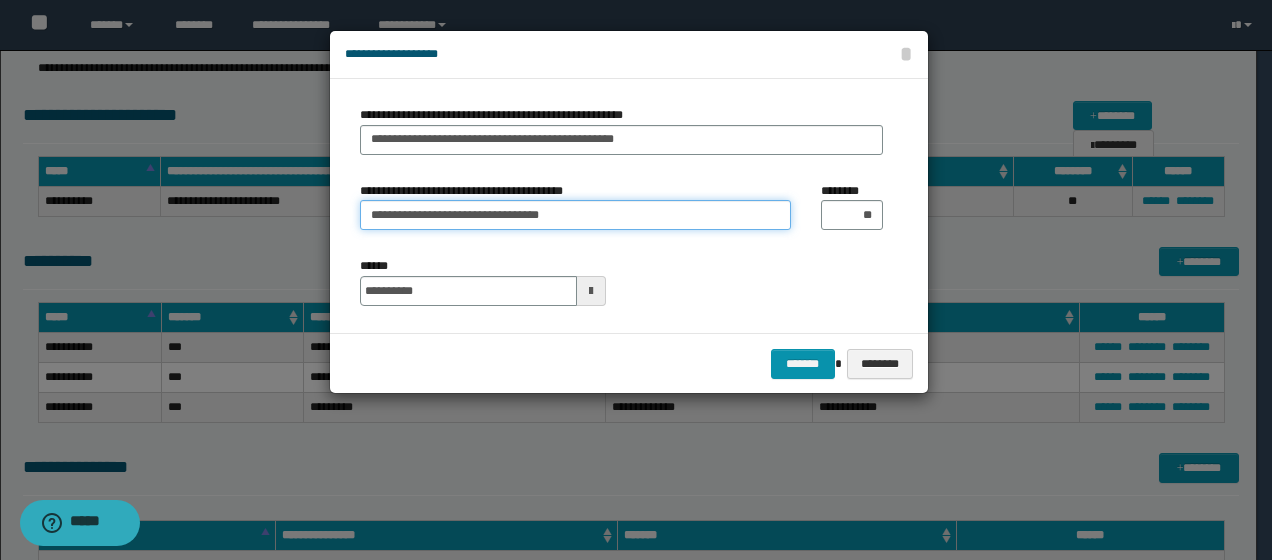 drag, startPoint x: 566, startPoint y: 218, endPoint x: 284, endPoint y: 202, distance: 282.45352 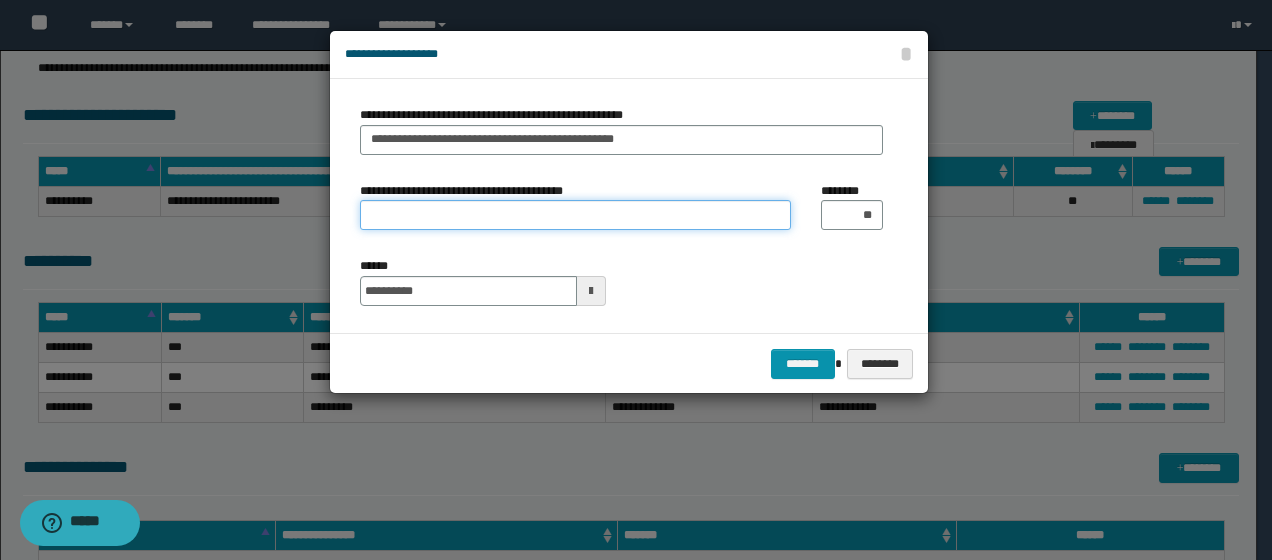 type 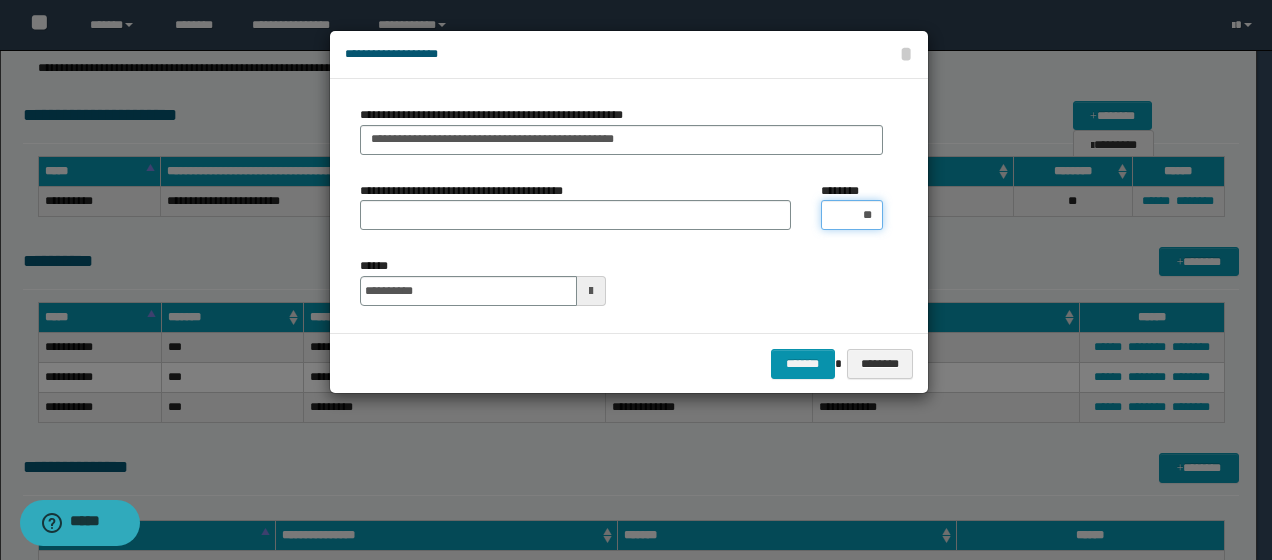 drag, startPoint x: 850, startPoint y: 213, endPoint x: 881, endPoint y: 213, distance: 31 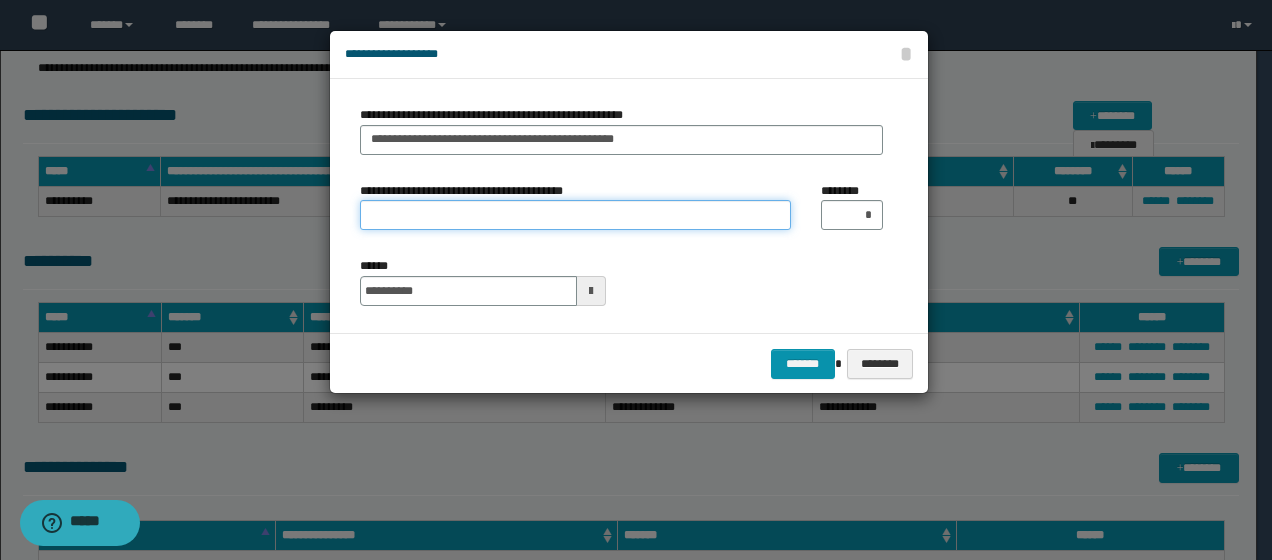 click on "**********" at bounding box center [575, 215] 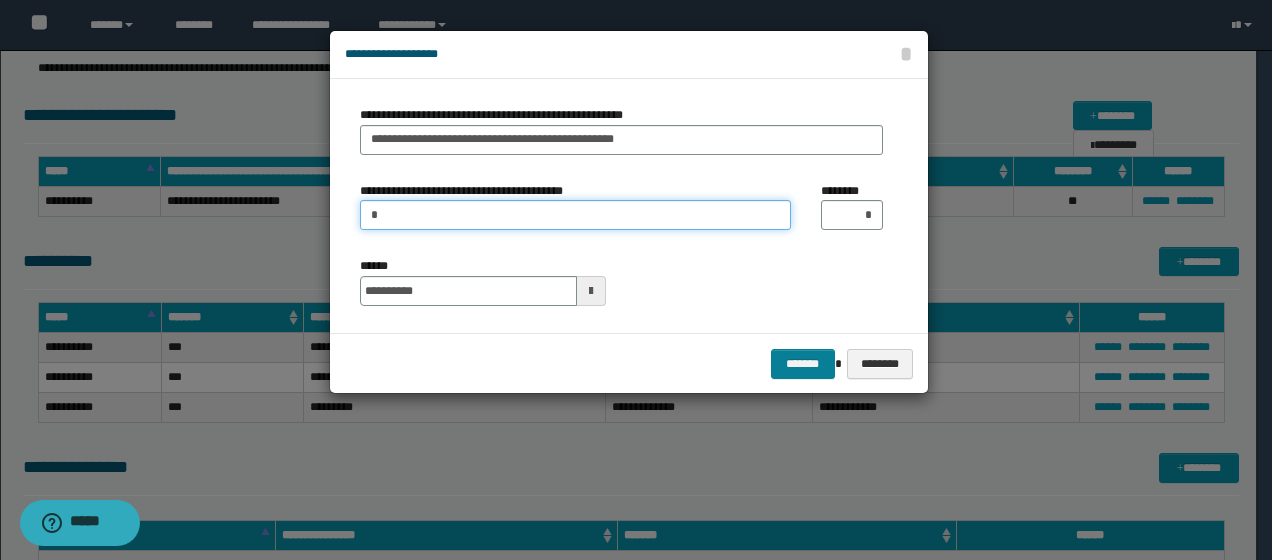 type on "*" 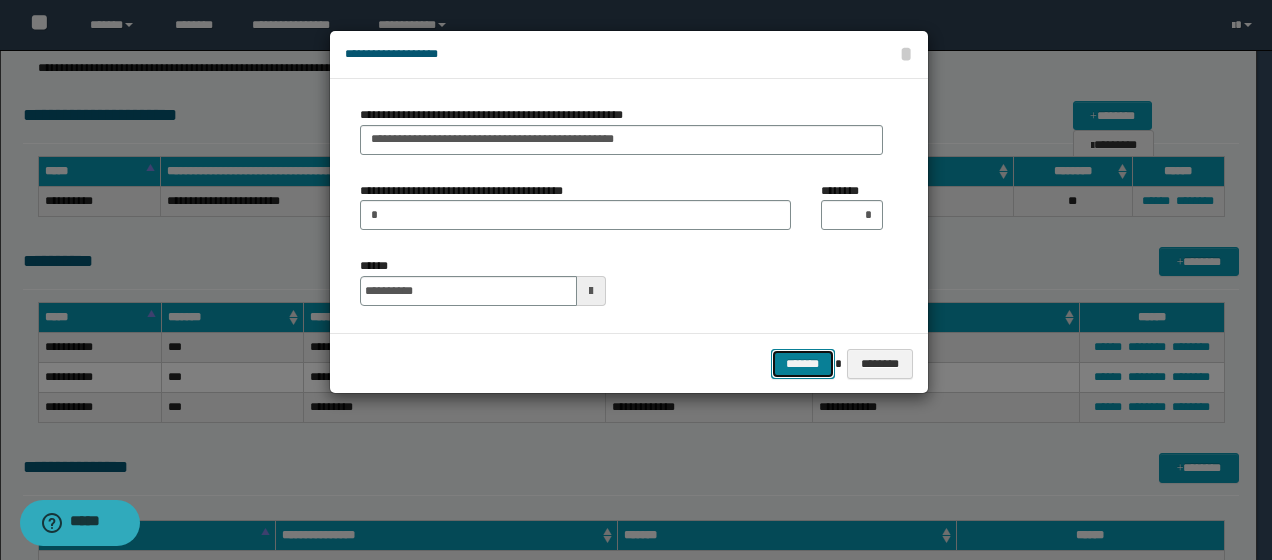 click on "*******" at bounding box center [803, 363] 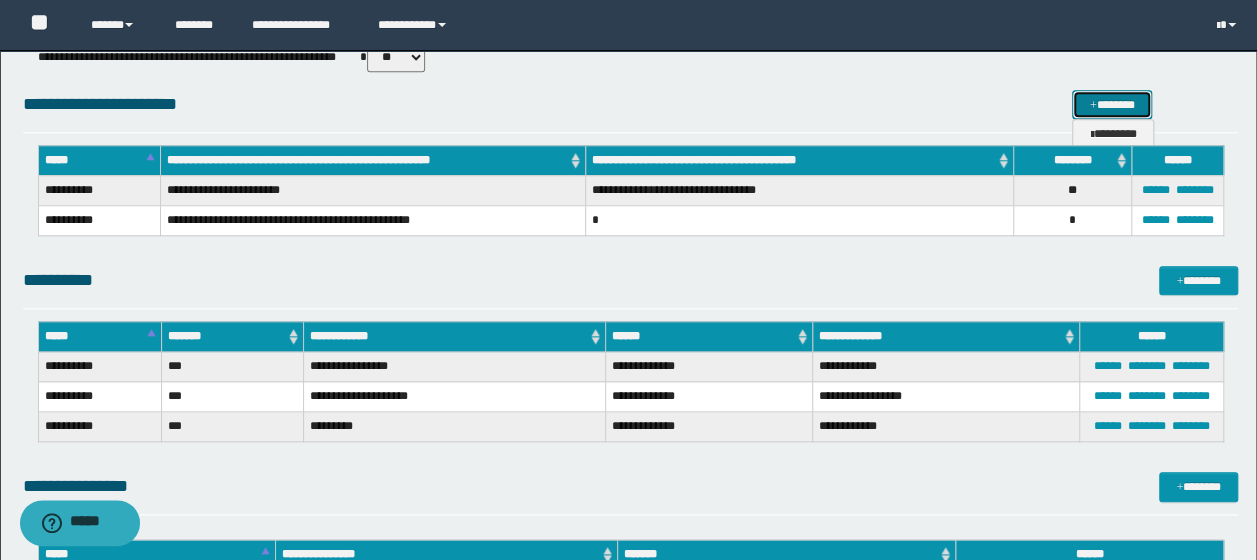 scroll, scrollTop: 972, scrollLeft: 0, axis: vertical 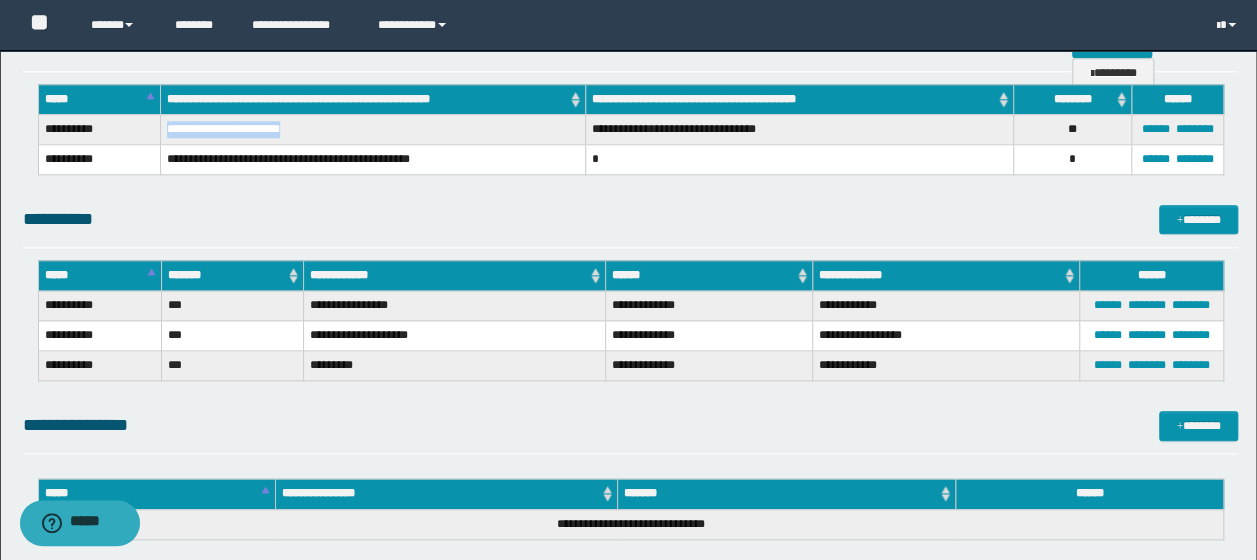drag, startPoint x: 166, startPoint y: 128, endPoint x: 321, endPoint y: 118, distance: 155.32225 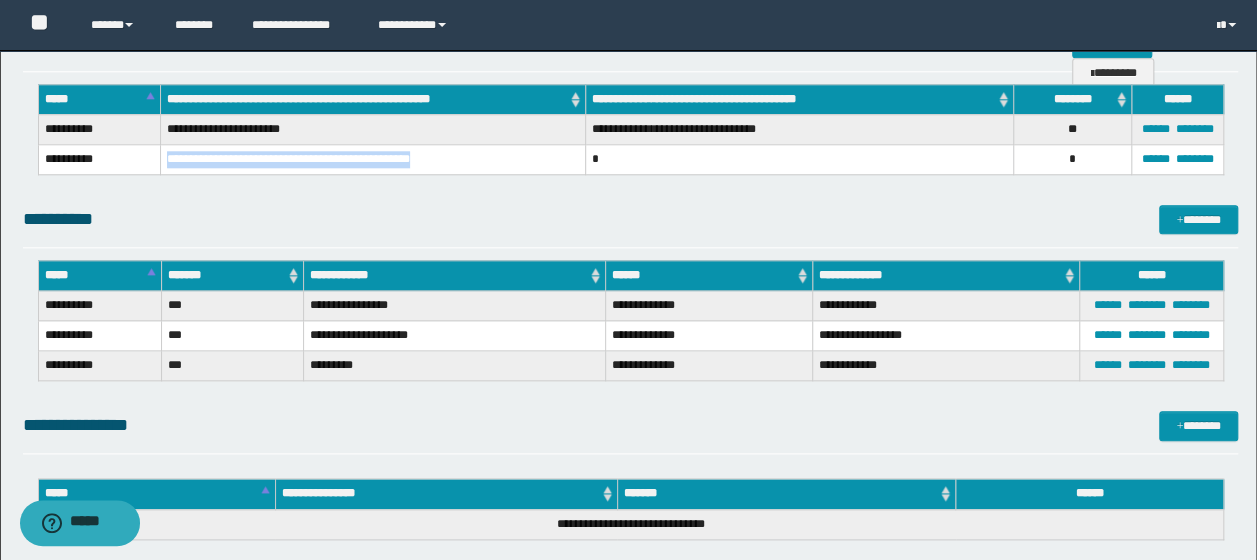 drag, startPoint x: 321, startPoint y: 118, endPoint x: 461, endPoint y: 162, distance: 146.7515 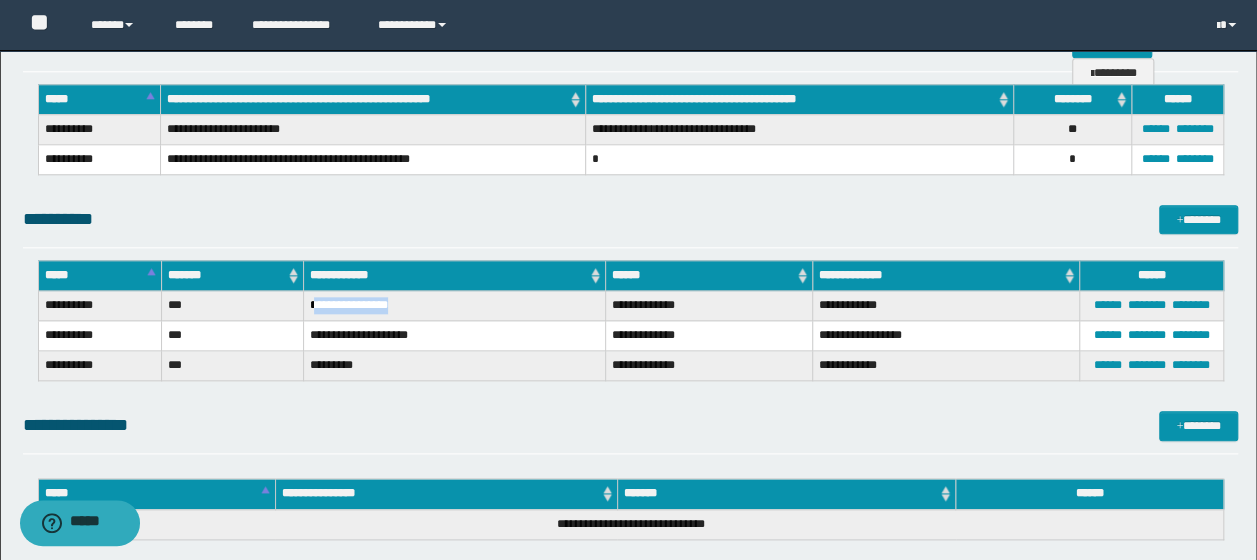 drag, startPoint x: 322, startPoint y: 302, endPoint x: 462, endPoint y: 302, distance: 140 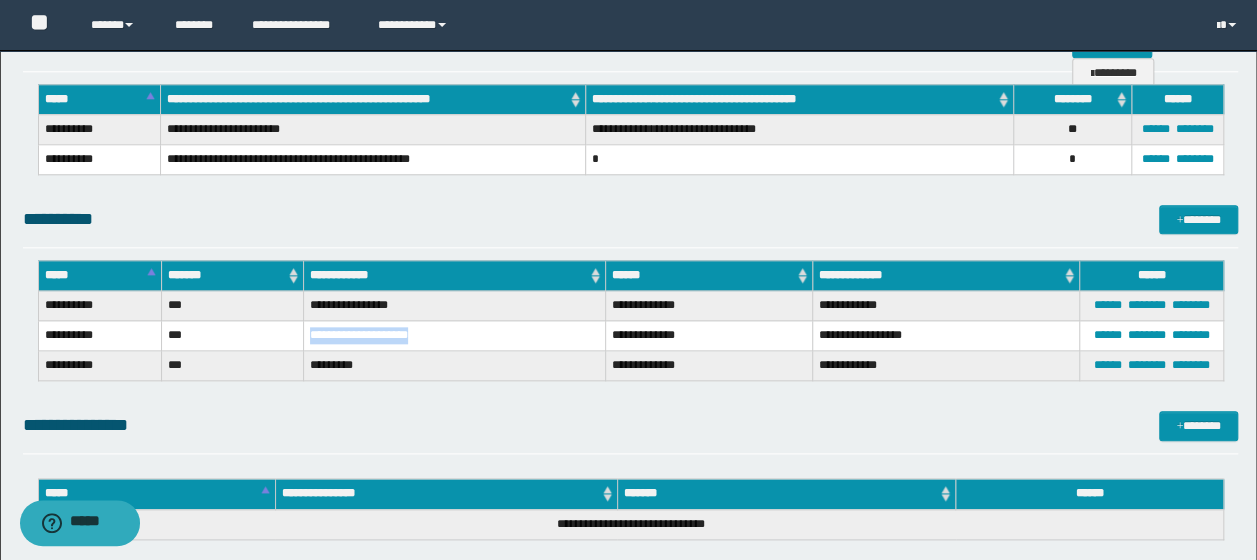 drag, startPoint x: 462, startPoint y: 302, endPoint x: 556, endPoint y: 324, distance: 96.540146 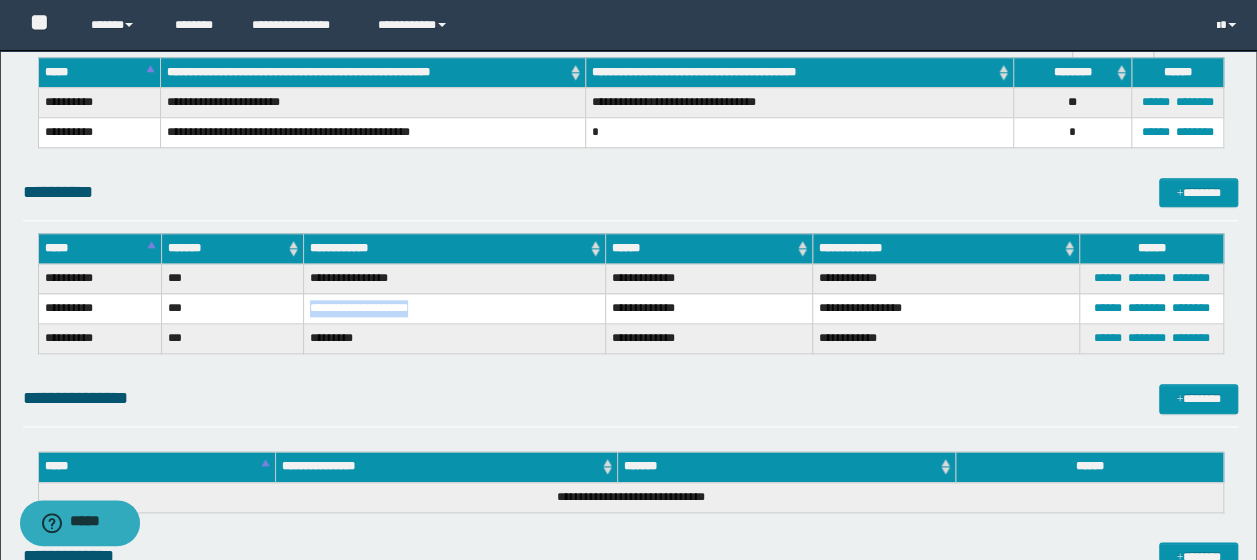 scroll, scrollTop: 1072, scrollLeft: 0, axis: vertical 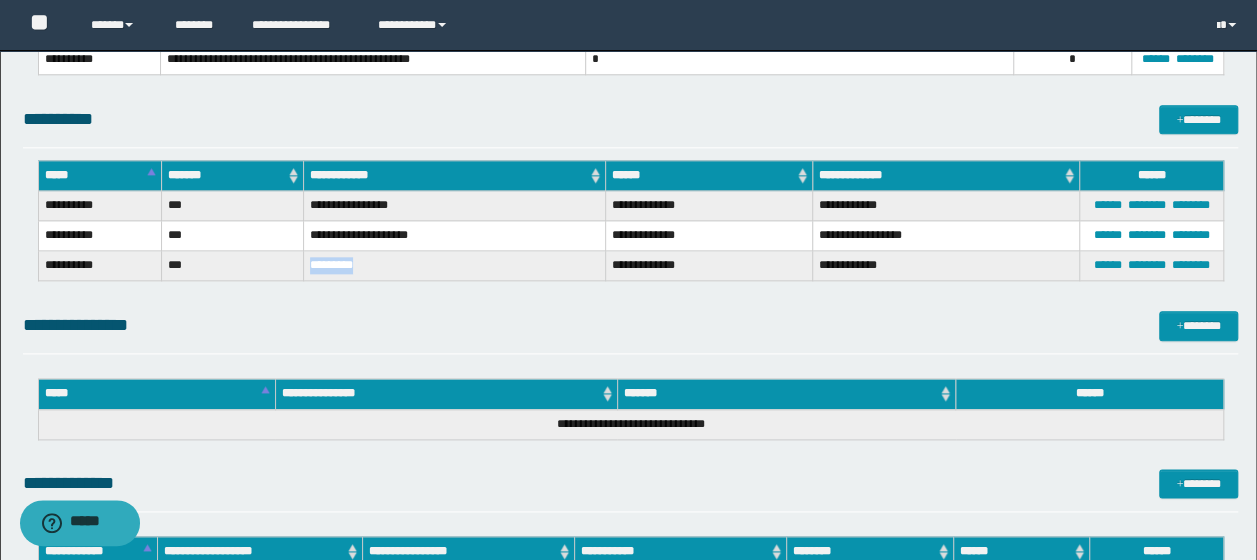 drag, startPoint x: 297, startPoint y: 258, endPoint x: 406, endPoint y: 270, distance: 109.65856 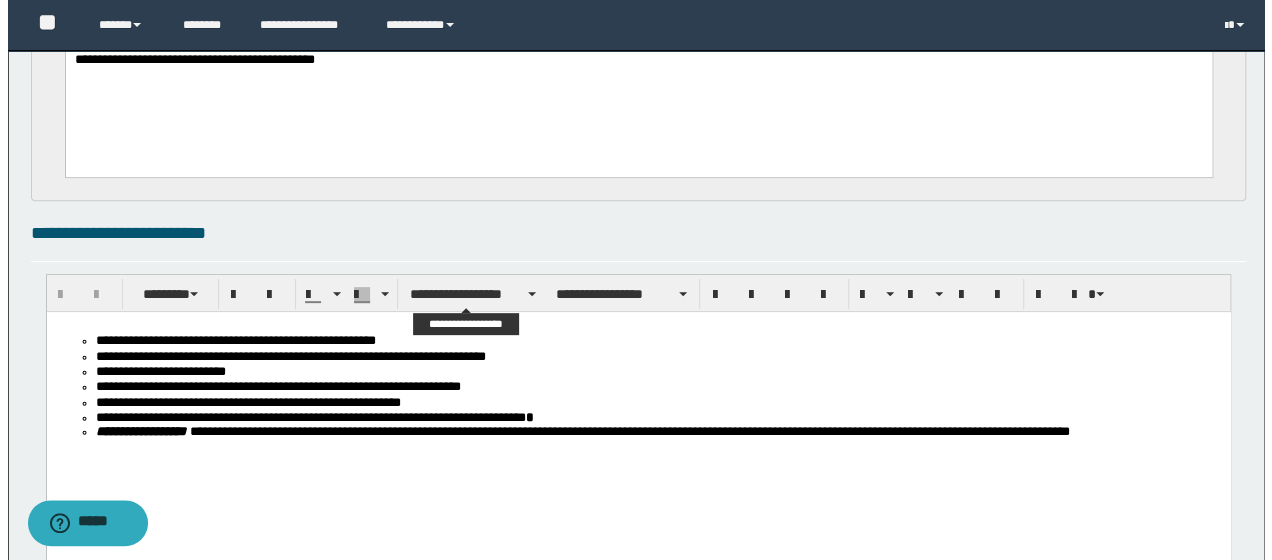 scroll, scrollTop: 0, scrollLeft: 0, axis: both 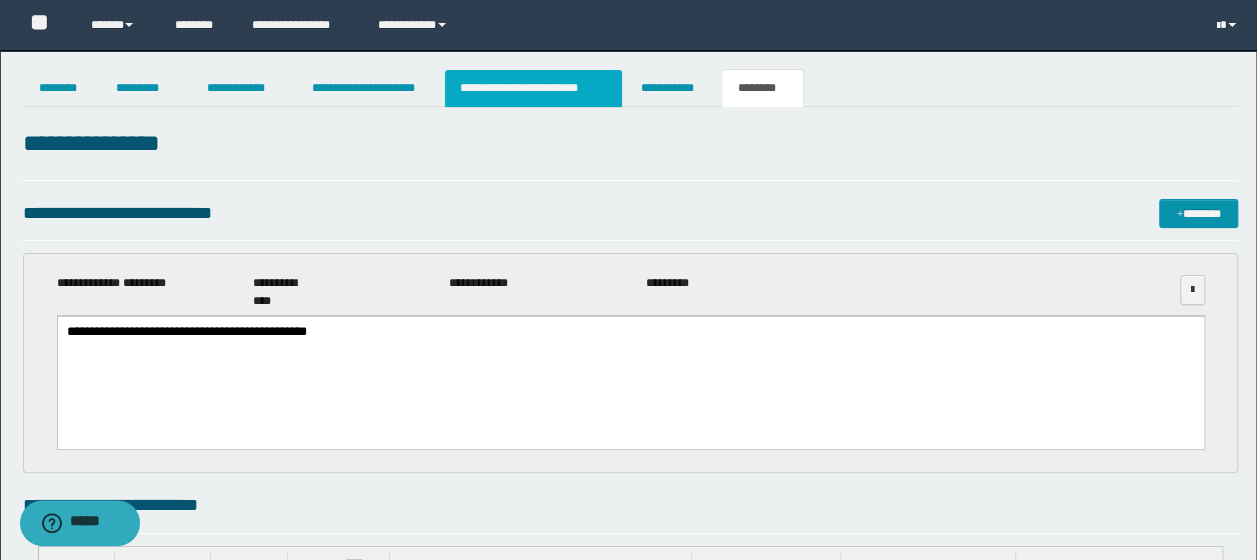 click on "**********" at bounding box center (533, 88) 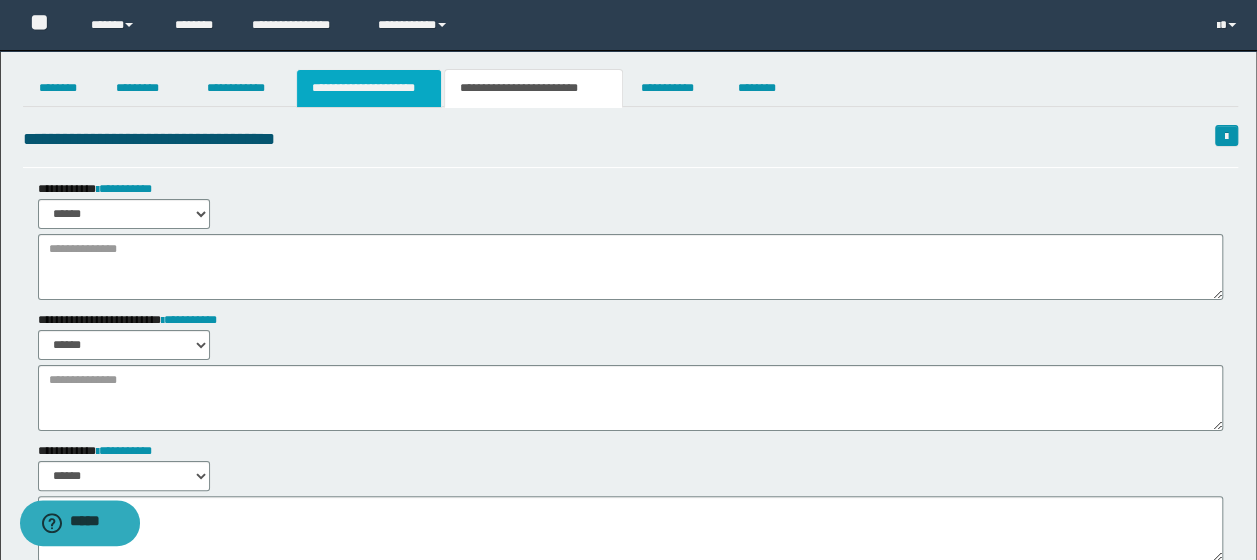 click on "**********" at bounding box center (369, 88) 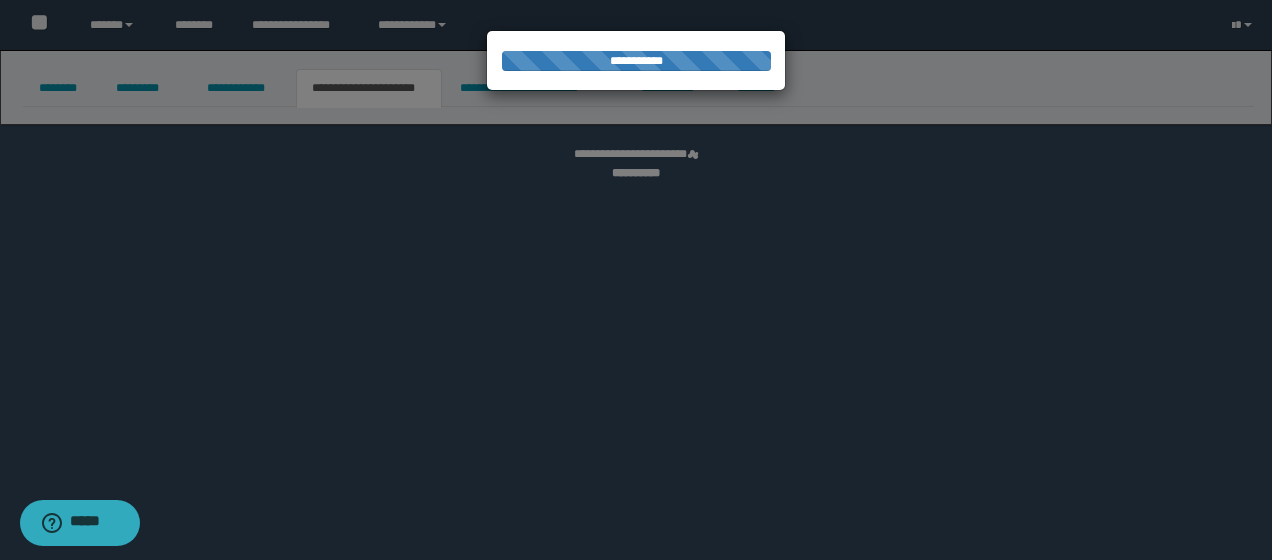 select on "*" 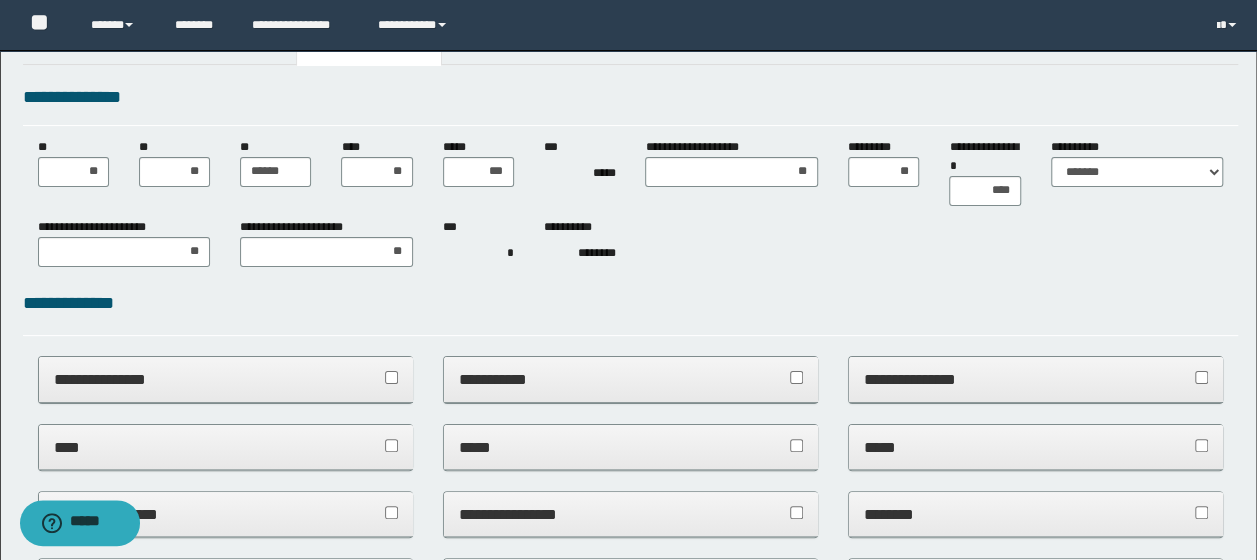 scroll, scrollTop: 0, scrollLeft: 0, axis: both 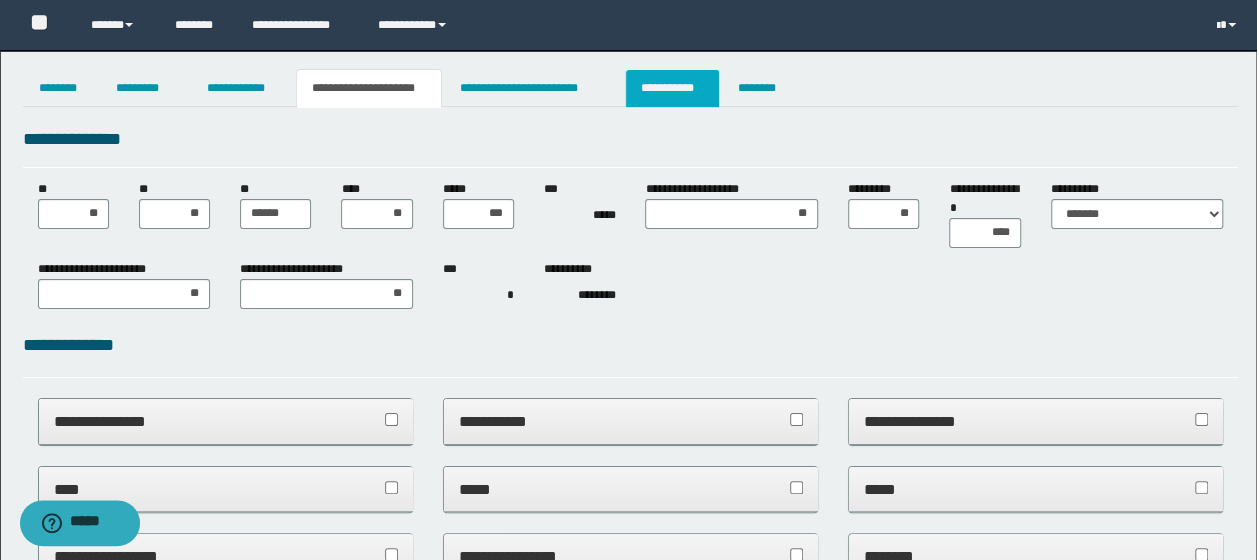 click on "**********" at bounding box center [672, 88] 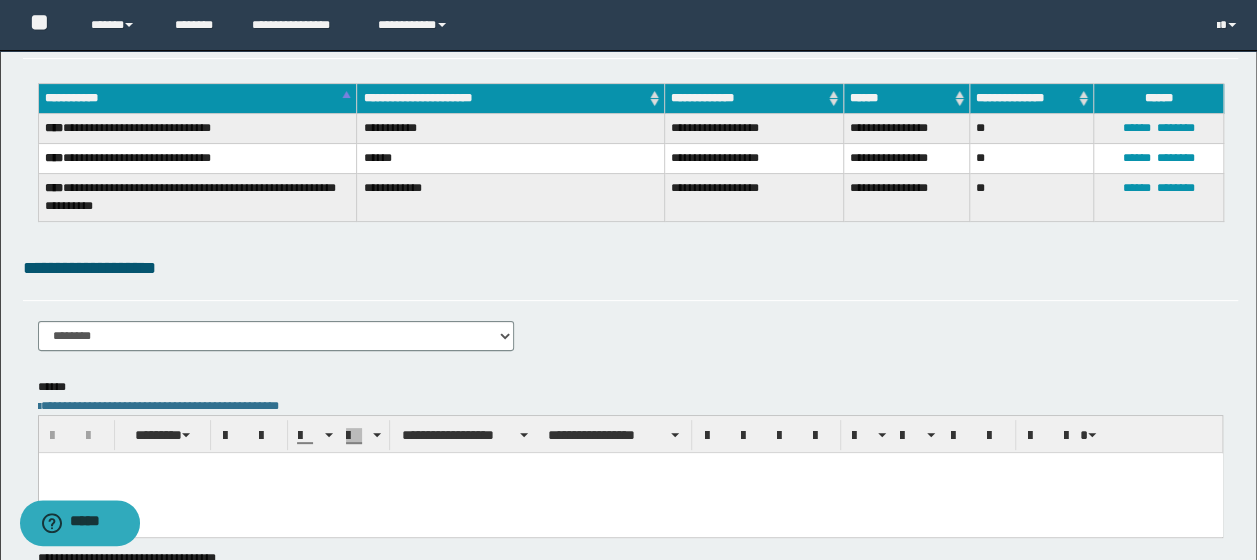 scroll, scrollTop: 0, scrollLeft: 0, axis: both 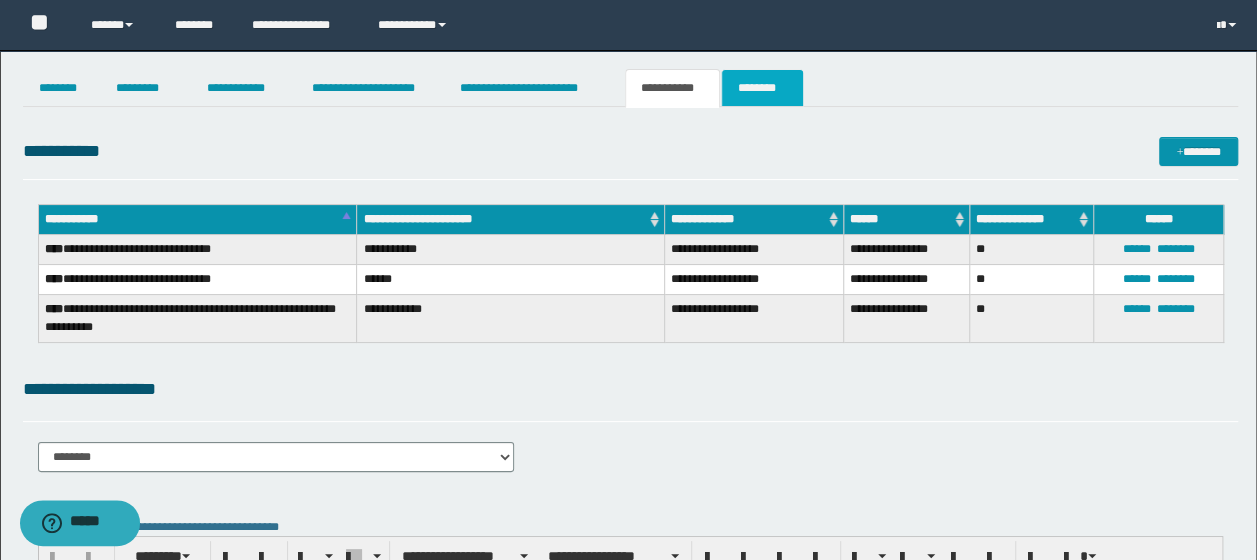 click on "********" at bounding box center (762, 88) 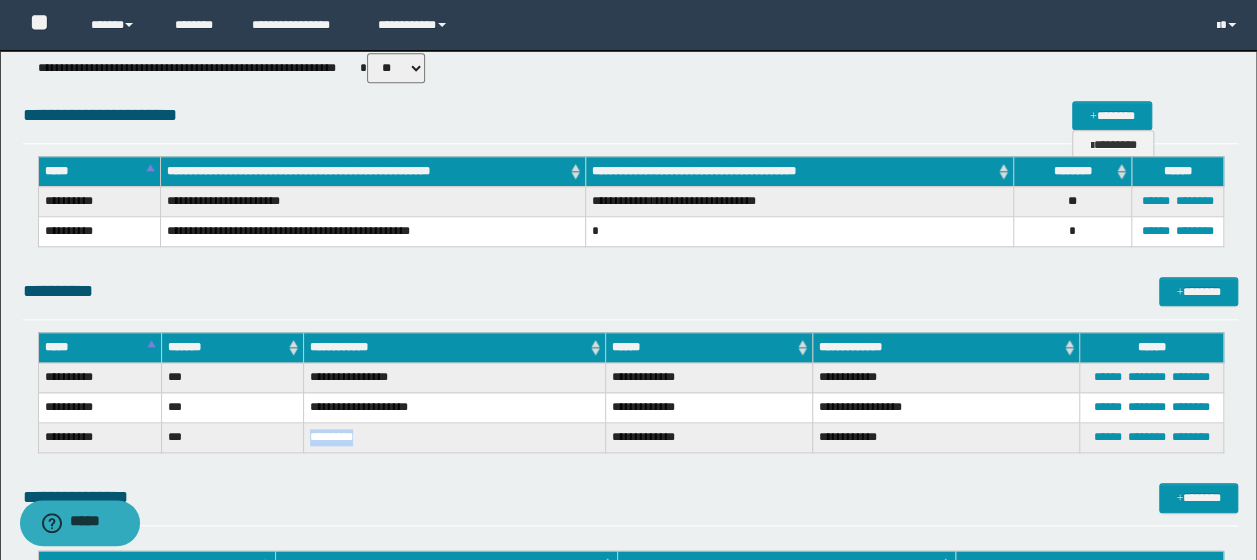 scroll, scrollTop: 1372, scrollLeft: 0, axis: vertical 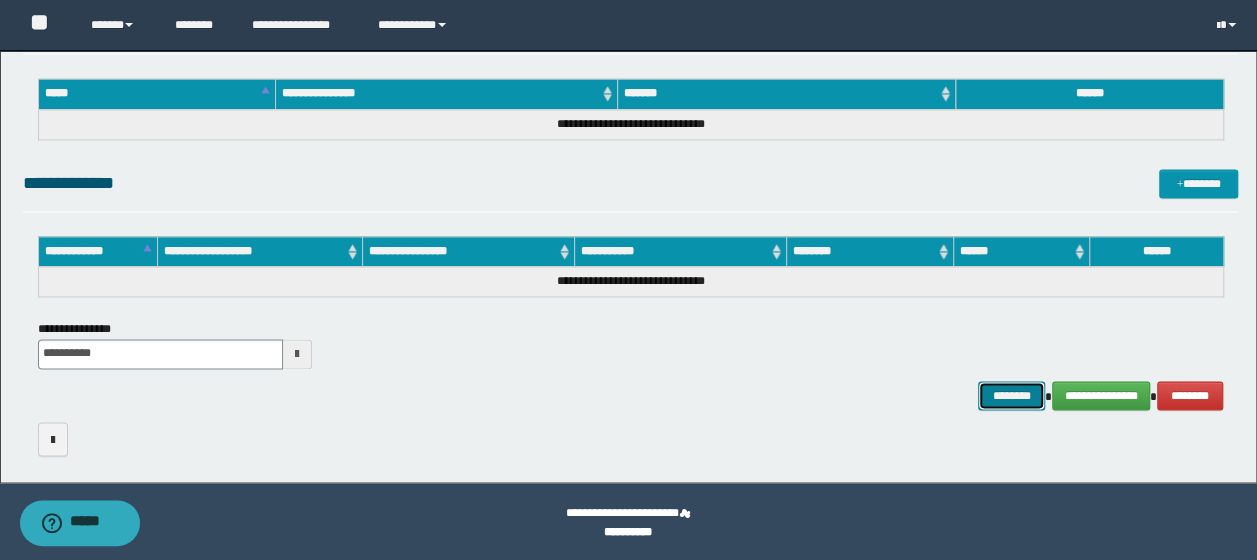click on "********" at bounding box center (1011, 395) 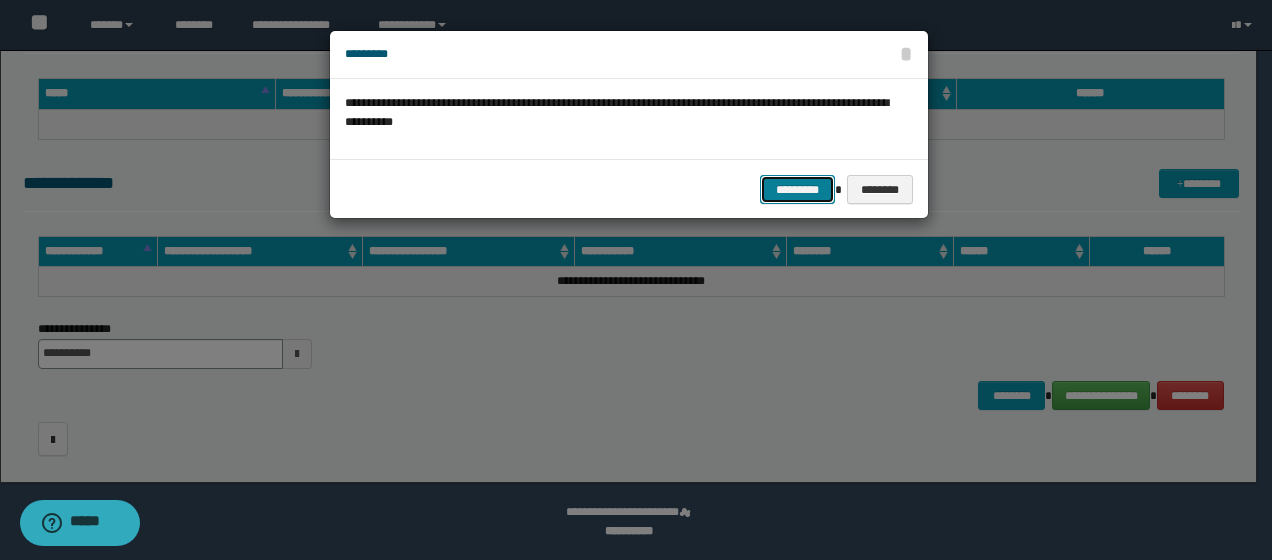 click on "*********" at bounding box center (797, 189) 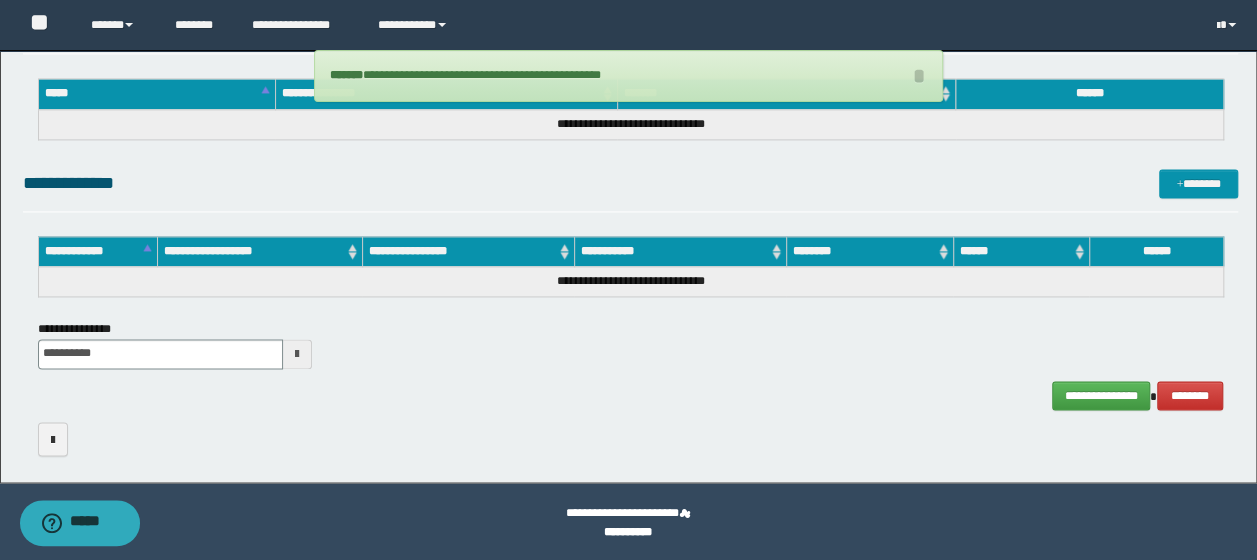 click at bounding box center [631, 438] 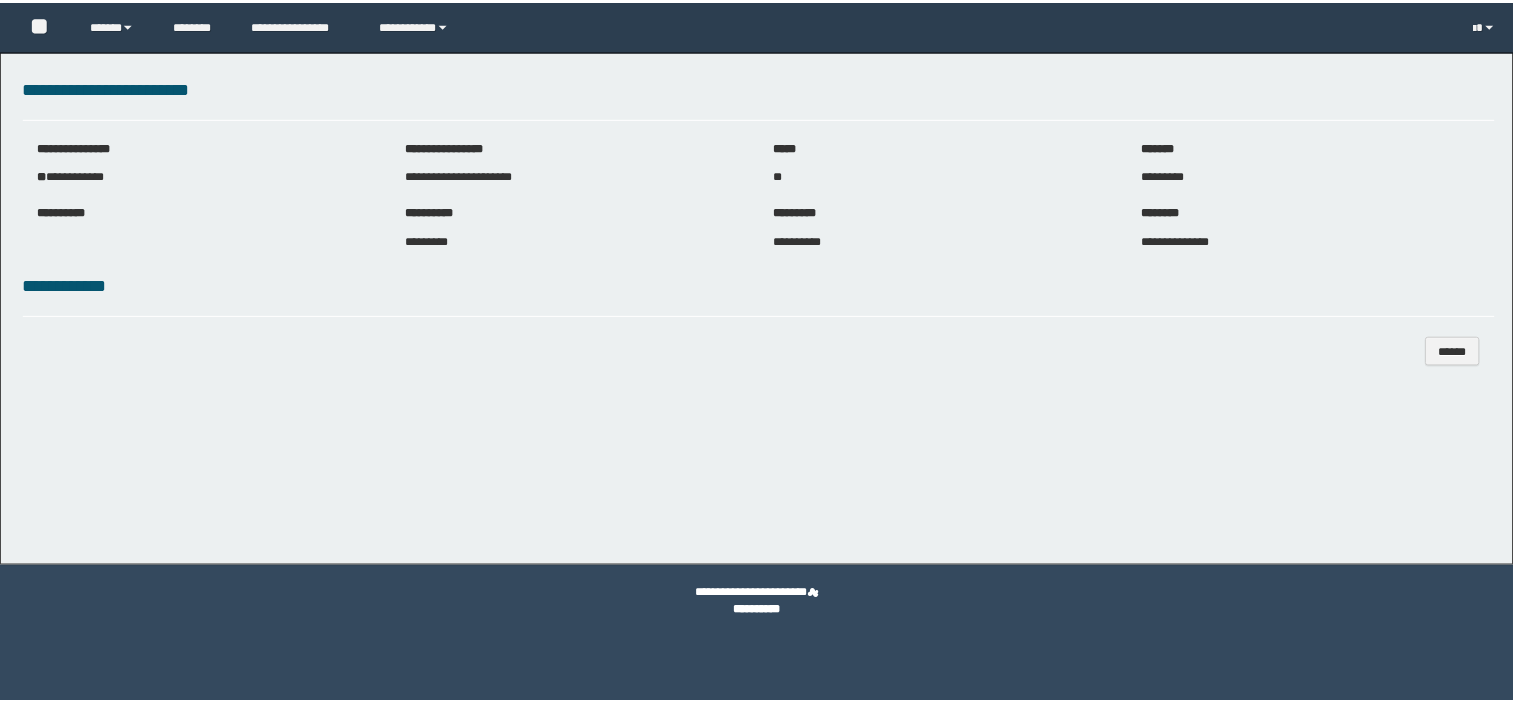 scroll, scrollTop: 0, scrollLeft: 0, axis: both 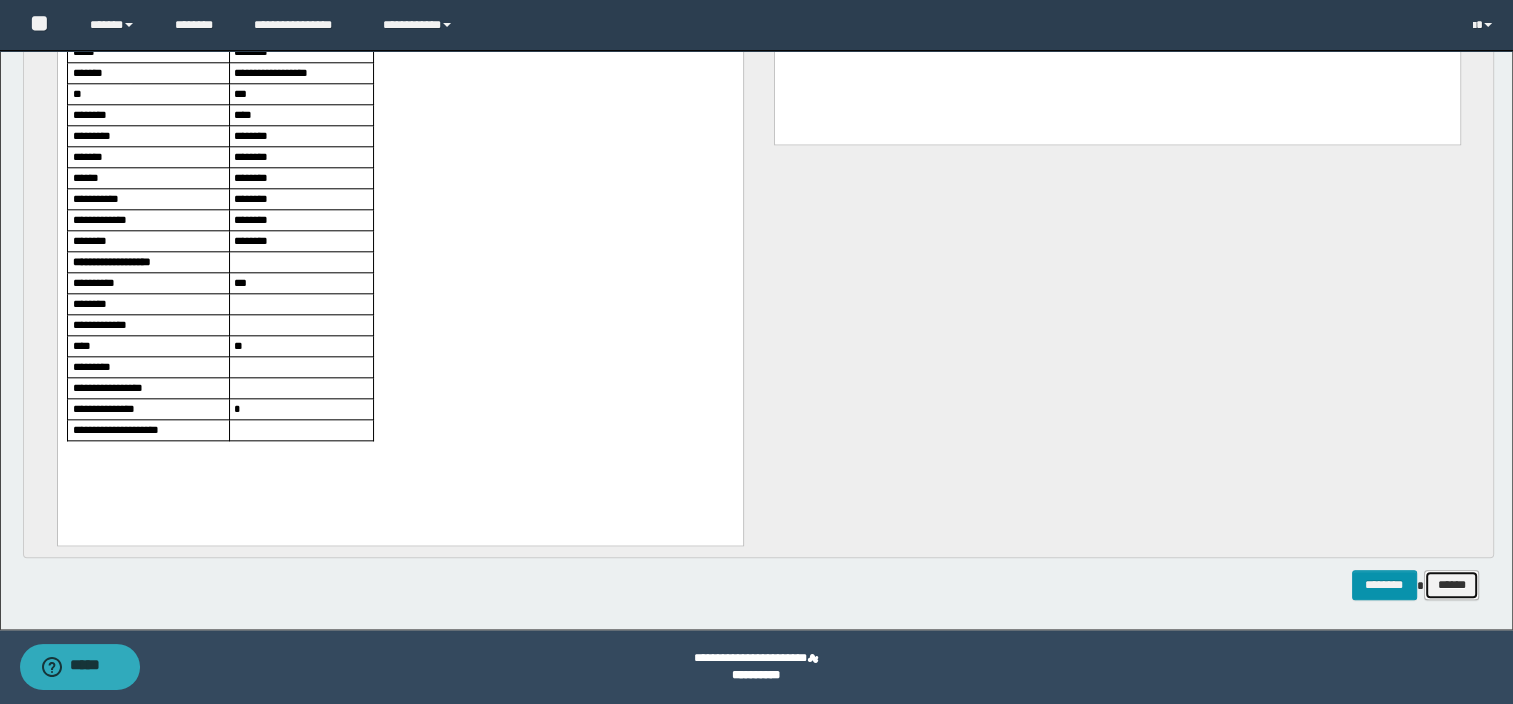click on "******" at bounding box center [1452, 585] 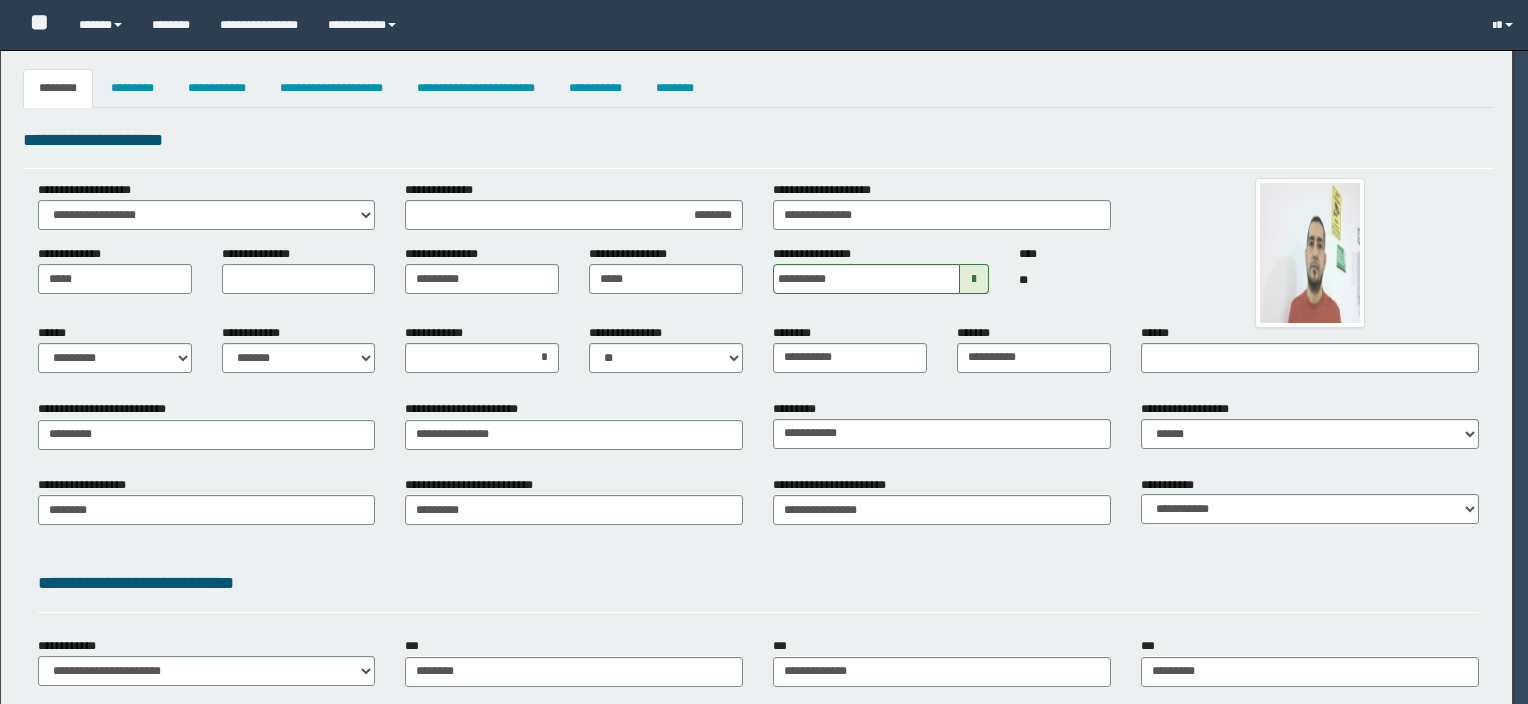 select on "*" 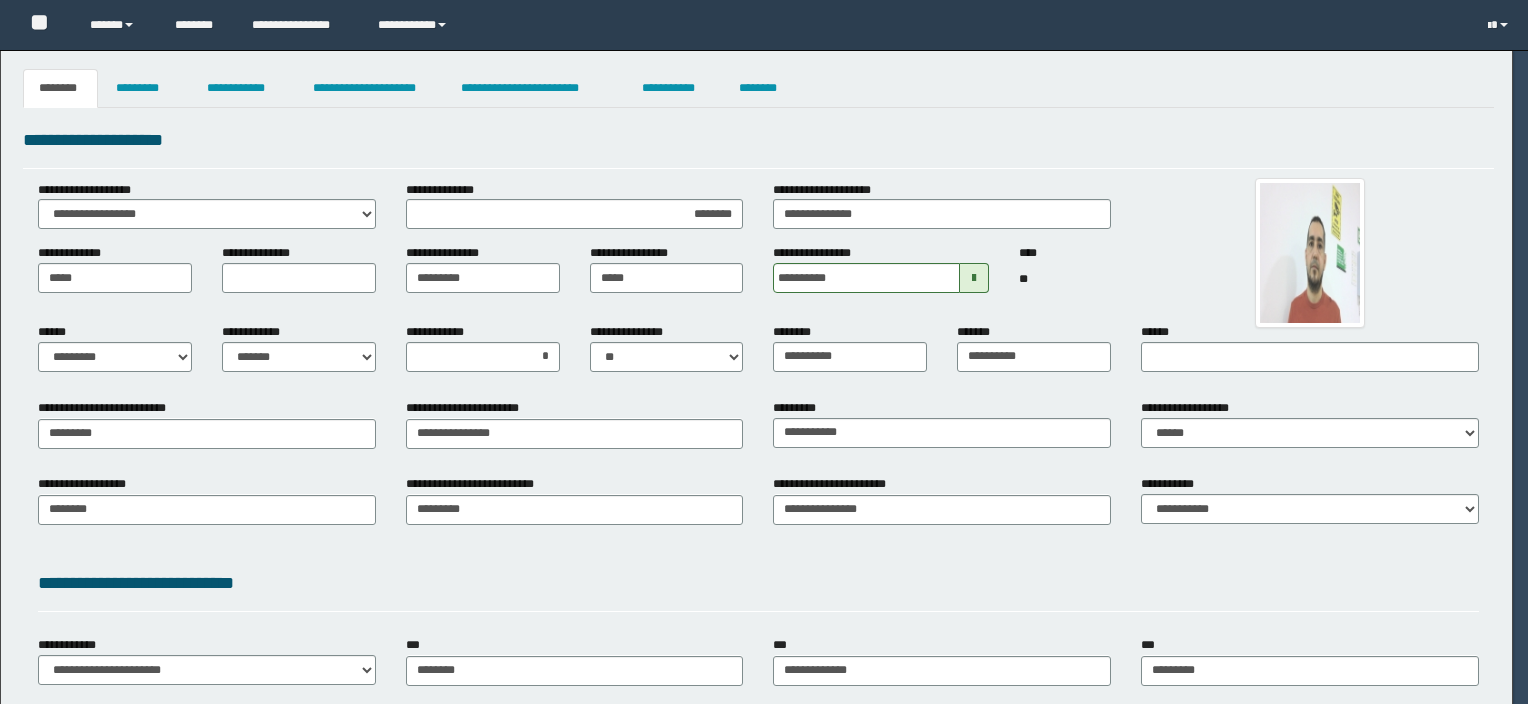 scroll, scrollTop: 0, scrollLeft: 0, axis: both 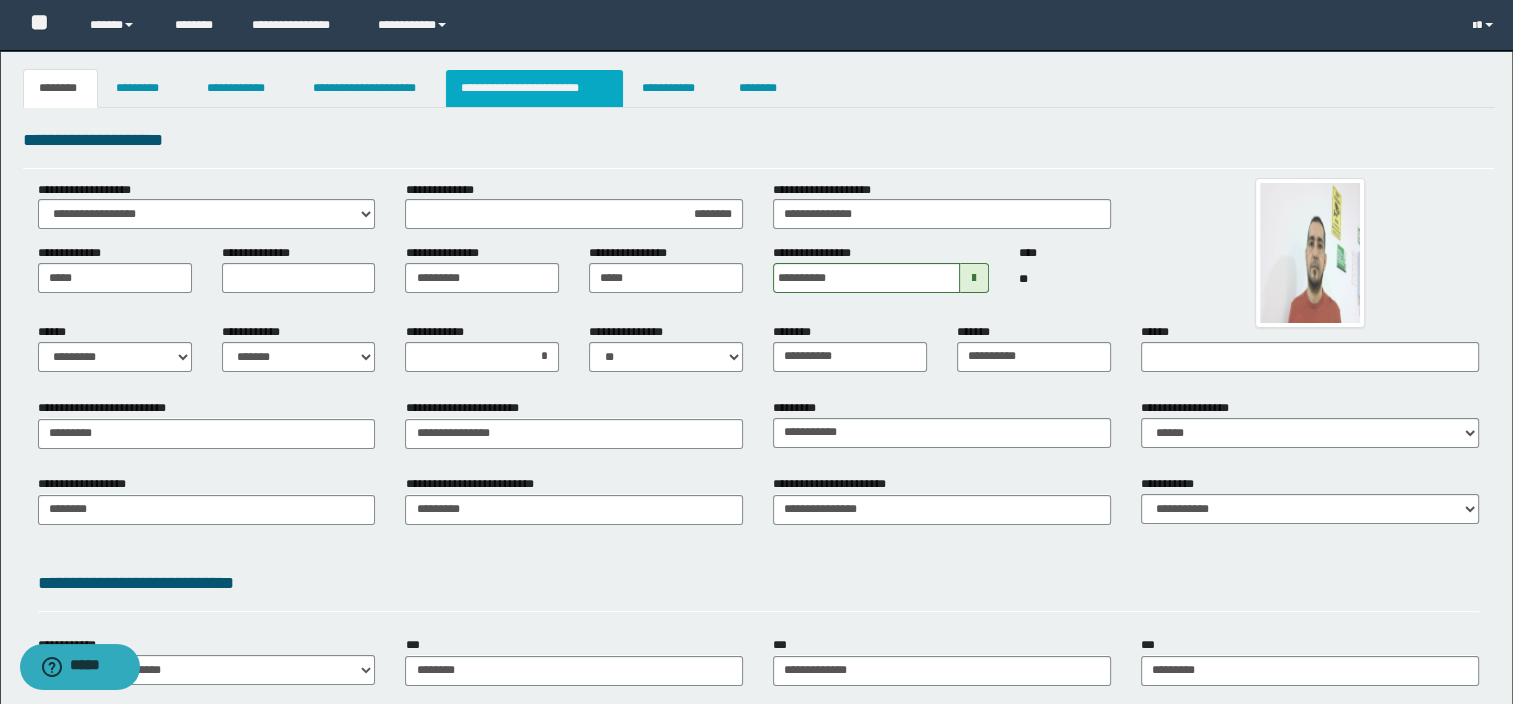 click on "**********" at bounding box center (534, 88) 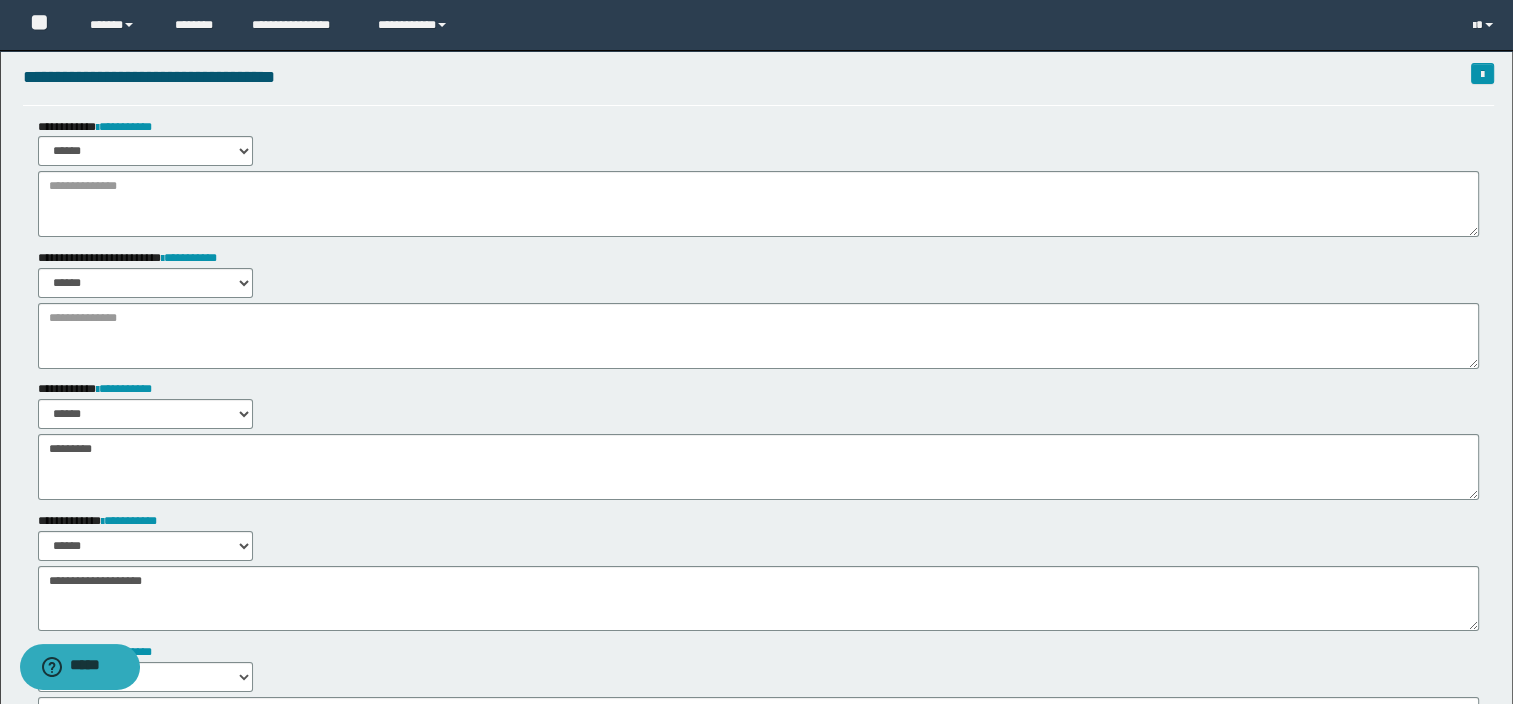 scroll, scrollTop: 0, scrollLeft: 0, axis: both 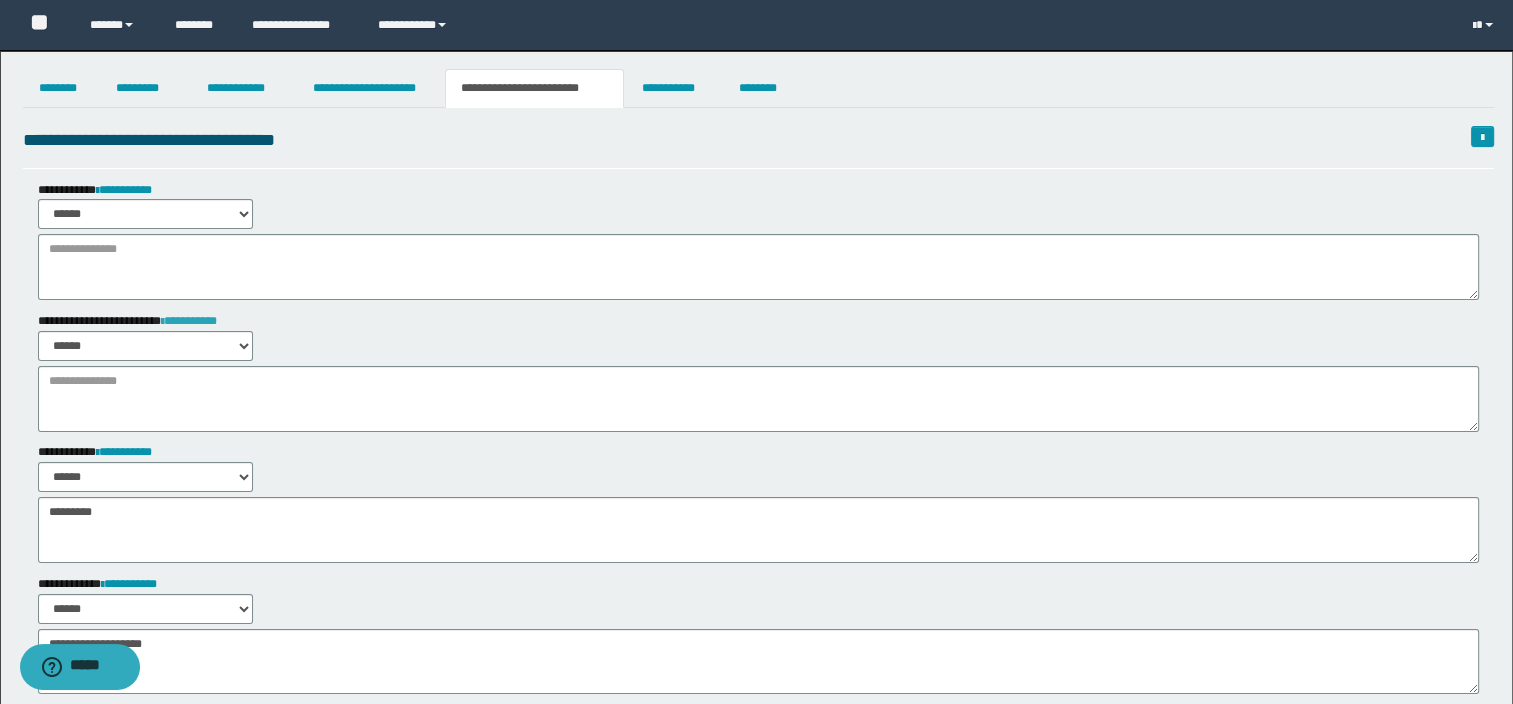 click on "**********" at bounding box center [189, 321] 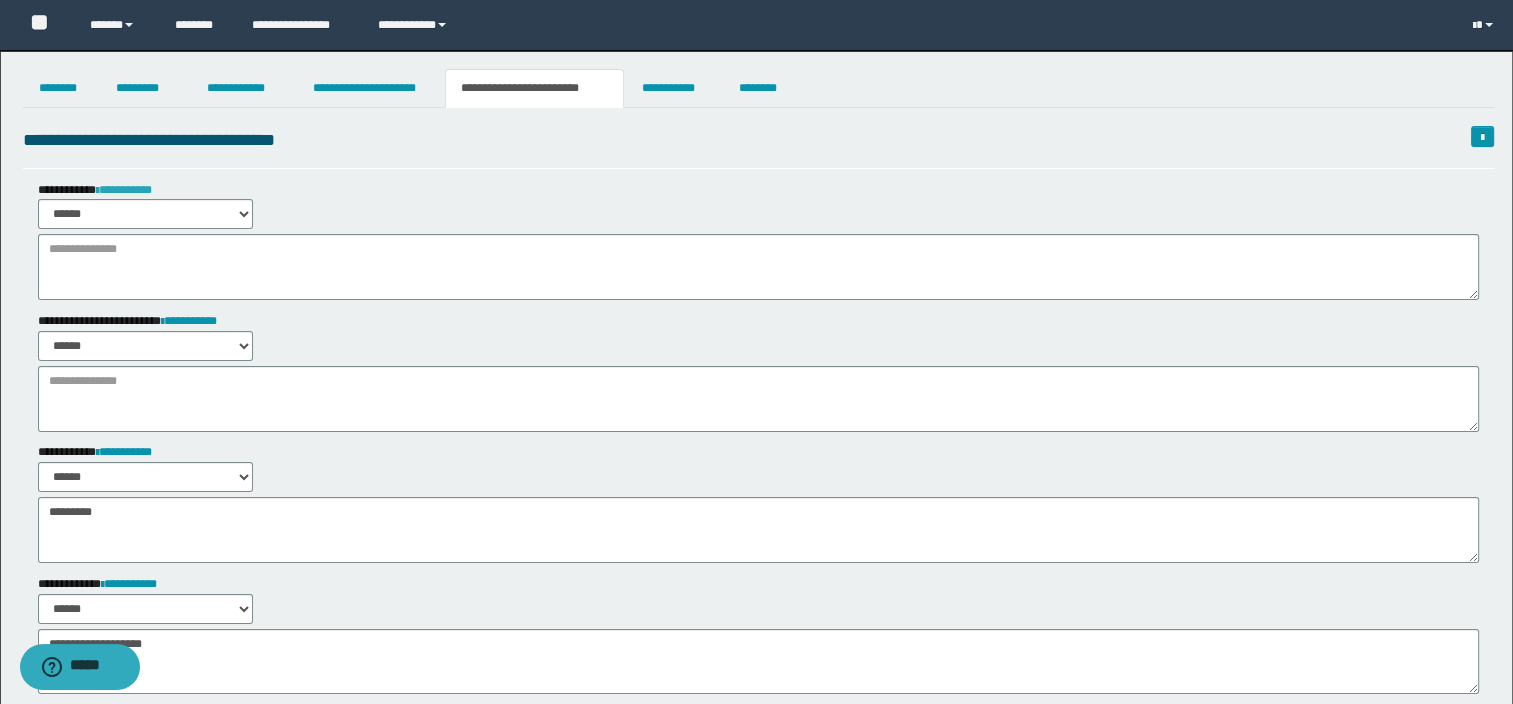 click on "**********" at bounding box center [124, 190] 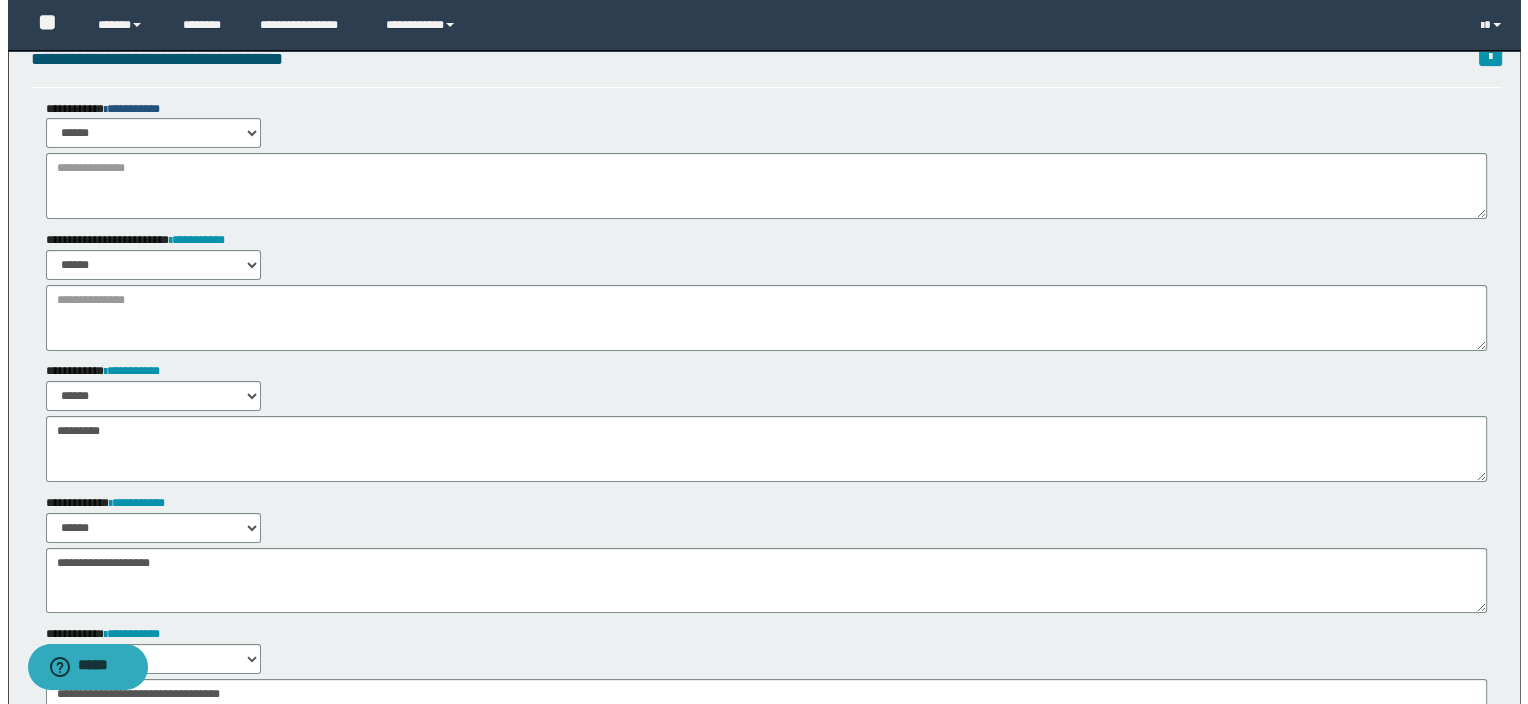 scroll, scrollTop: 0, scrollLeft: 0, axis: both 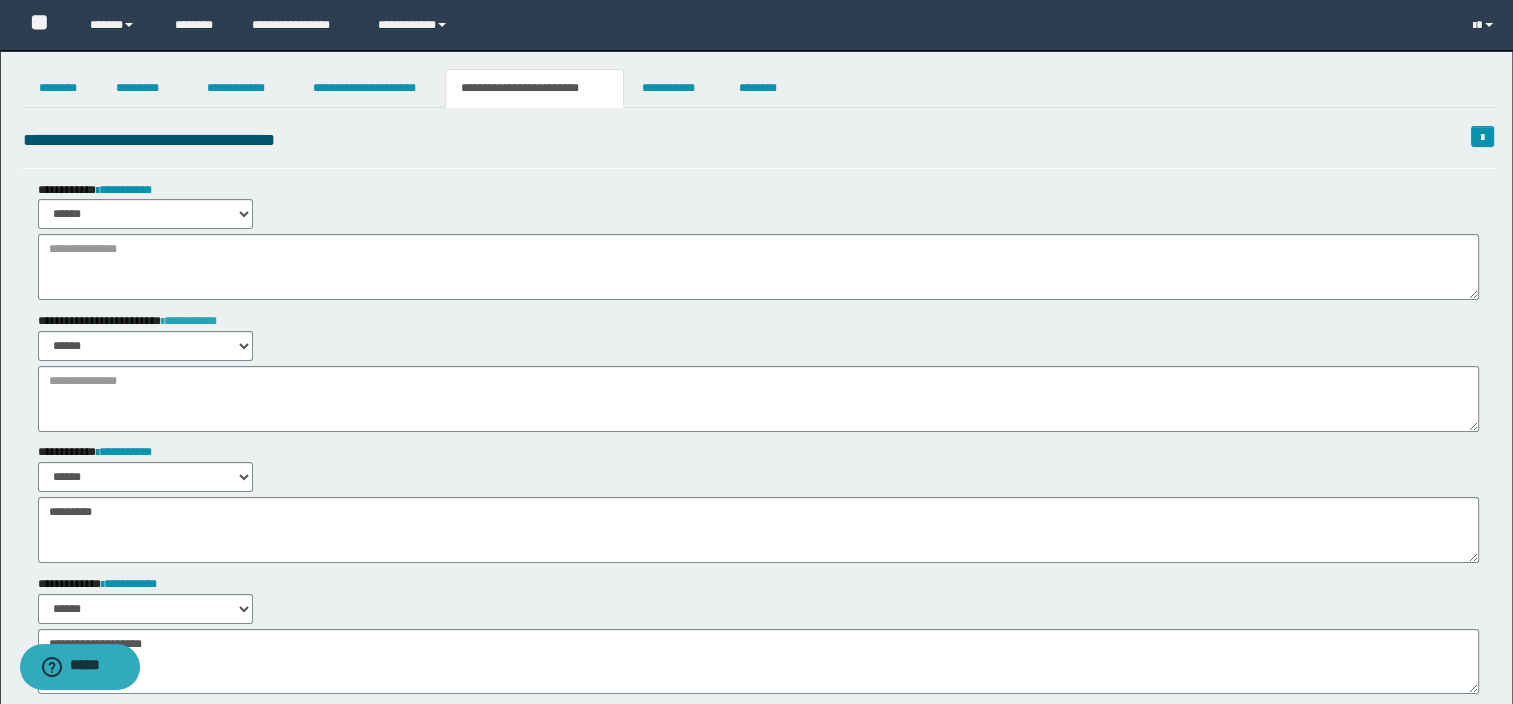 click on "**********" at bounding box center (189, 321) 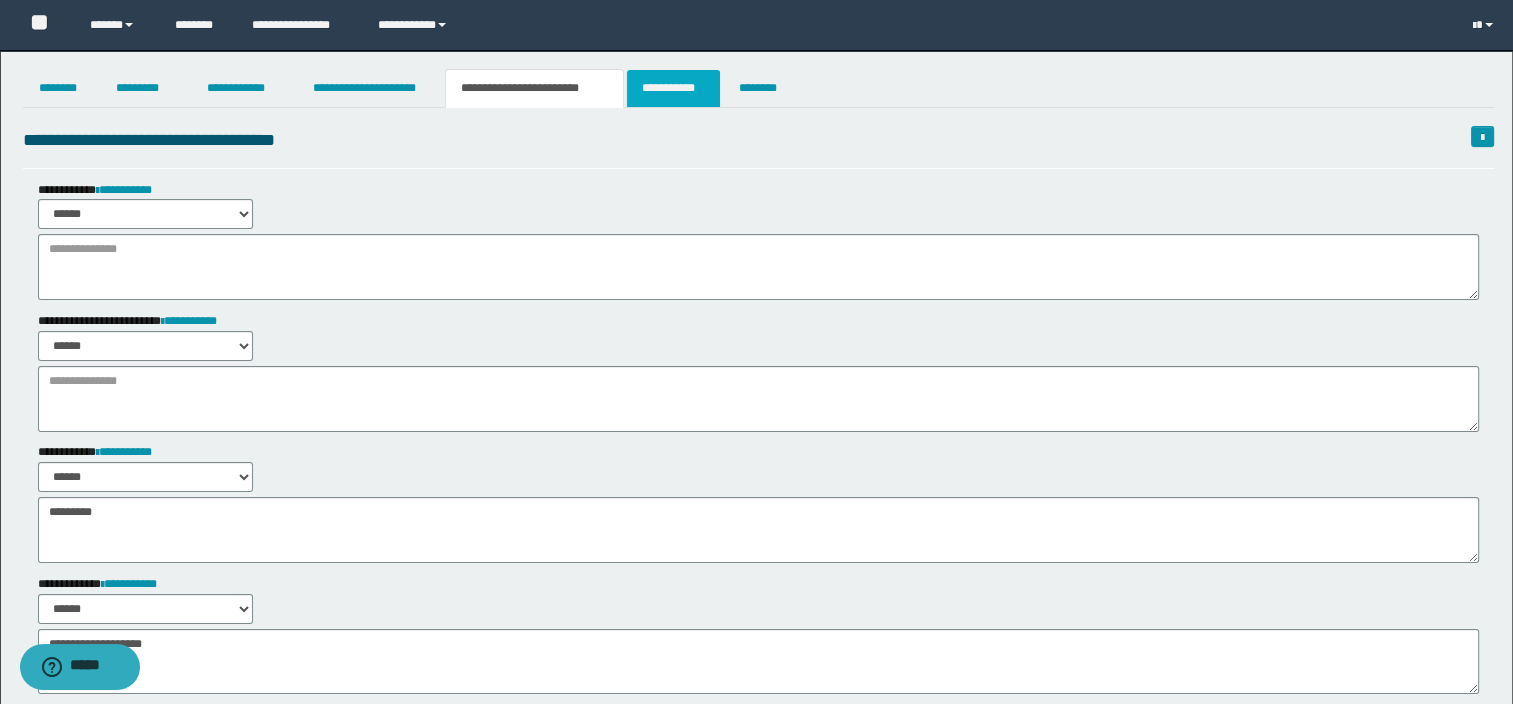 click on "**********" at bounding box center [673, 88] 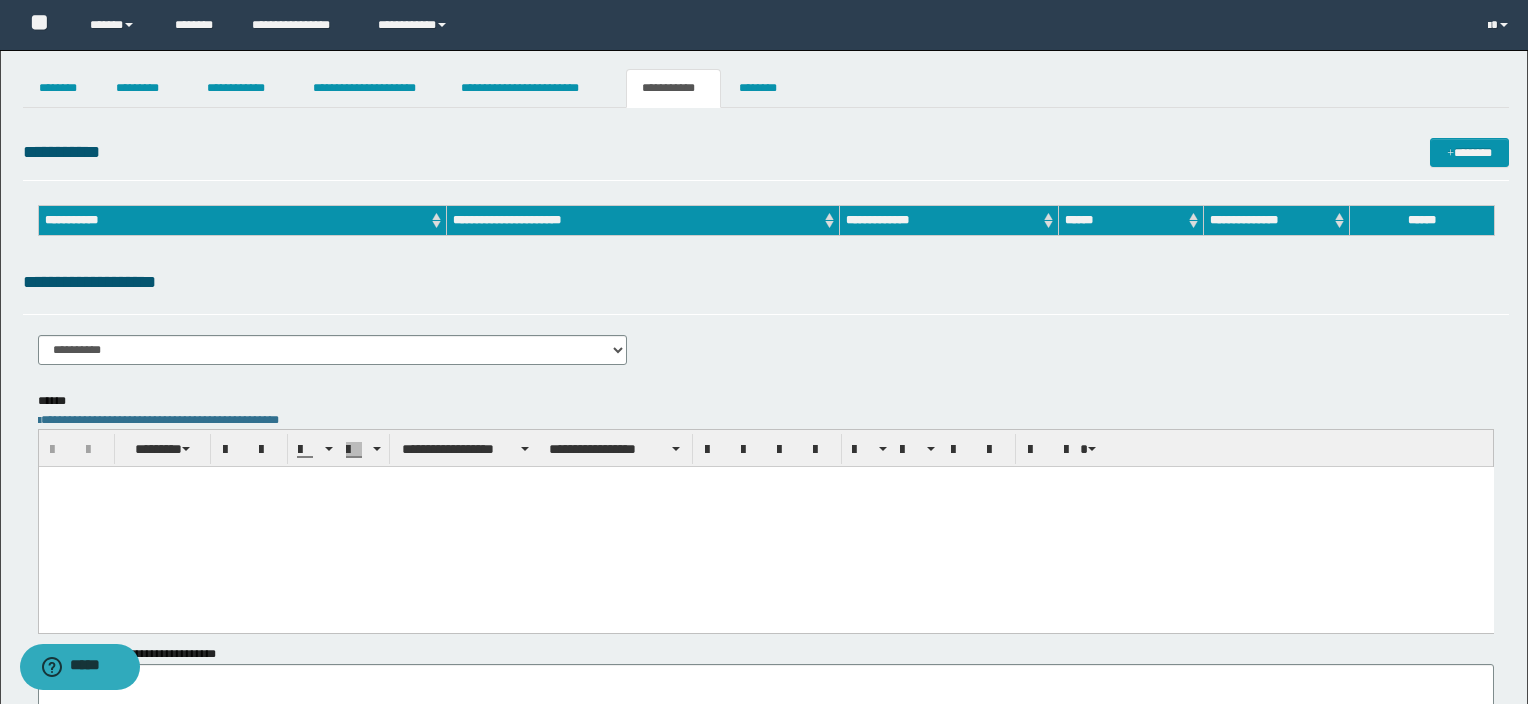 scroll, scrollTop: 0, scrollLeft: 0, axis: both 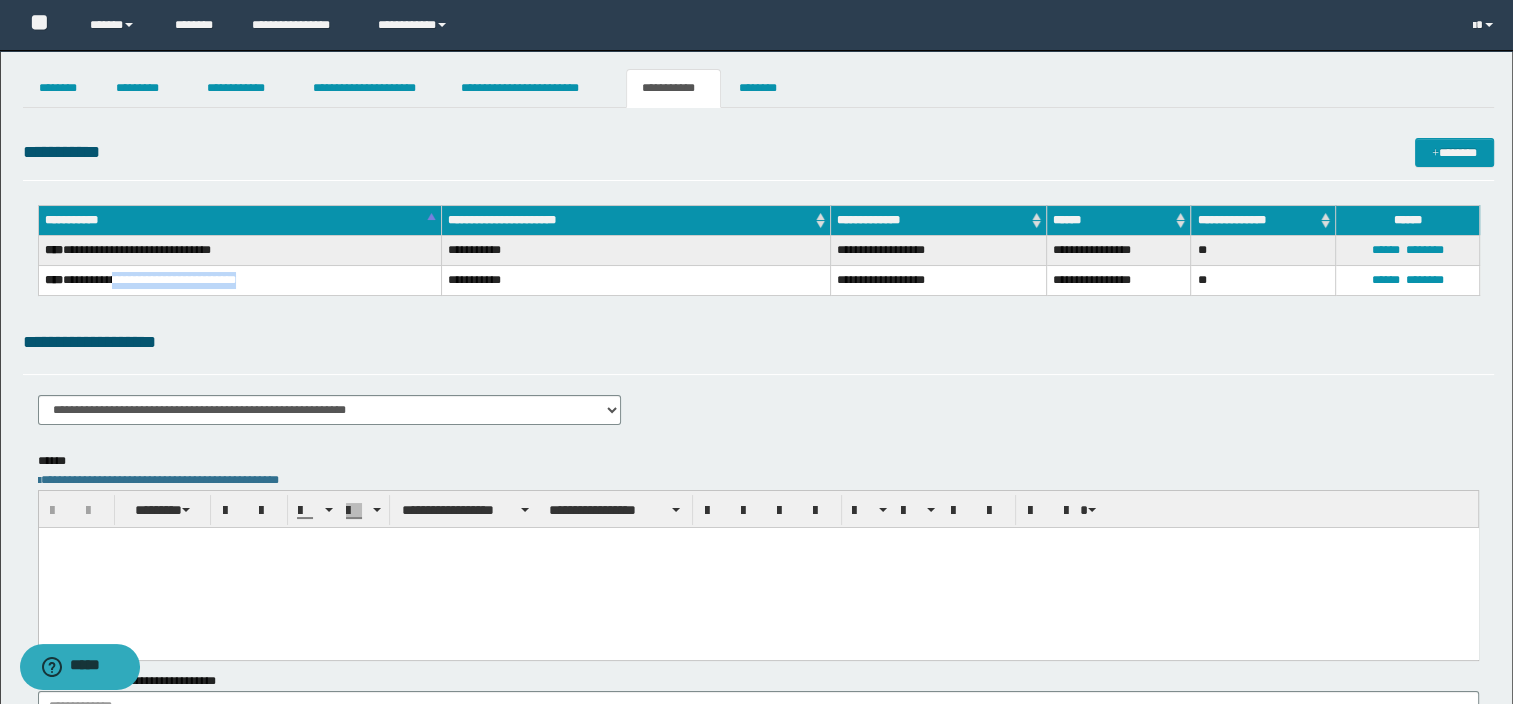drag, startPoint x: 118, startPoint y: 281, endPoint x: 285, endPoint y: 287, distance: 167.10774 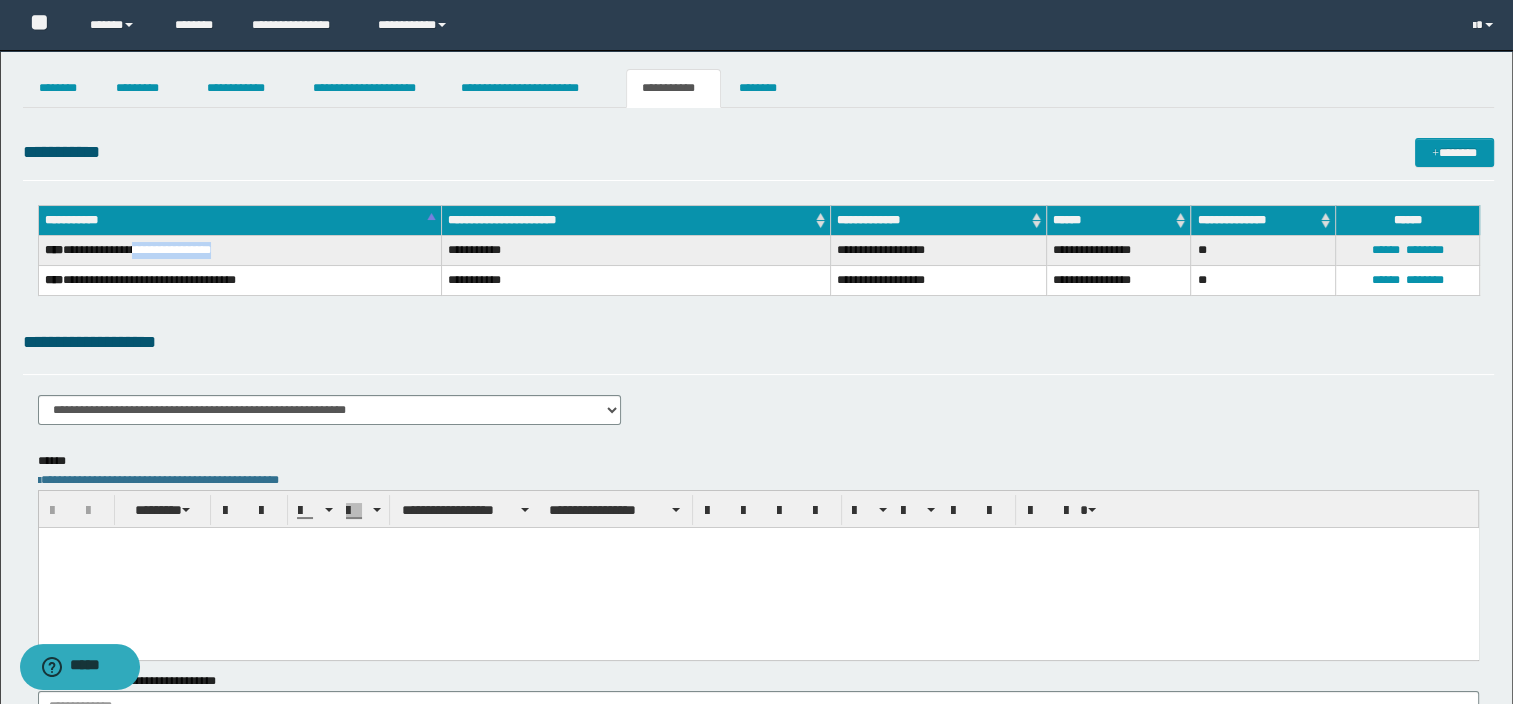 drag, startPoint x: 285, startPoint y: 287, endPoint x: 370, endPoint y: 246, distance: 94.371605 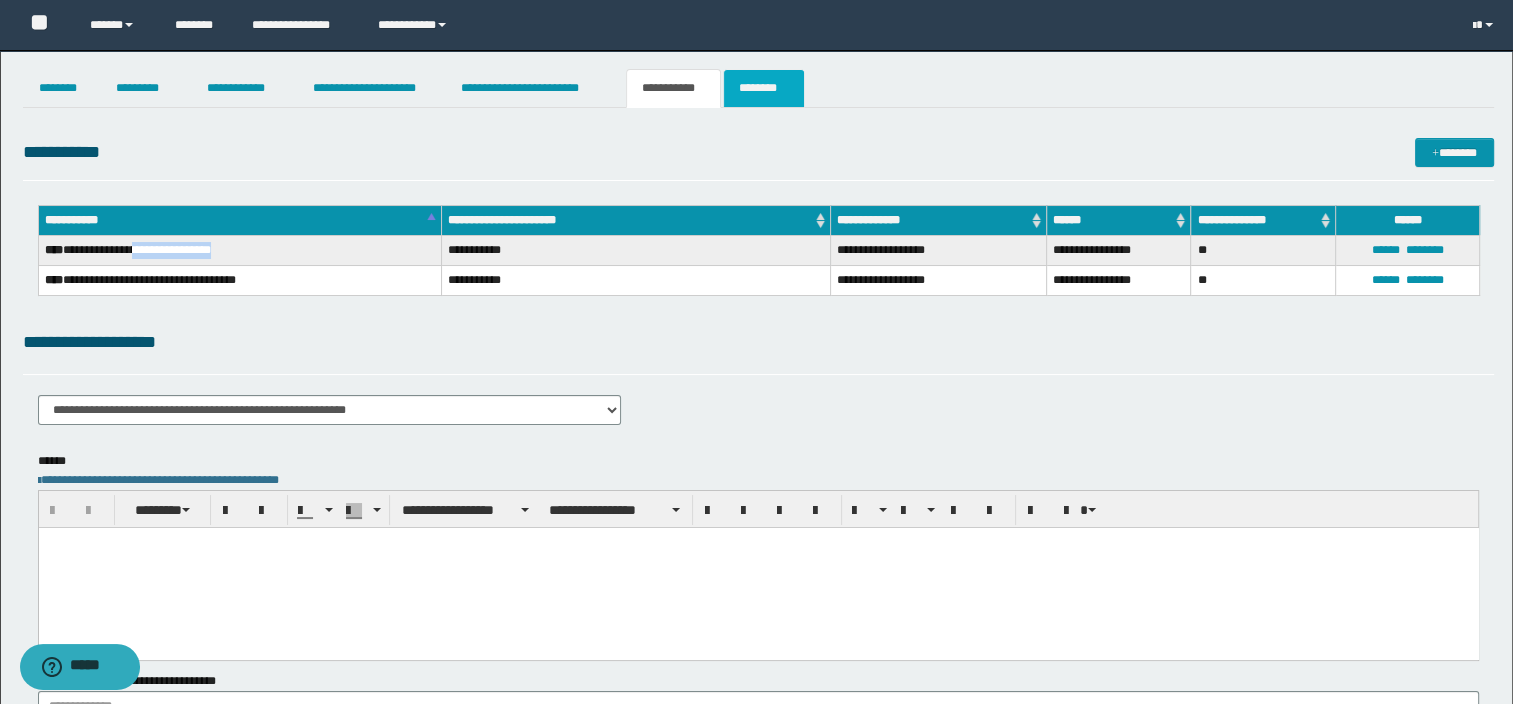 click on "********" at bounding box center [764, 88] 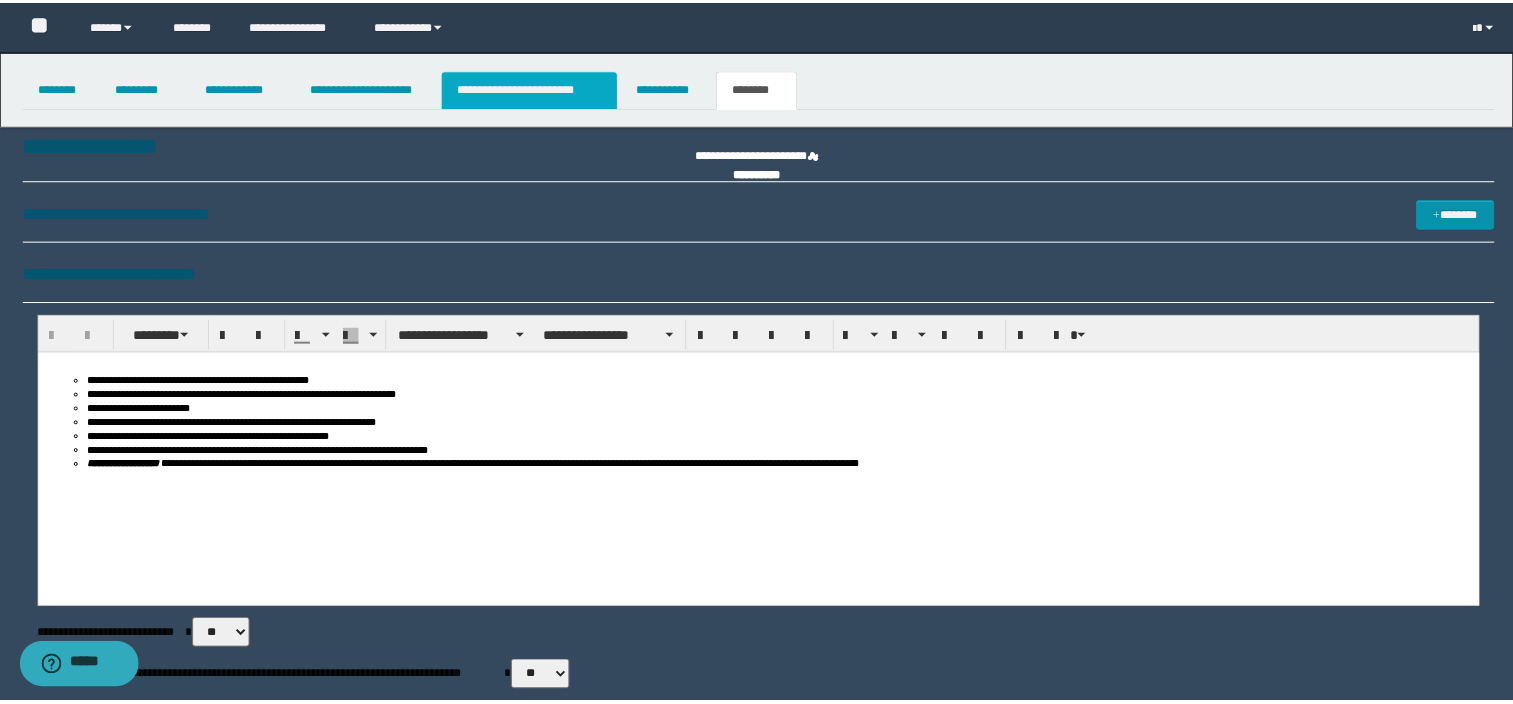 scroll, scrollTop: 0, scrollLeft: 0, axis: both 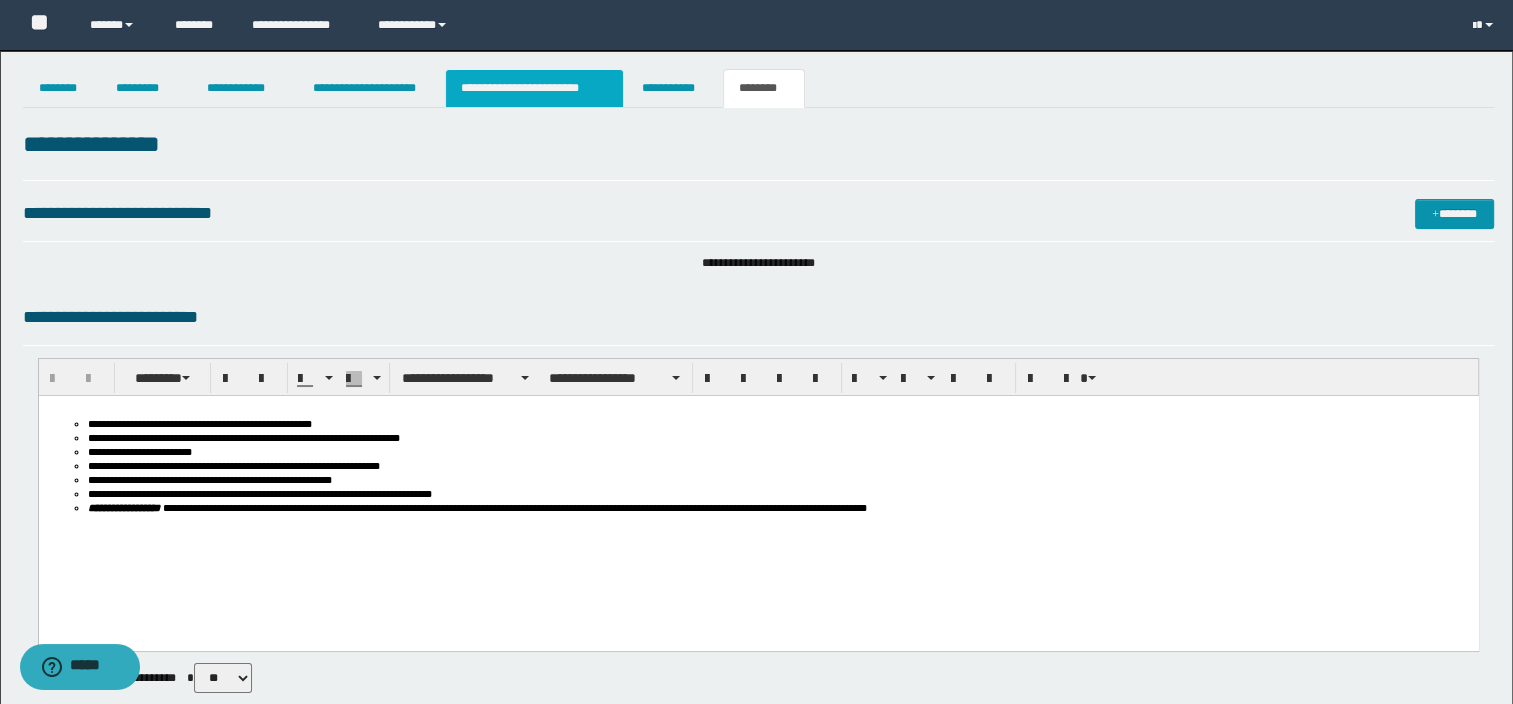 click on "**********" at bounding box center [534, 88] 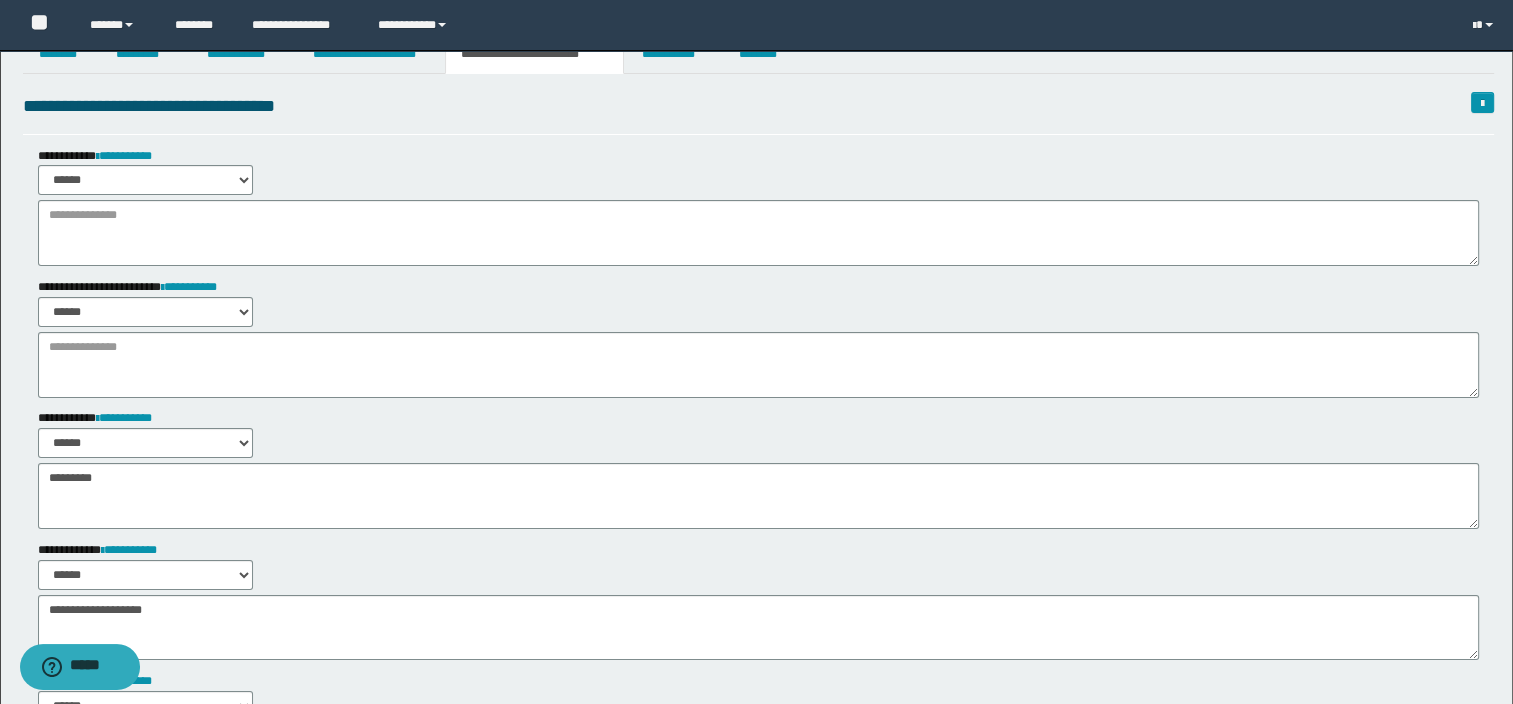 scroll, scrollTop: 0, scrollLeft: 0, axis: both 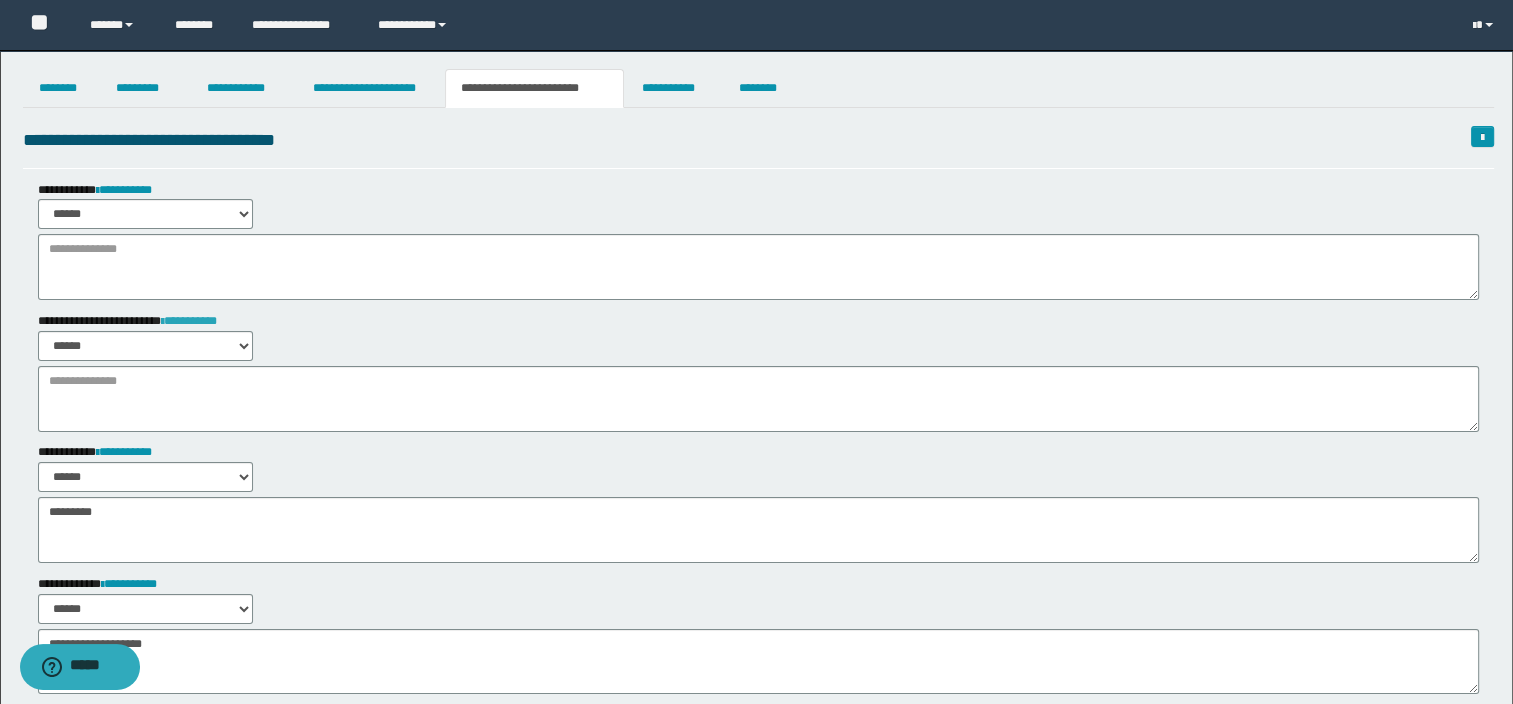 click on "**********" at bounding box center [189, 321] 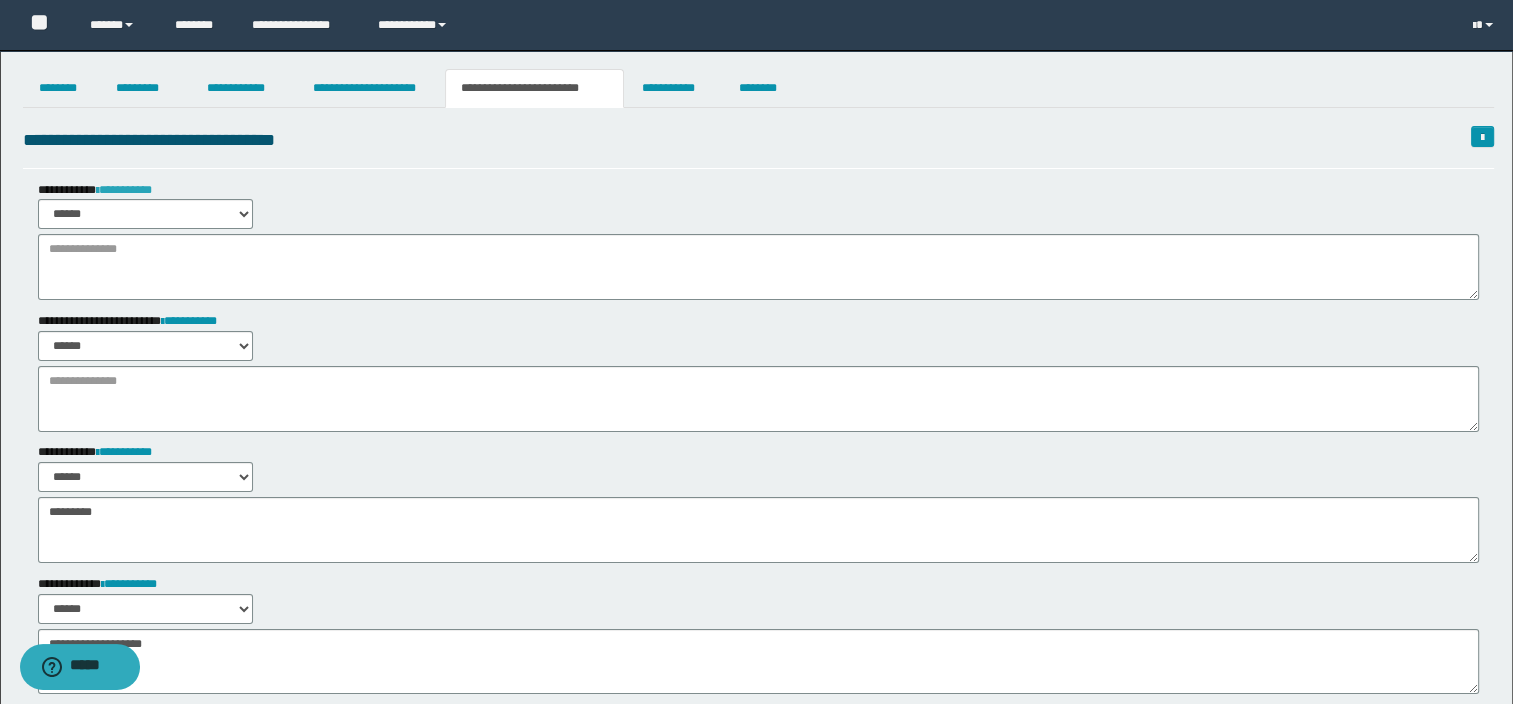 click on "**********" at bounding box center [124, 190] 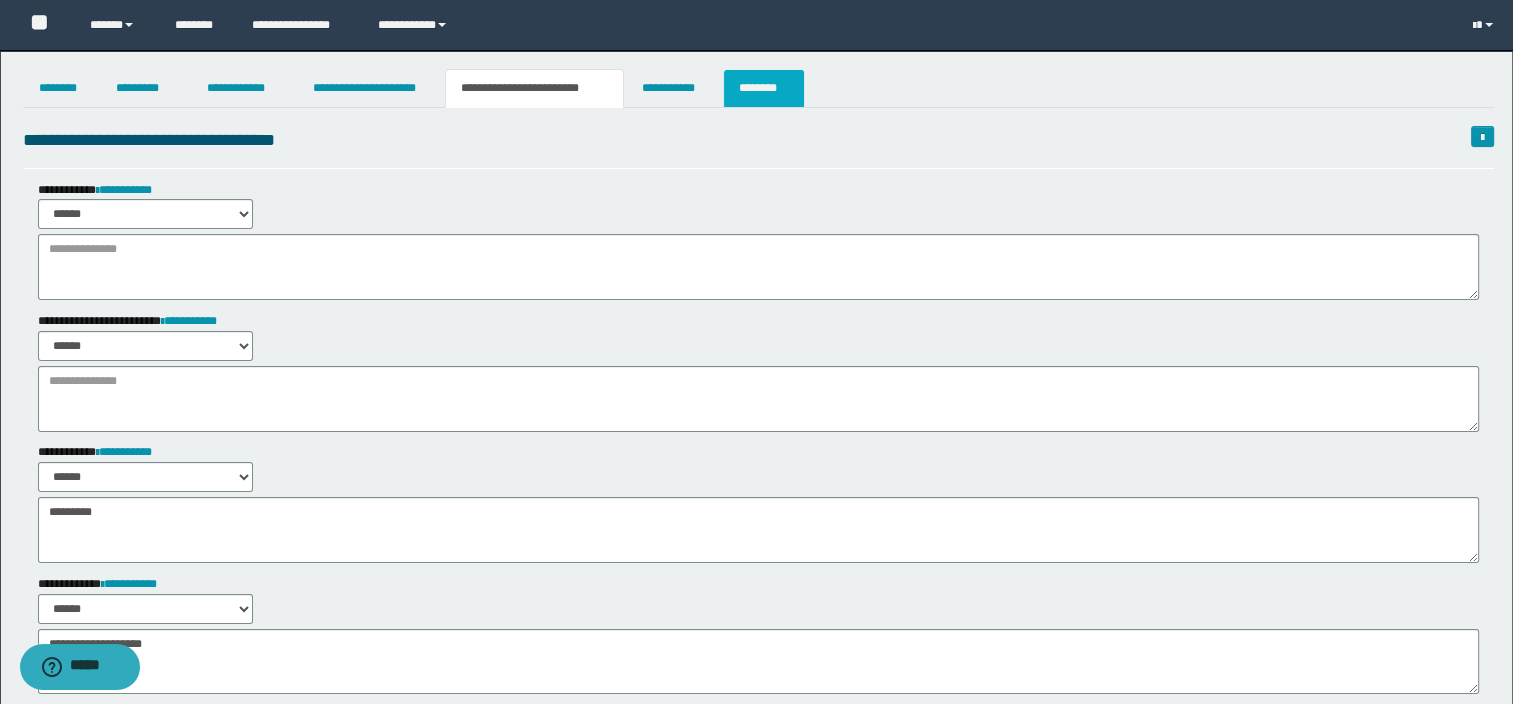 click on "********" at bounding box center [764, 88] 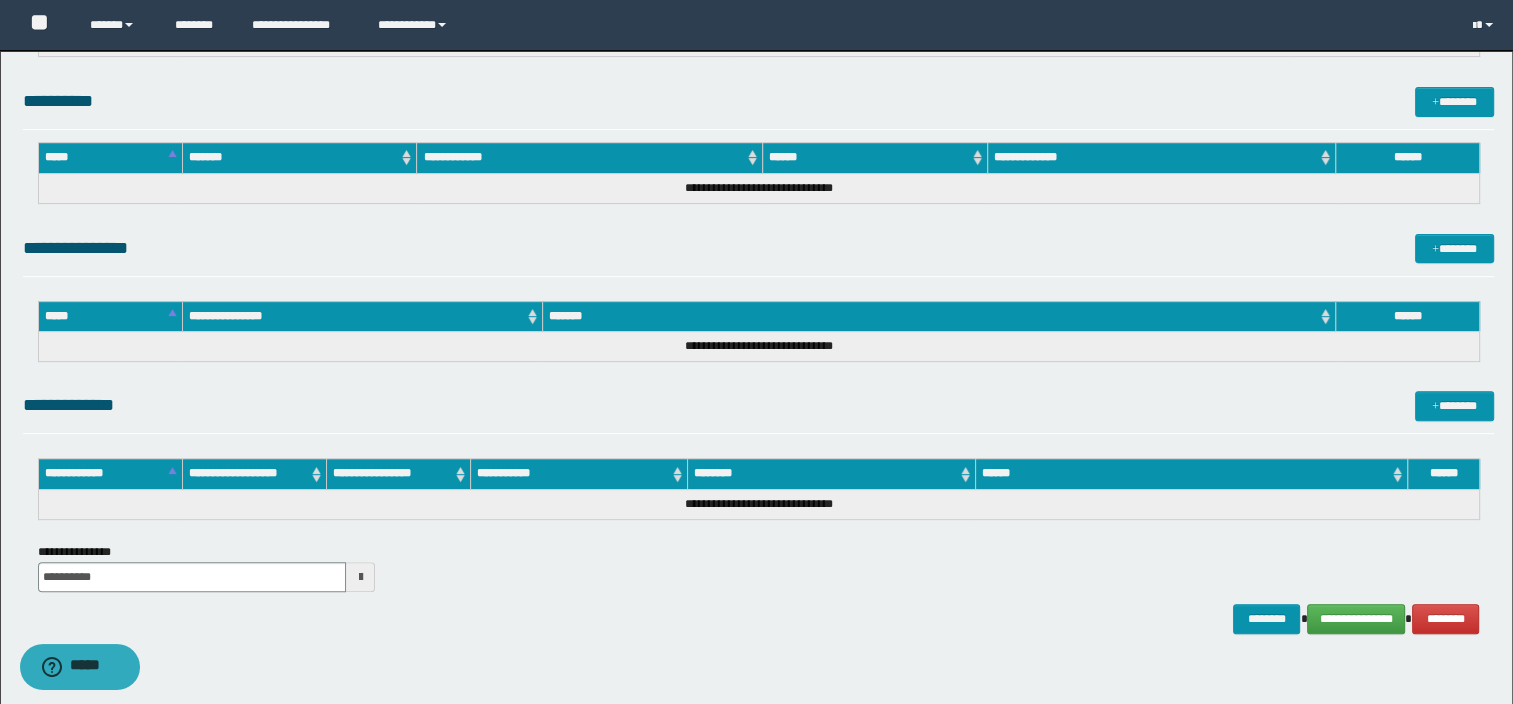 scroll, scrollTop: 765, scrollLeft: 0, axis: vertical 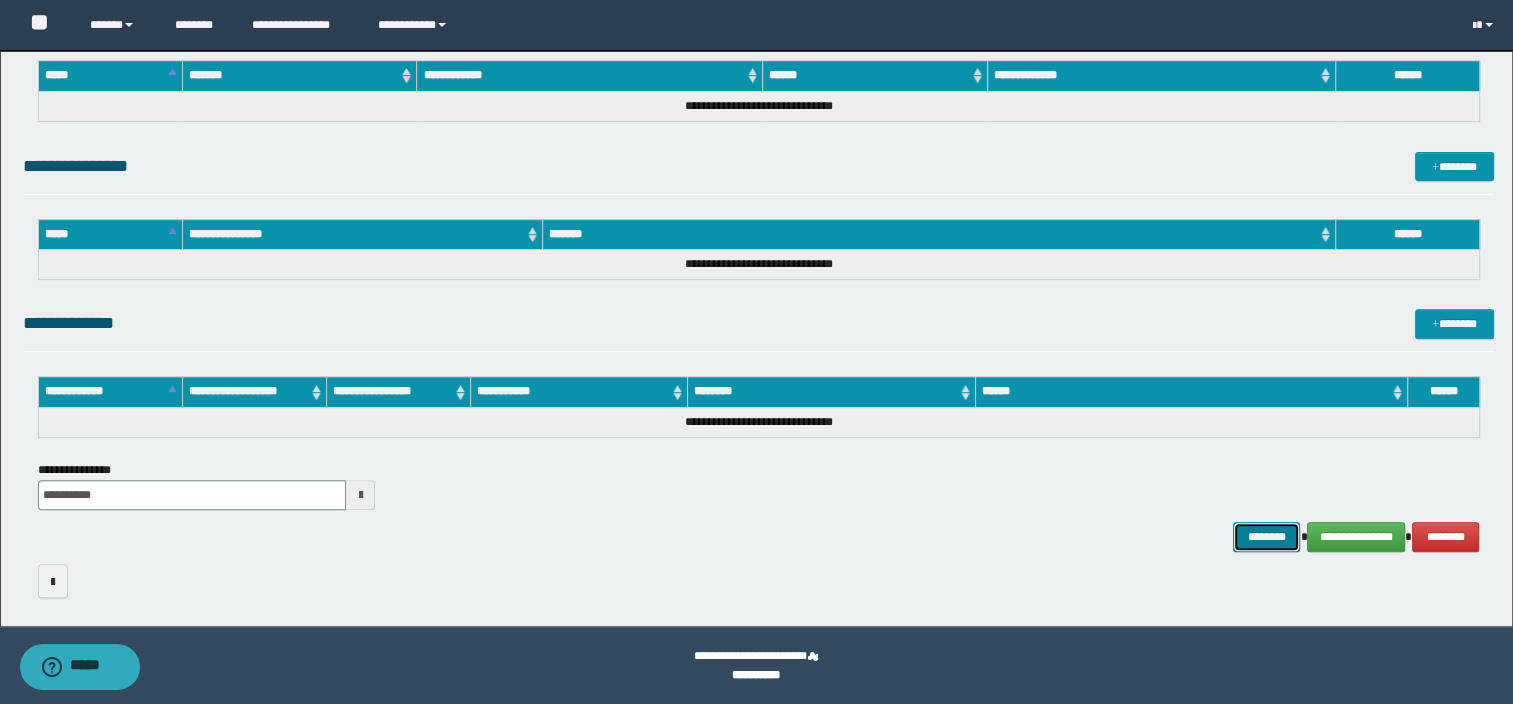 click on "********" at bounding box center [1266, 537] 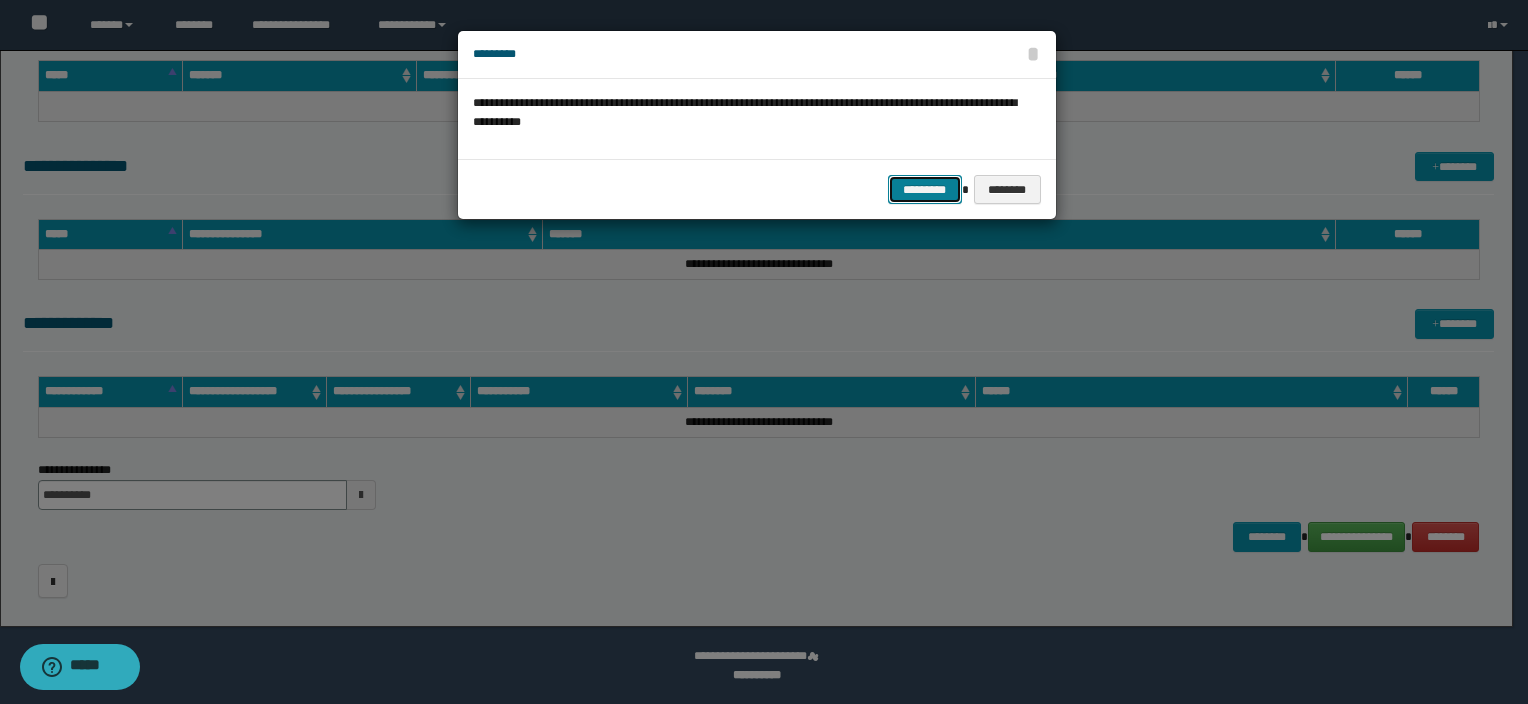 click on "*********" at bounding box center [925, 190] 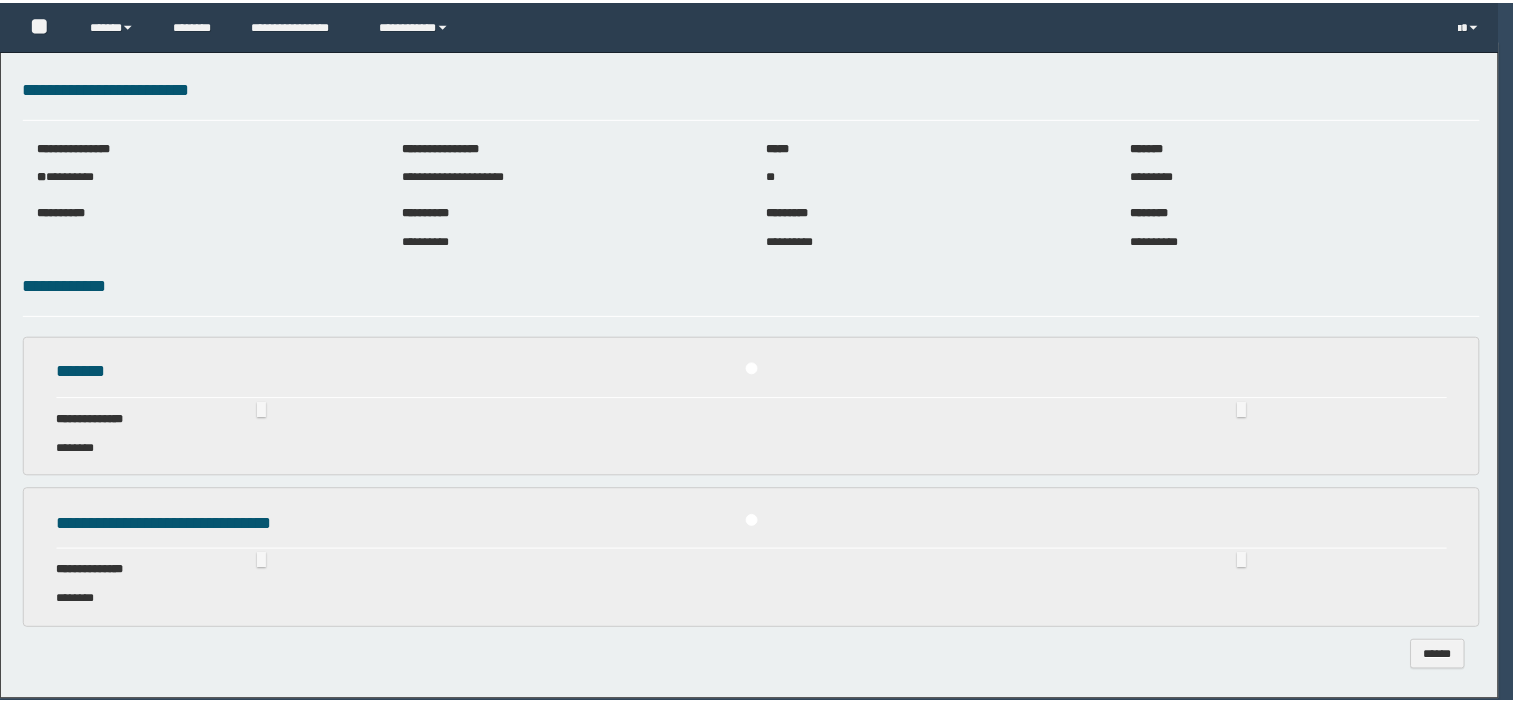 scroll, scrollTop: 0, scrollLeft: 0, axis: both 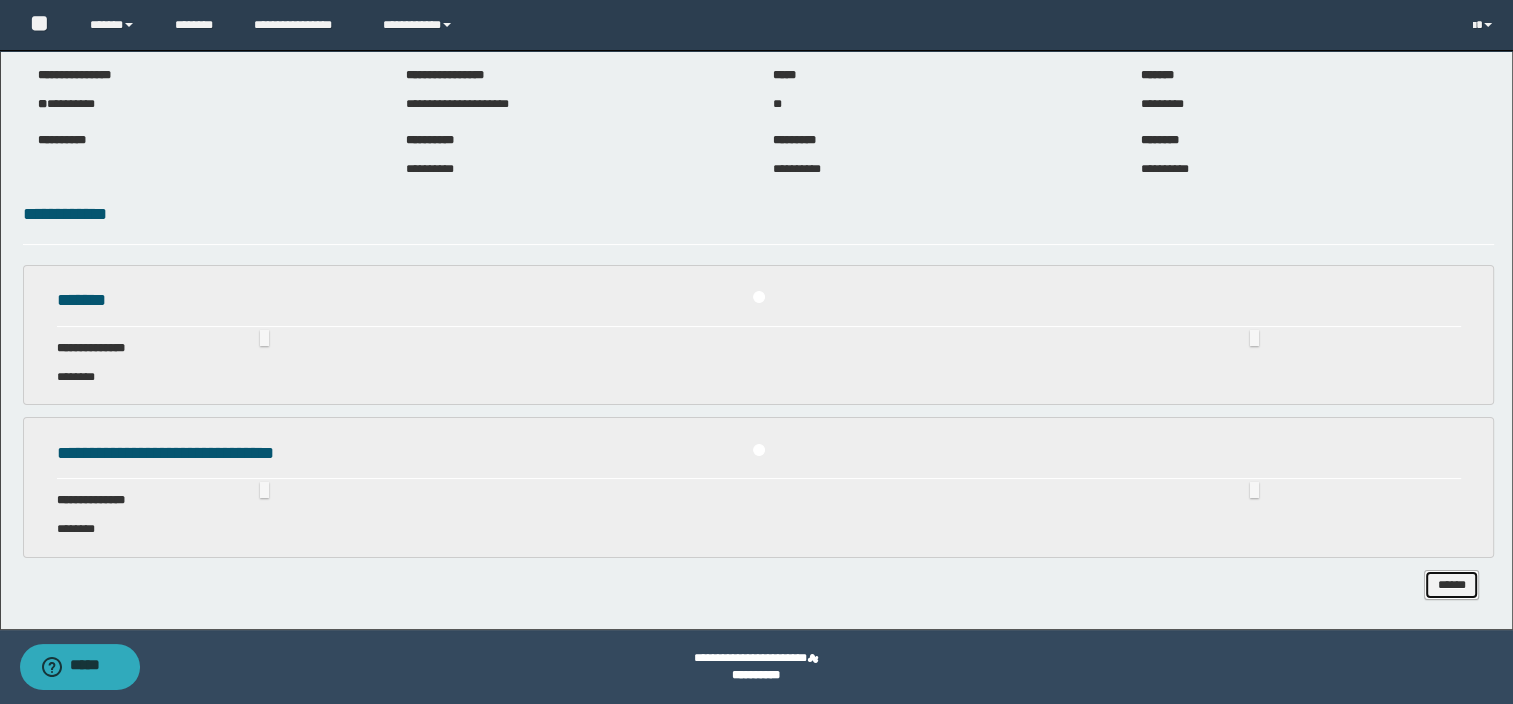 click on "******" at bounding box center [1452, 585] 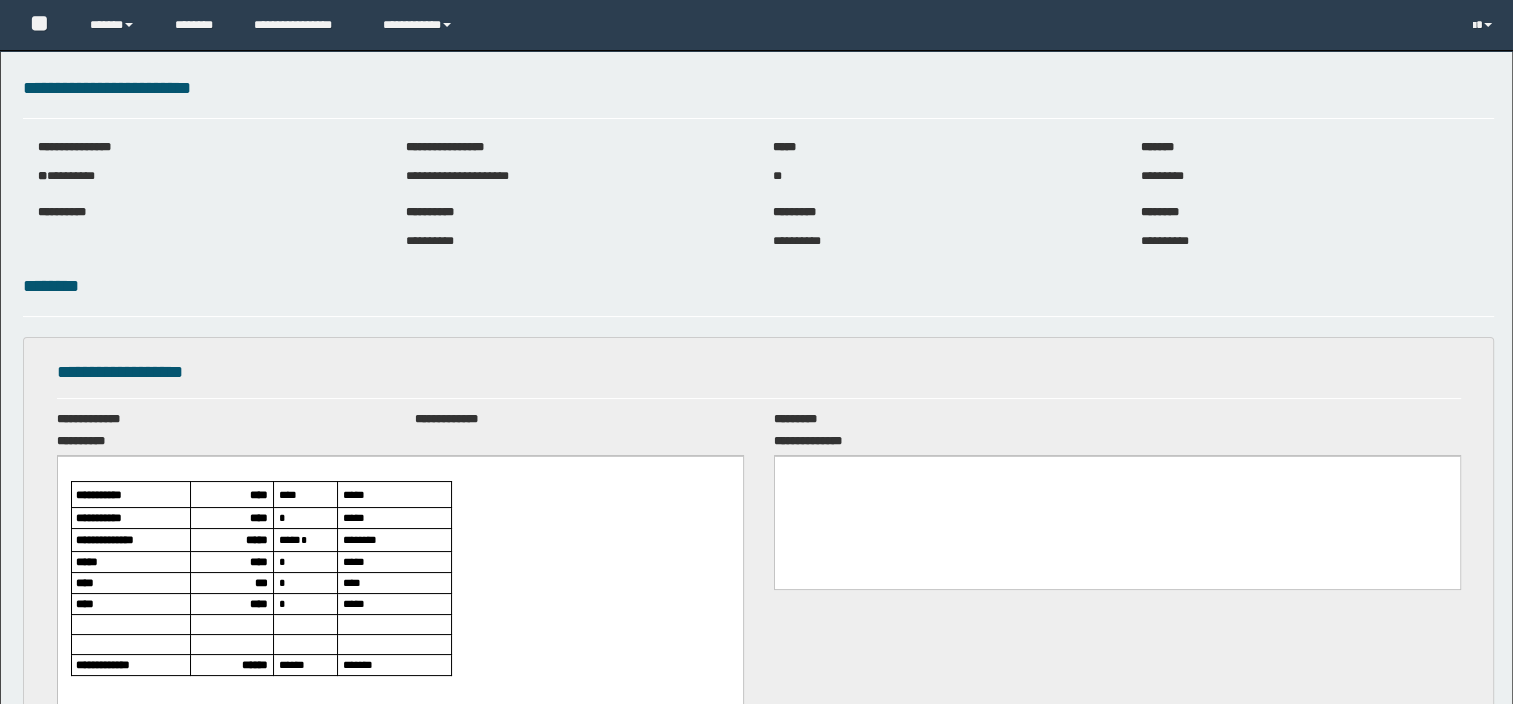 scroll, scrollTop: 0, scrollLeft: 0, axis: both 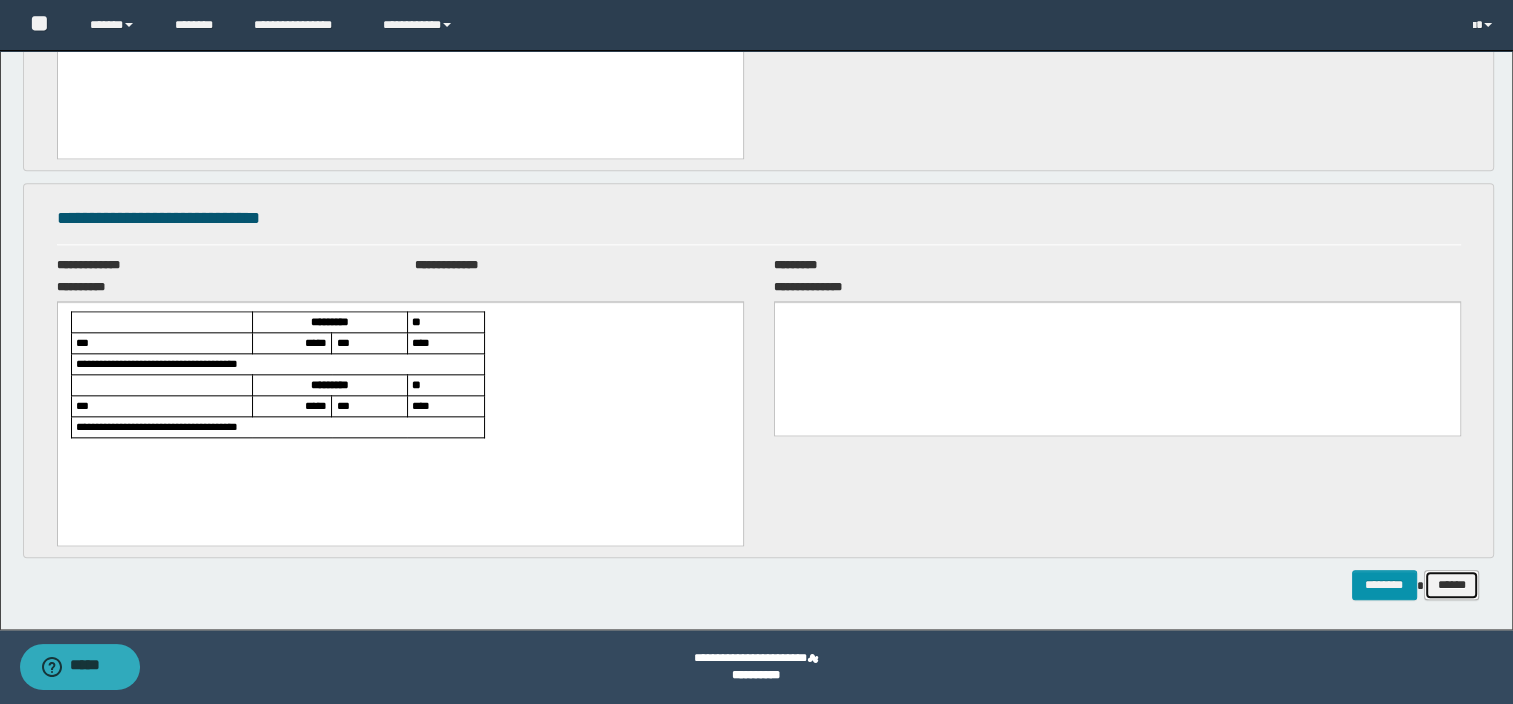 click on "******" at bounding box center [1452, 585] 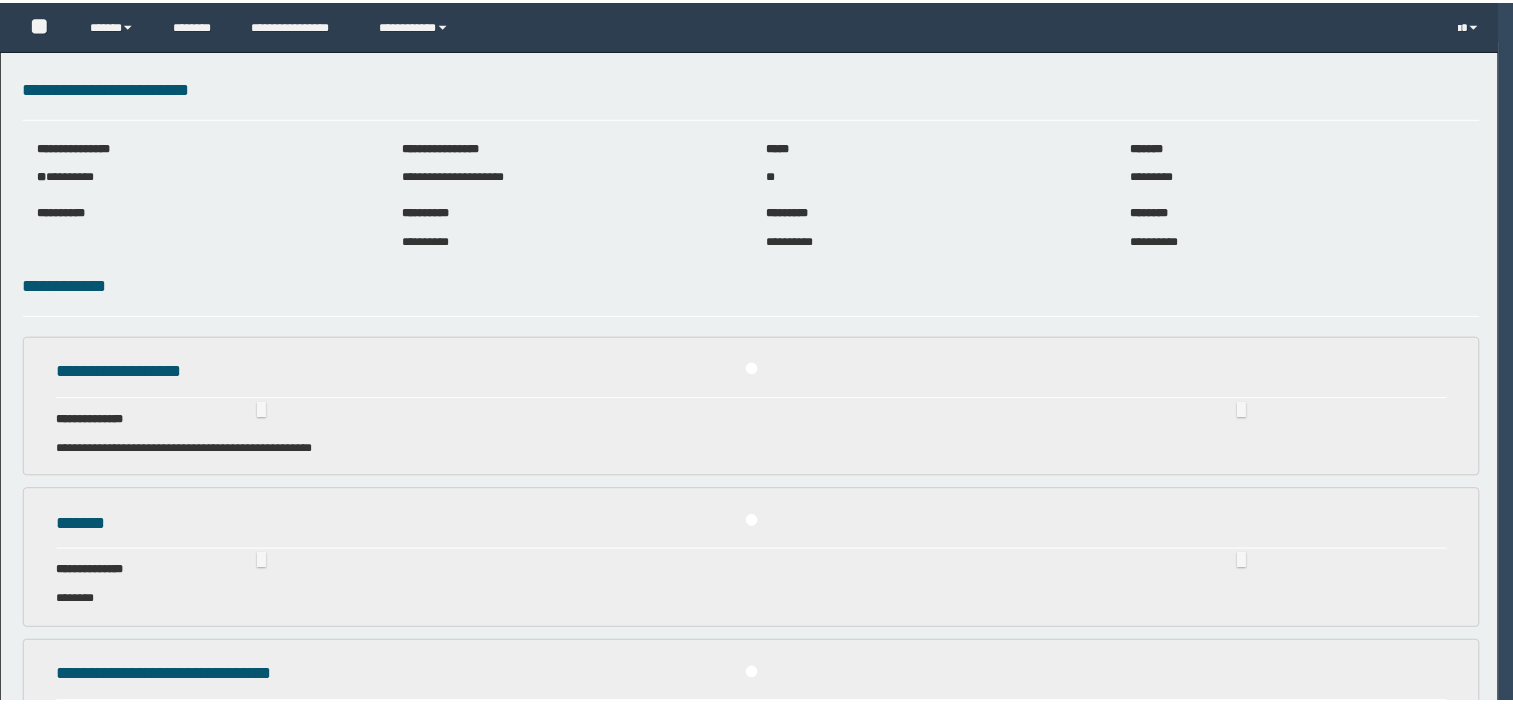 scroll, scrollTop: 0, scrollLeft: 0, axis: both 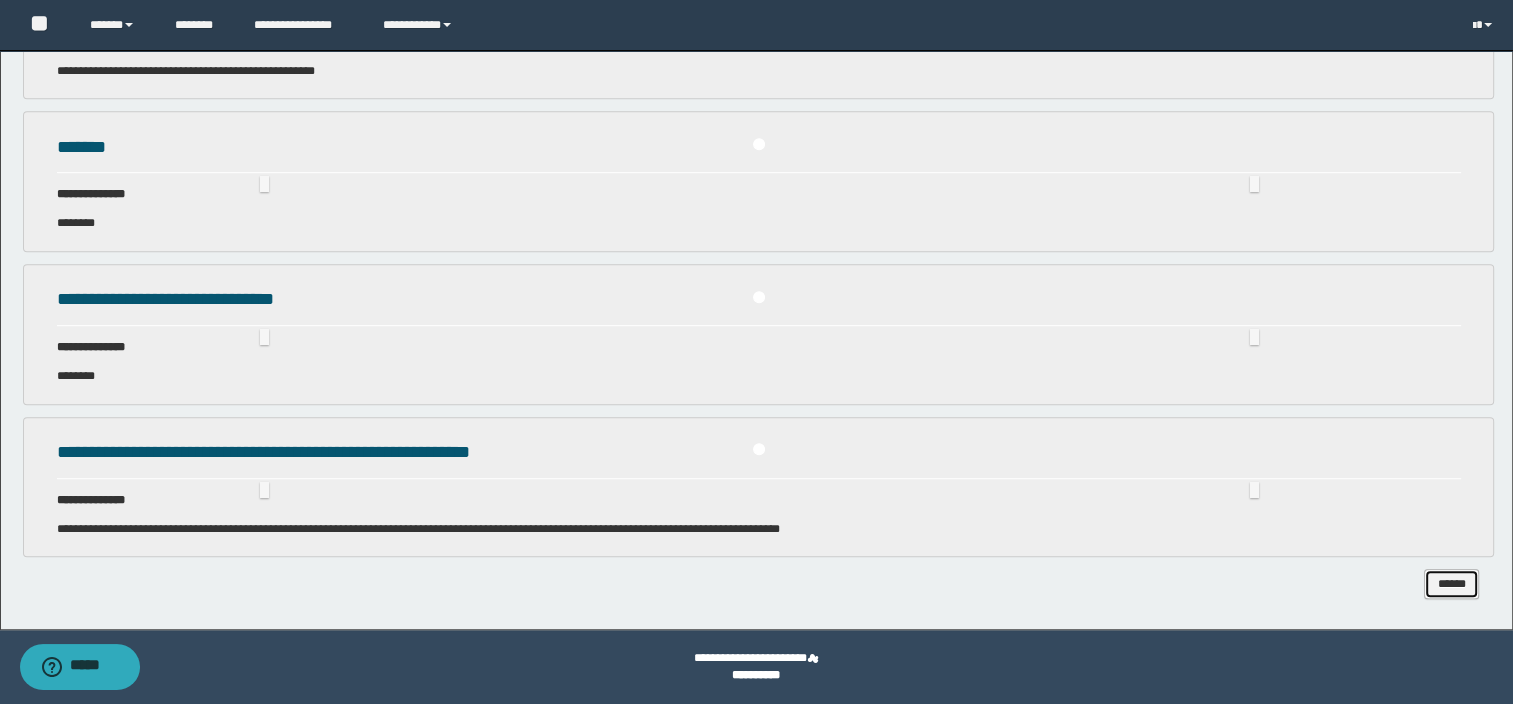 click on "******" at bounding box center [1452, 584] 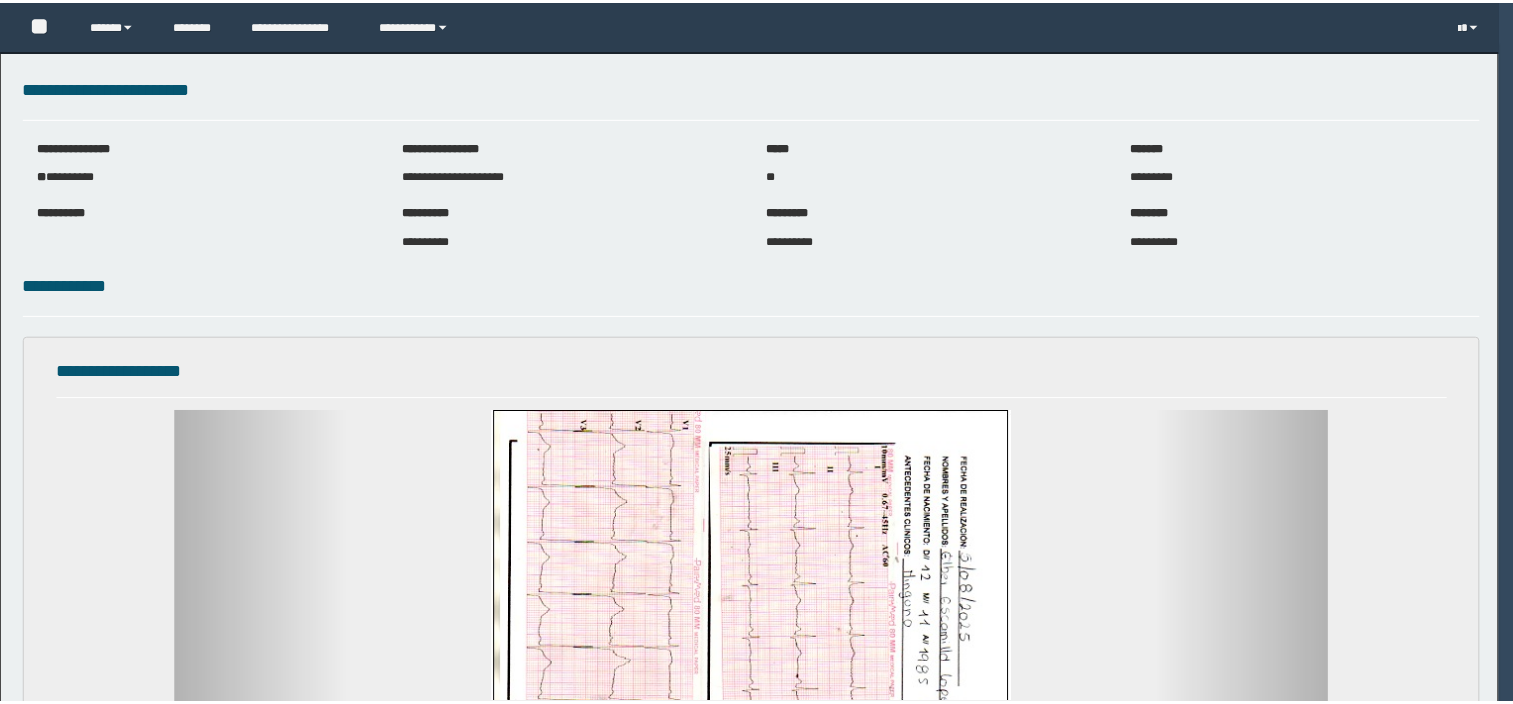 scroll, scrollTop: 0, scrollLeft: 0, axis: both 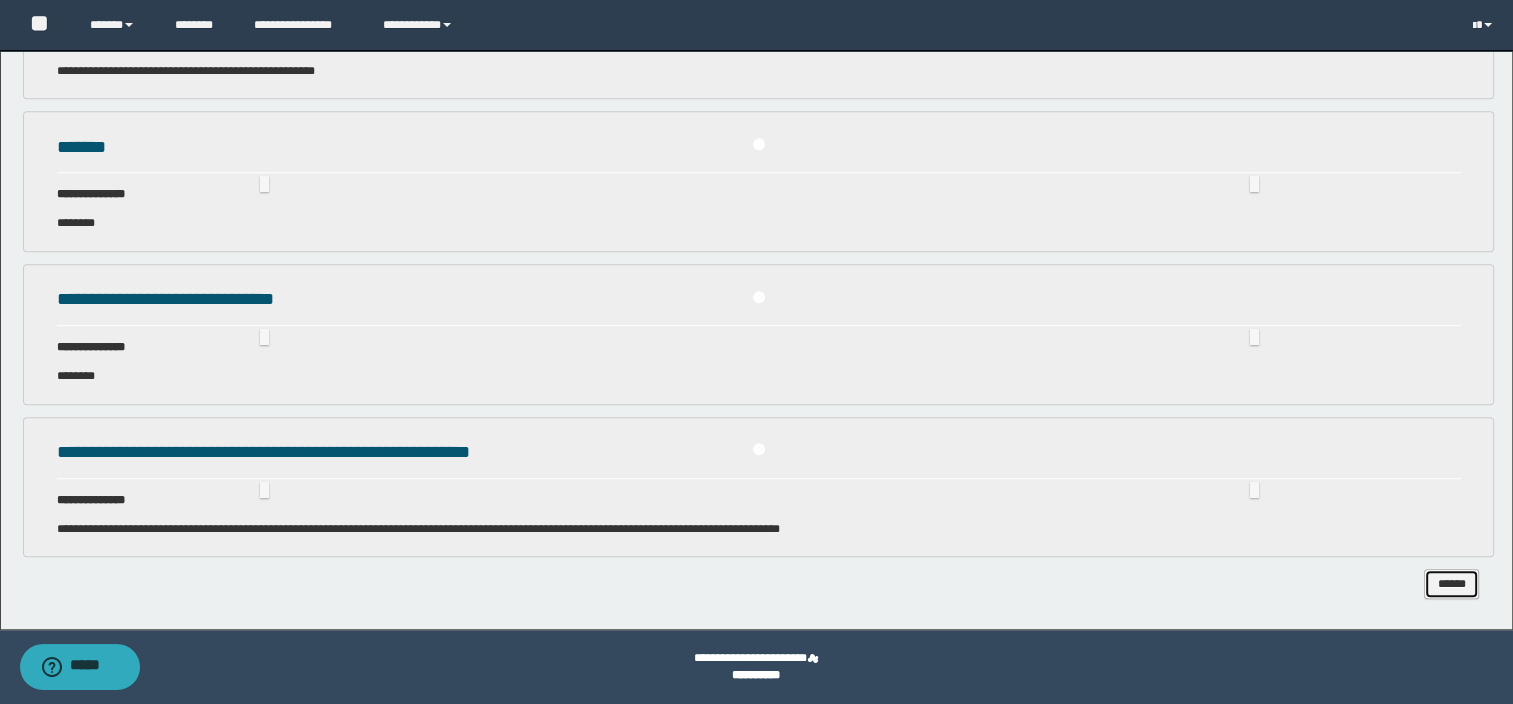 click on "******" at bounding box center [1452, 584] 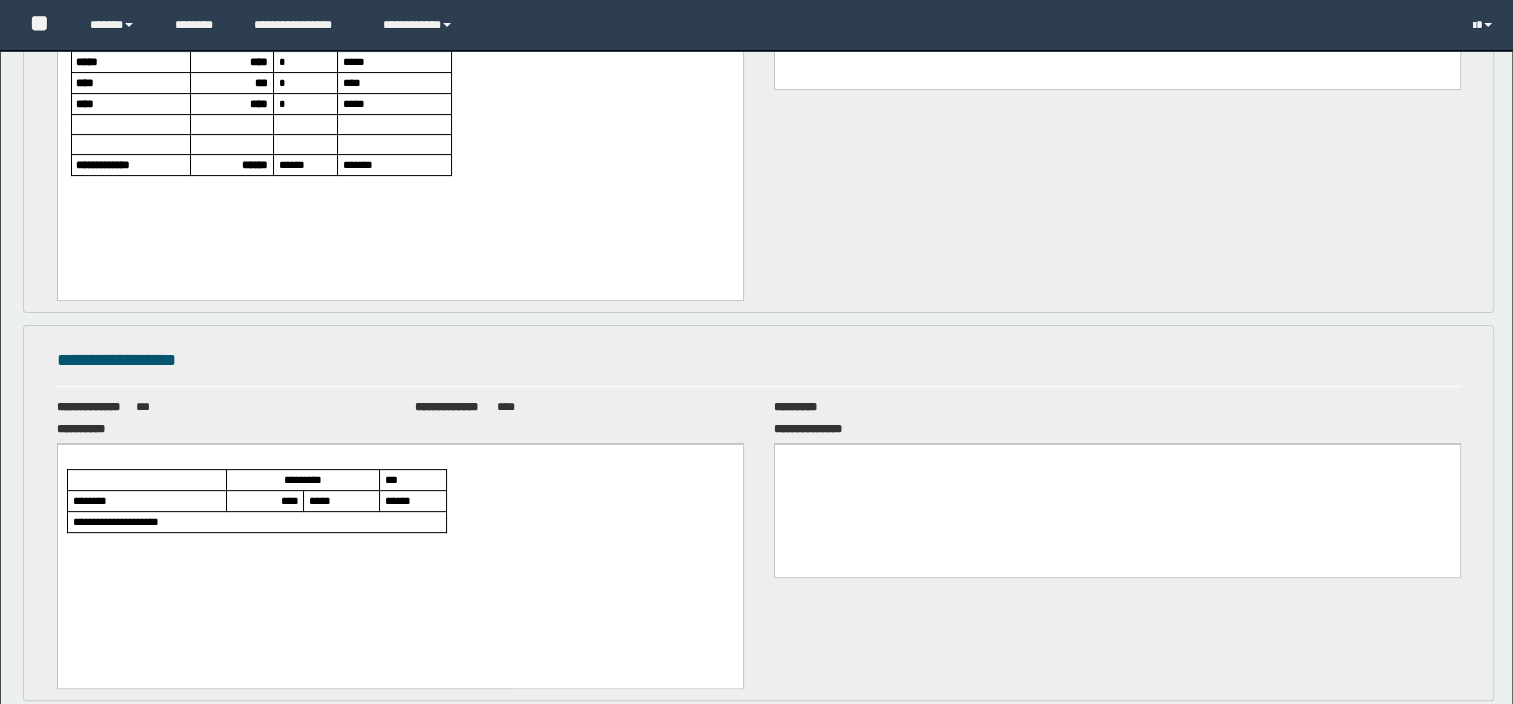 scroll, scrollTop: 0, scrollLeft: 0, axis: both 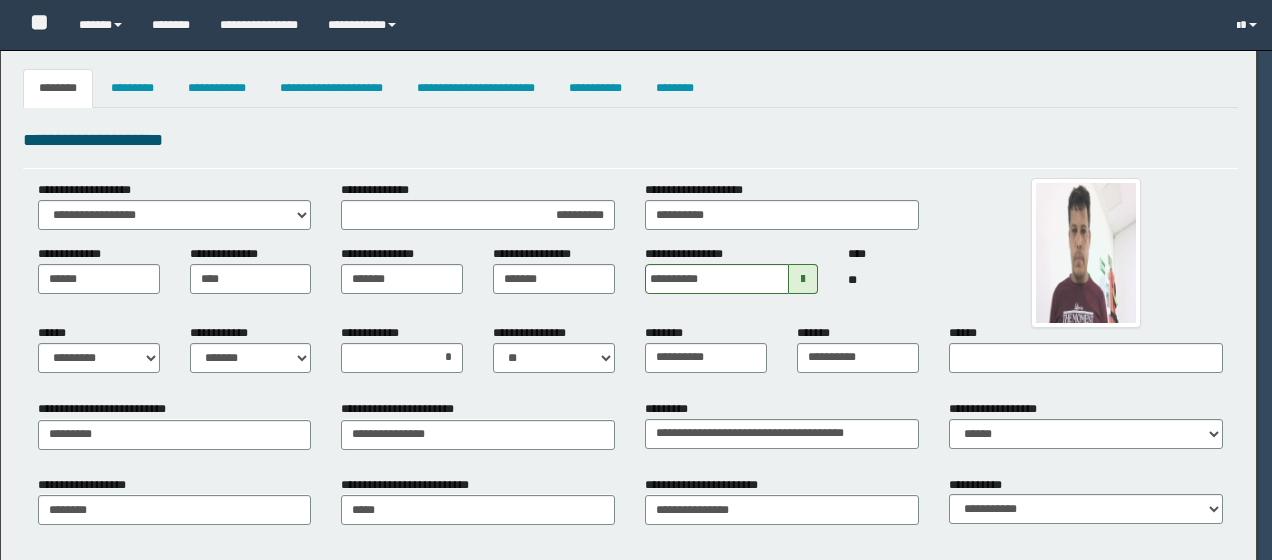 select on "*" 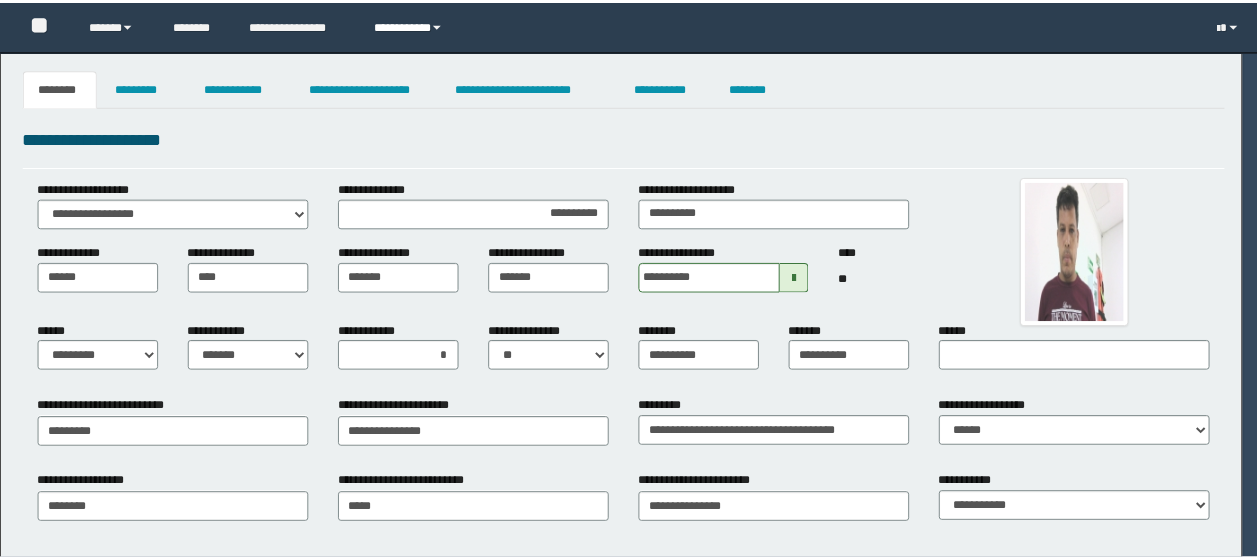 scroll, scrollTop: 0, scrollLeft: 0, axis: both 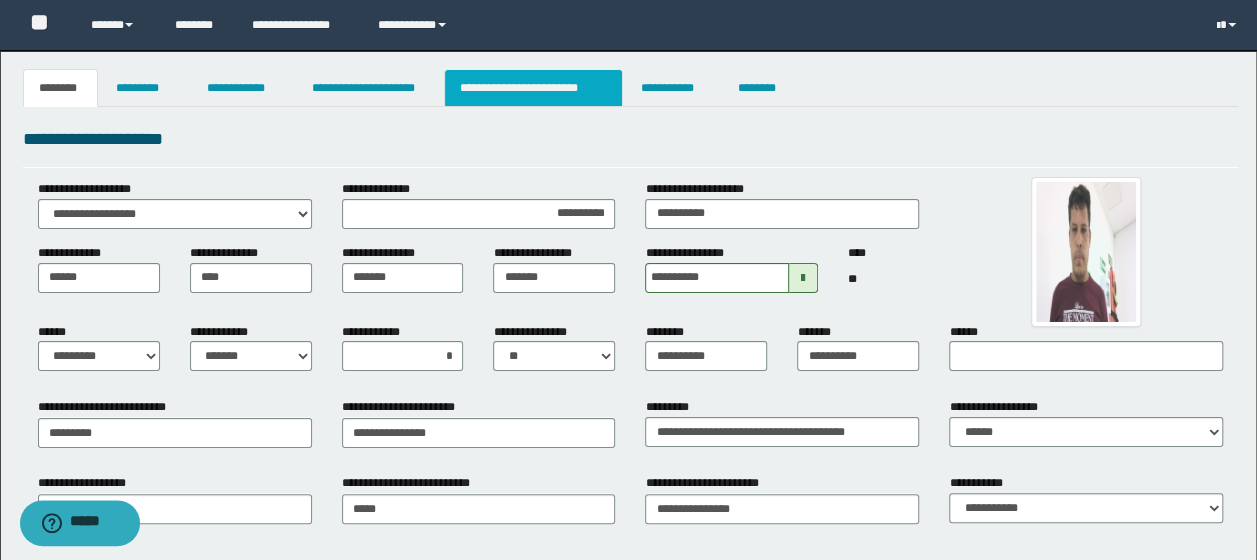 click on "**********" at bounding box center [533, 88] 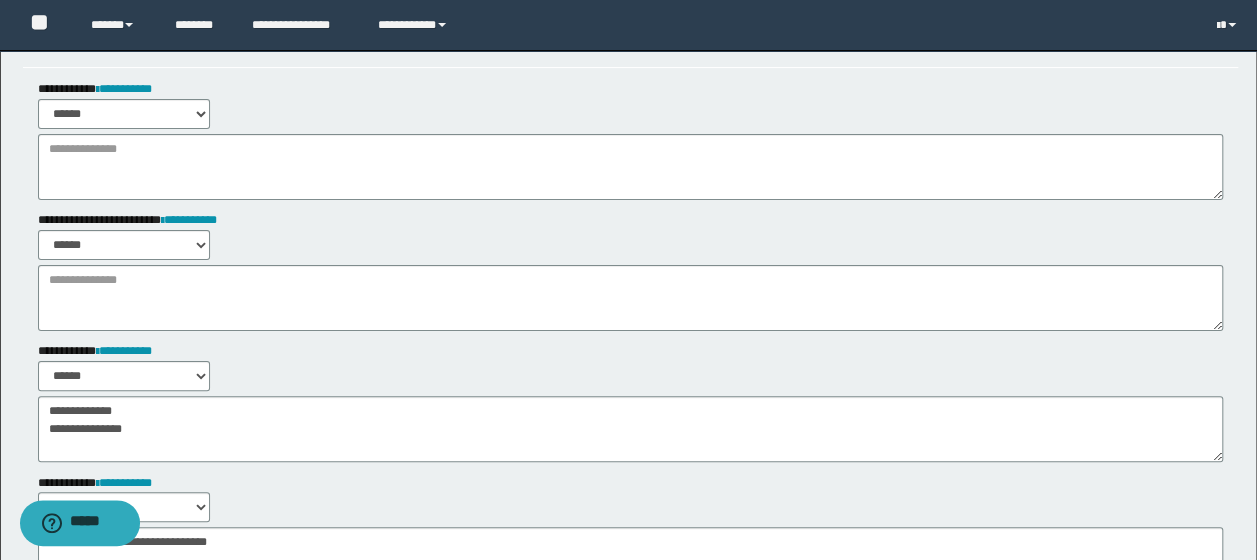 scroll, scrollTop: 0, scrollLeft: 0, axis: both 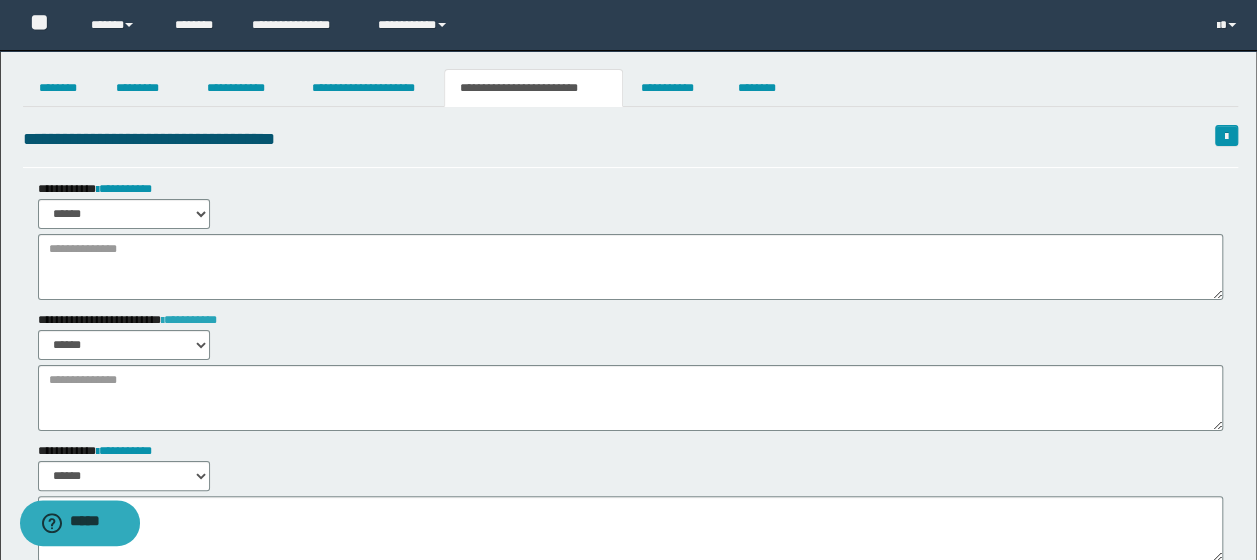 click on "**********" at bounding box center [189, 320] 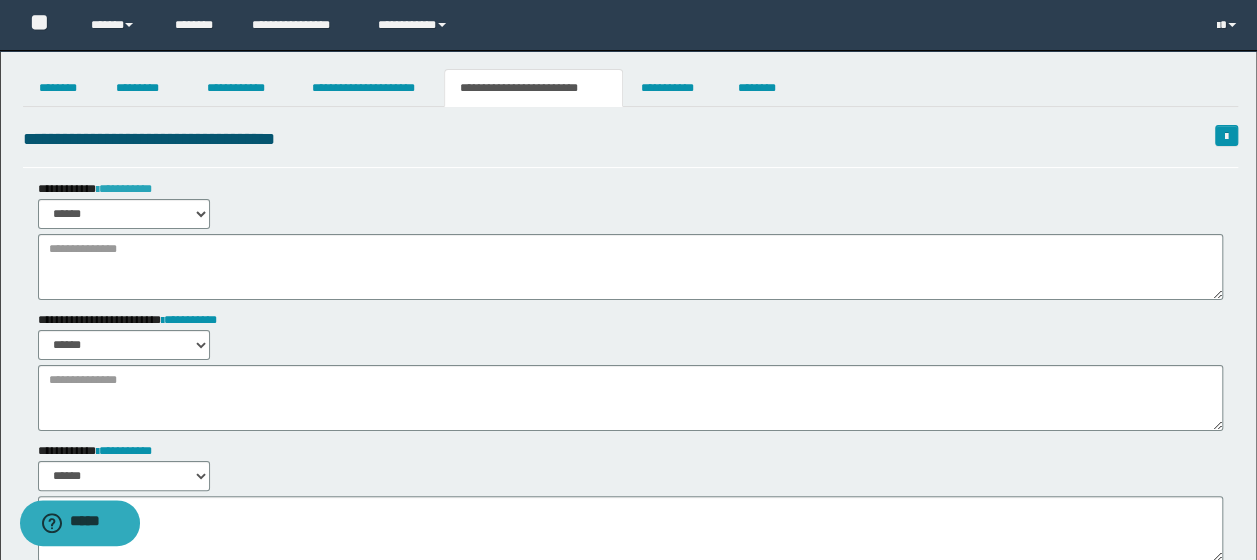 click on "**********" at bounding box center [124, 189] 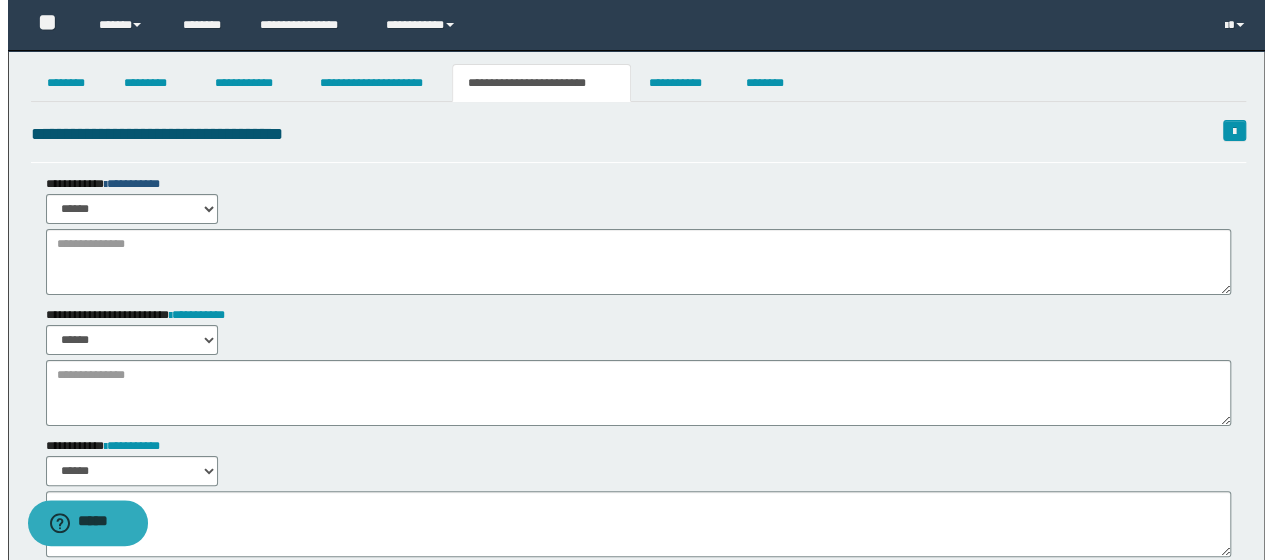 scroll, scrollTop: 0, scrollLeft: 0, axis: both 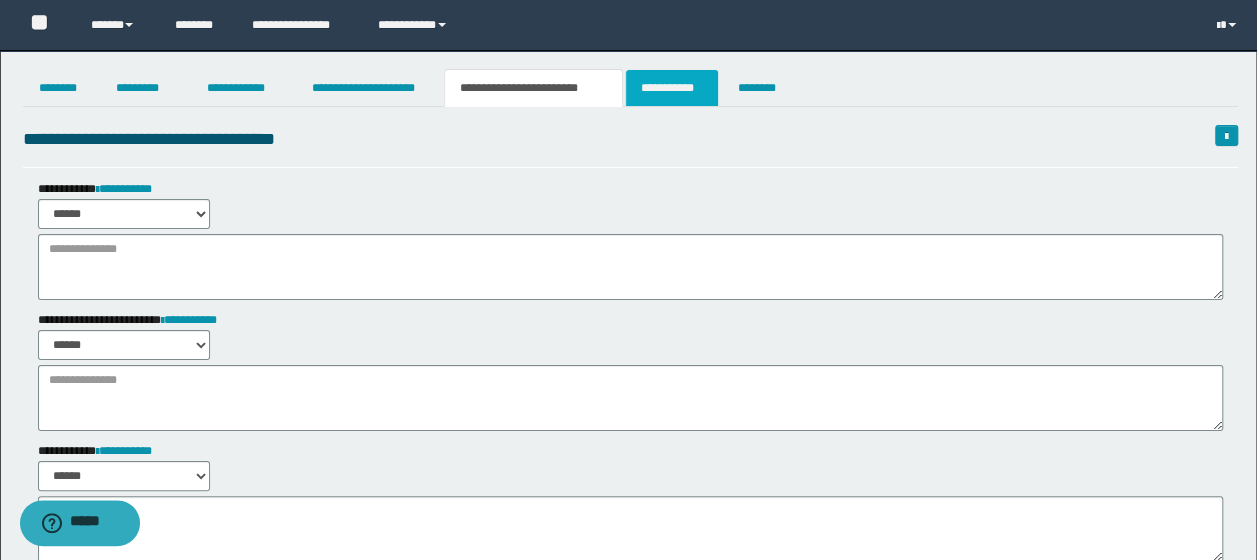 click on "**********" at bounding box center (672, 88) 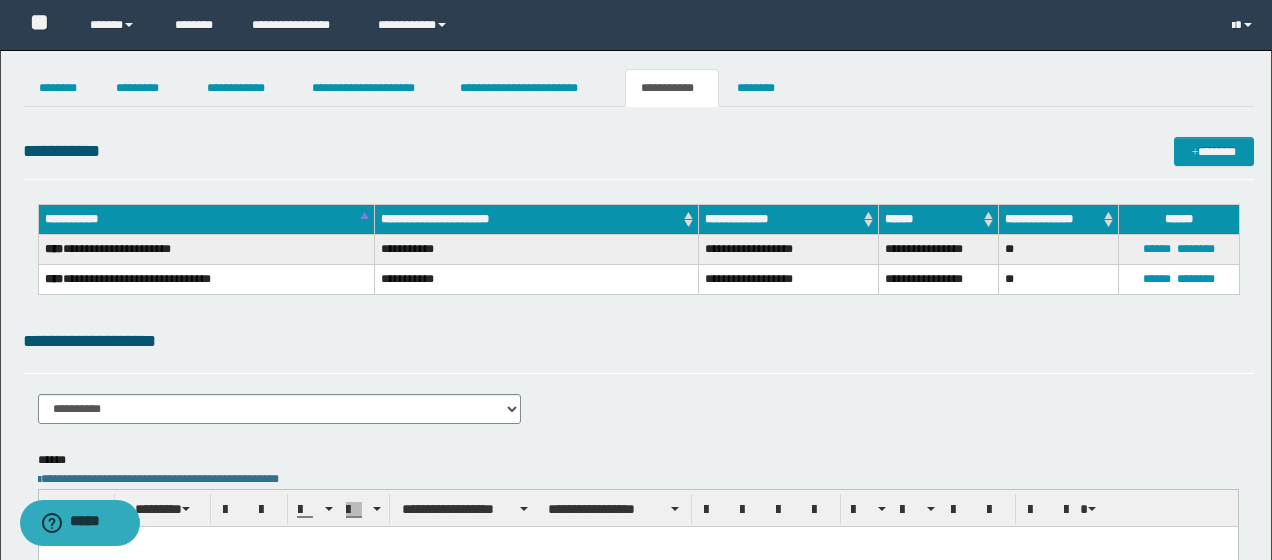 scroll, scrollTop: 0, scrollLeft: 0, axis: both 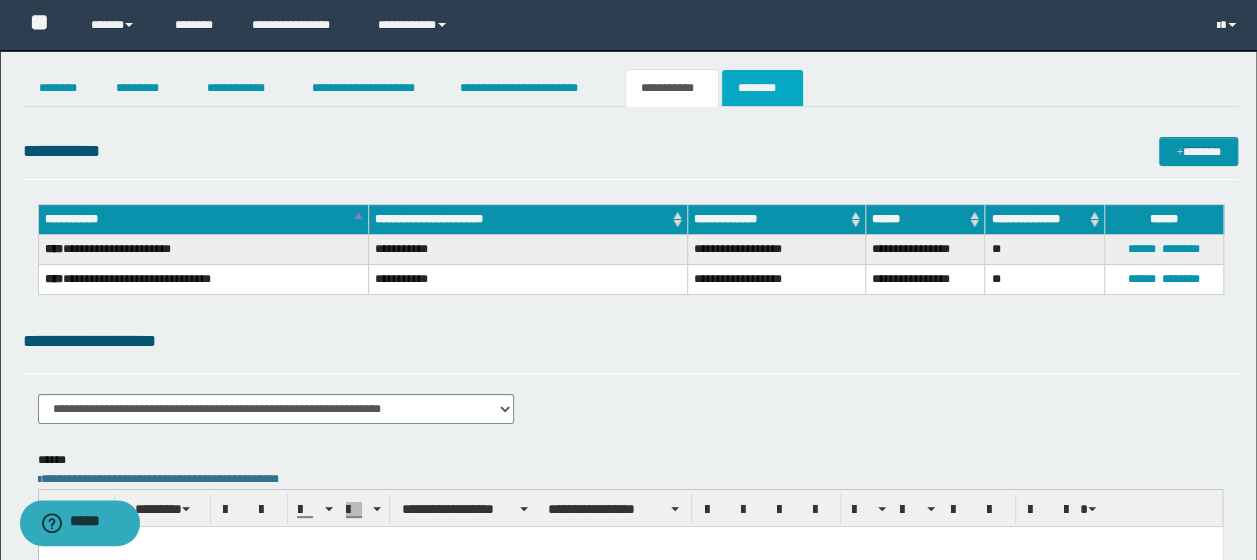 click on "********" at bounding box center [762, 88] 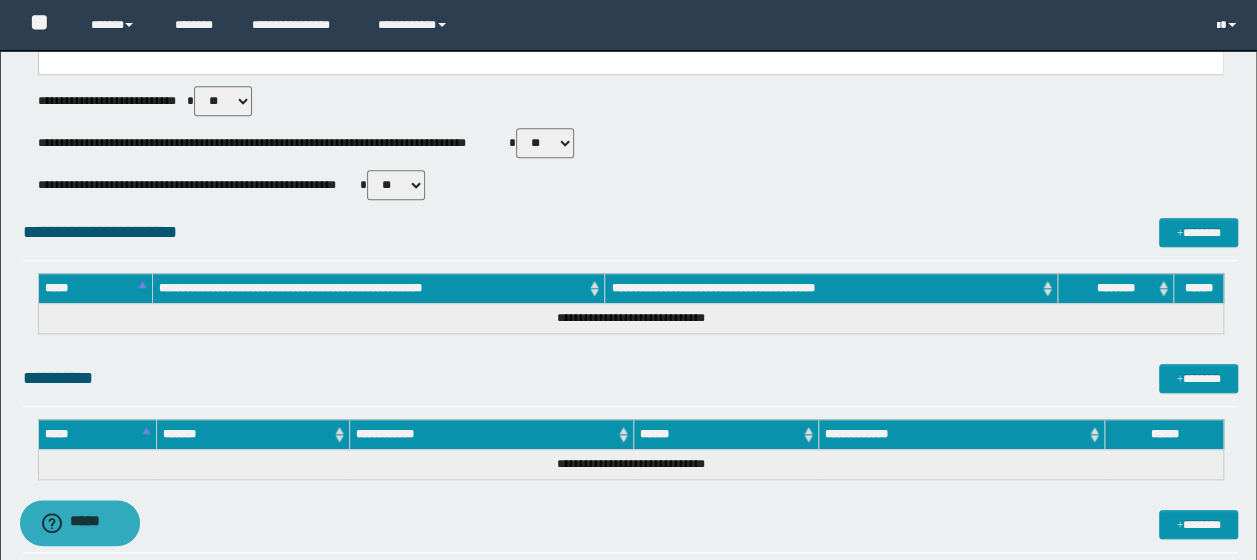 scroll, scrollTop: 1309, scrollLeft: 0, axis: vertical 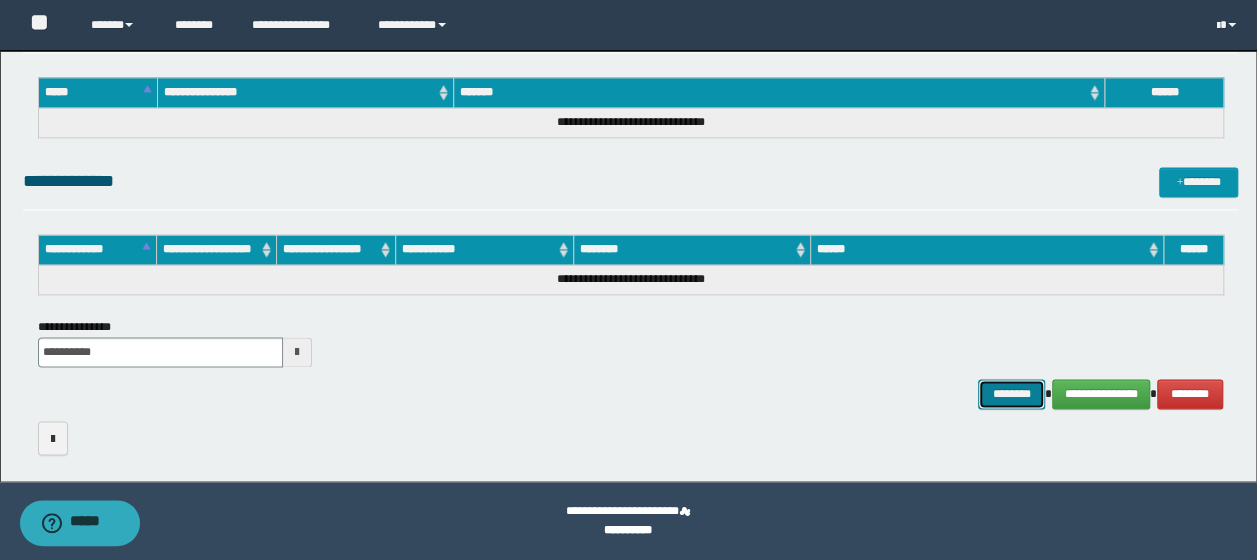 click on "********" at bounding box center [1011, 393] 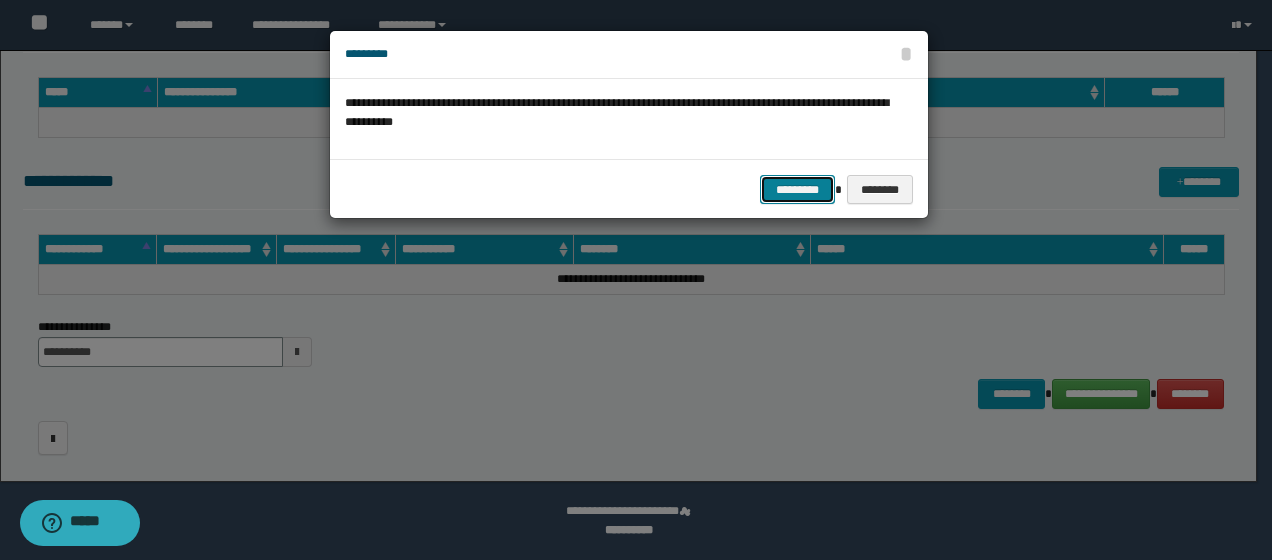 click on "*********" at bounding box center [797, 189] 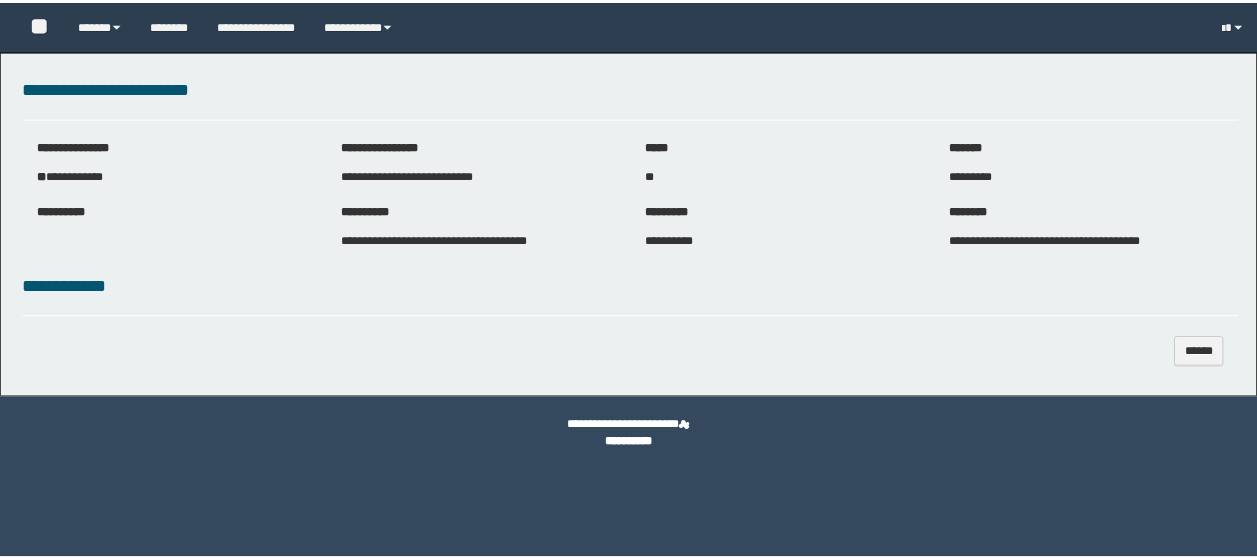 scroll, scrollTop: 0, scrollLeft: 0, axis: both 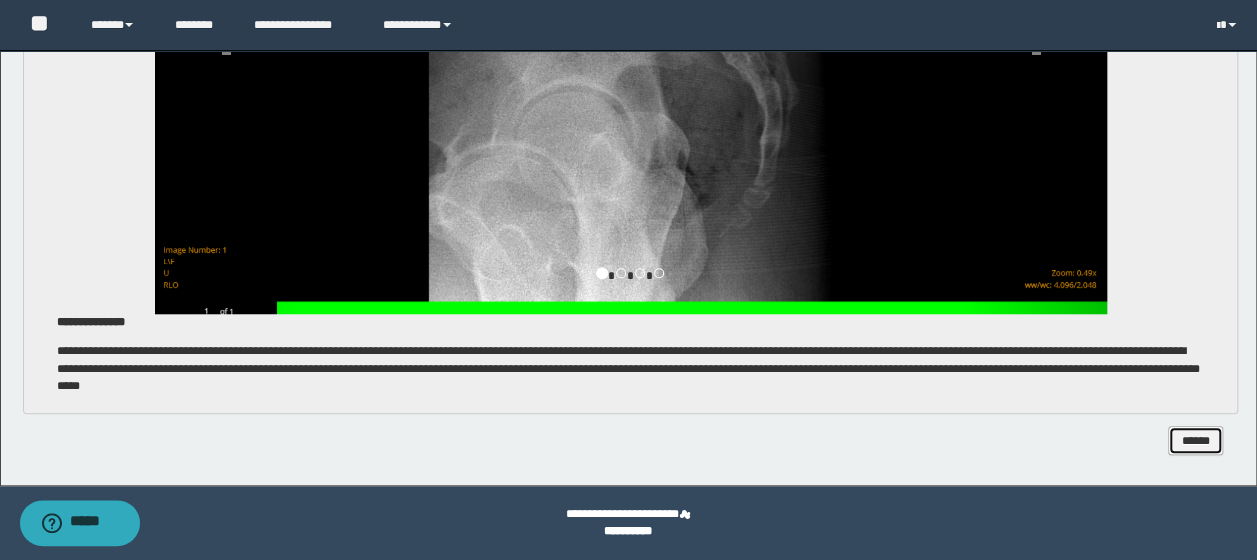 click on "******" at bounding box center (1195, 440) 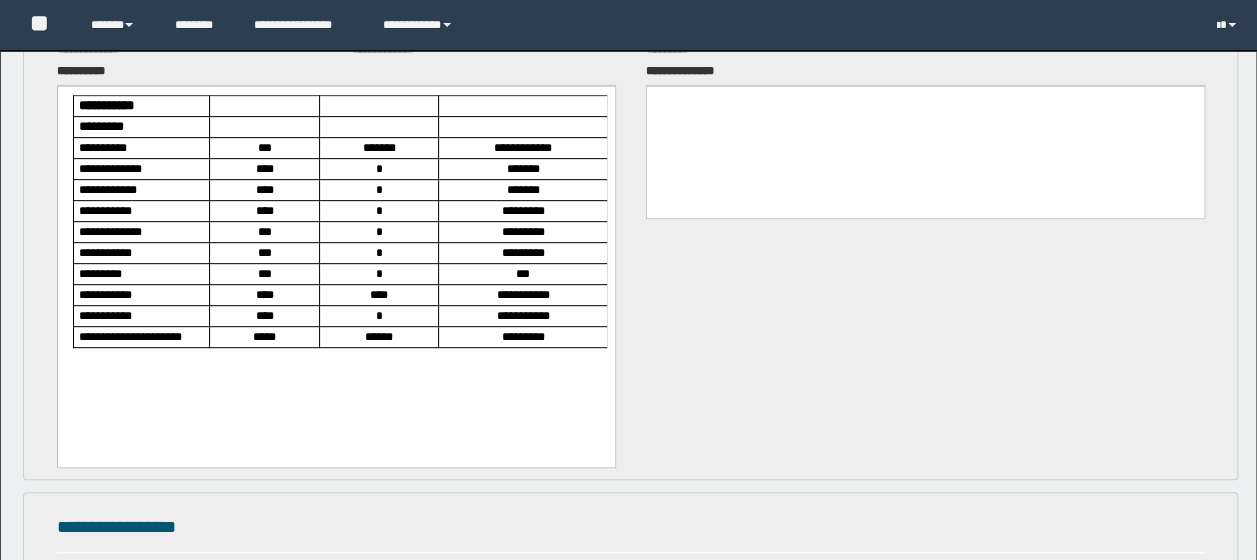 scroll, scrollTop: 0, scrollLeft: 0, axis: both 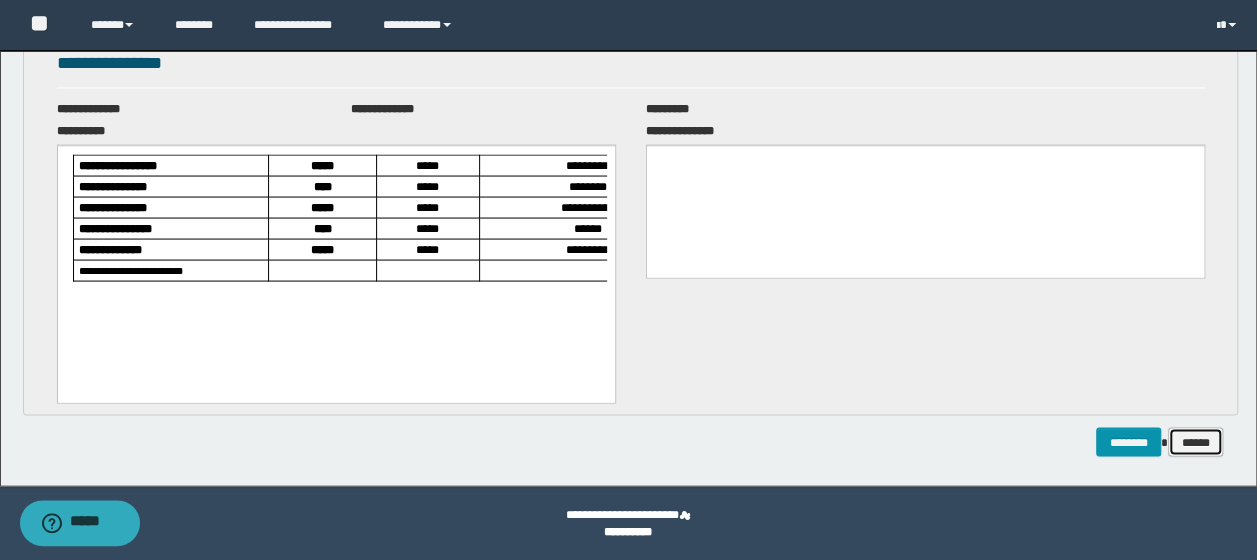 click on "******" at bounding box center (1195, 441) 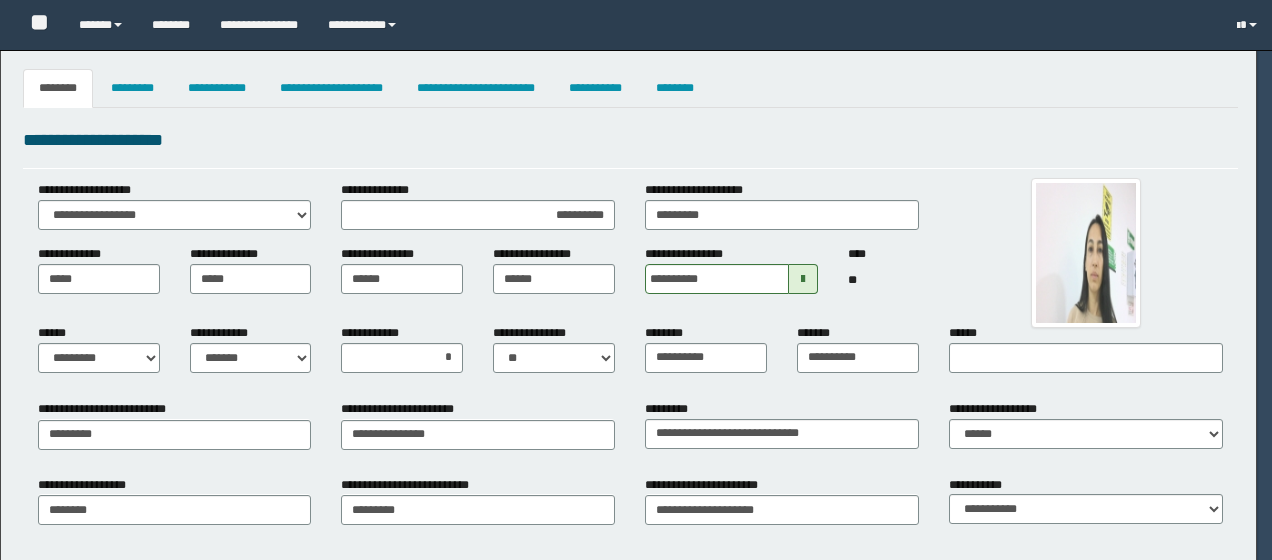 select on "*" 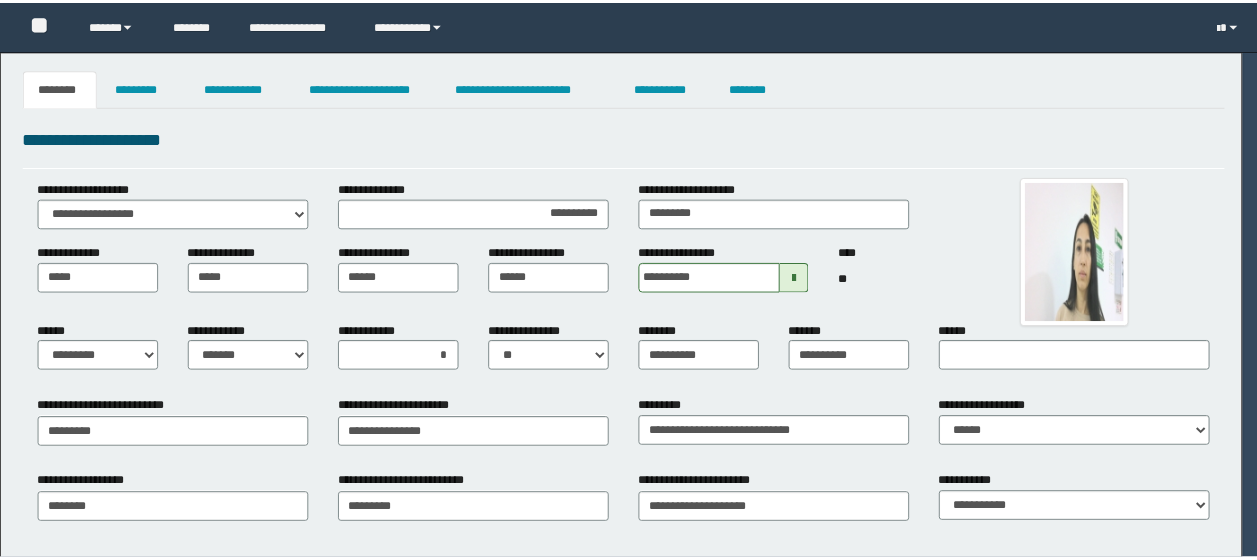 scroll, scrollTop: 0, scrollLeft: 0, axis: both 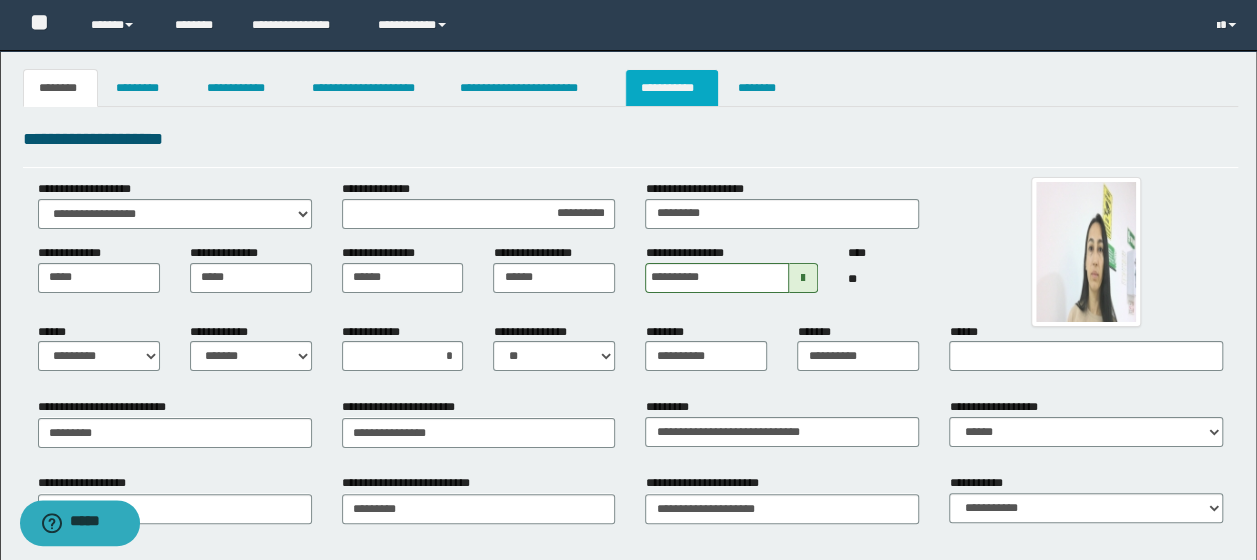 click on "**********" at bounding box center [672, 88] 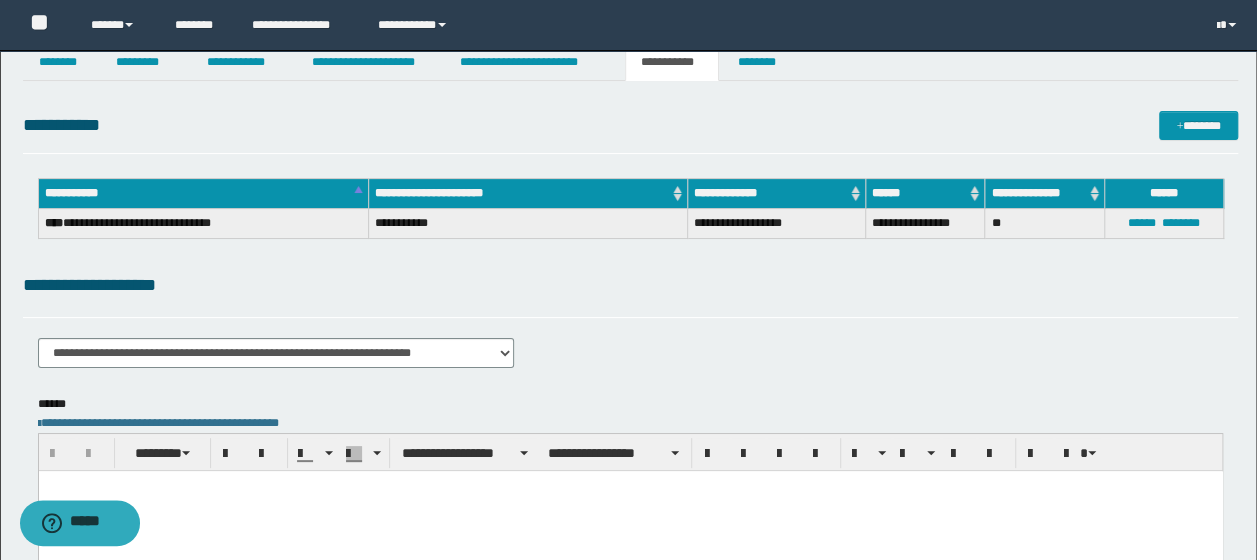scroll, scrollTop: 0, scrollLeft: 0, axis: both 